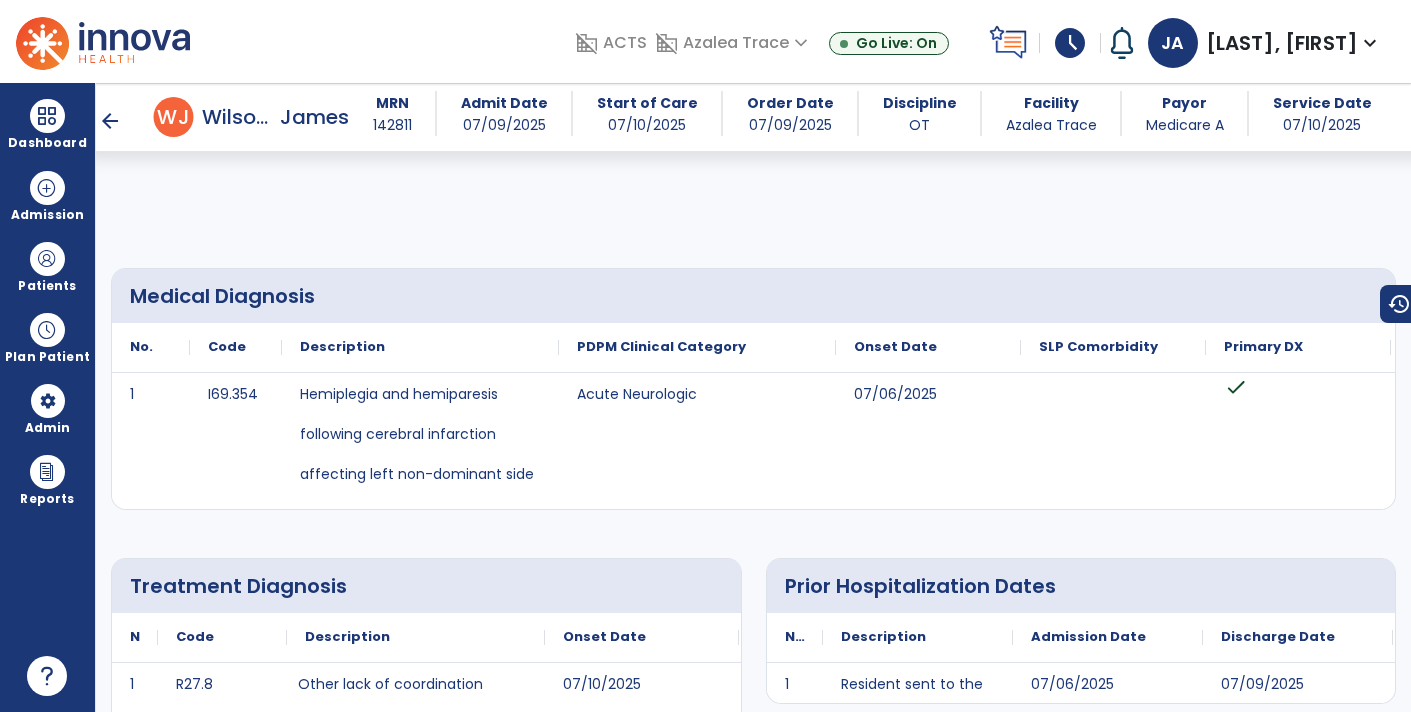scroll, scrollTop: 0, scrollLeft: 0, axis: both 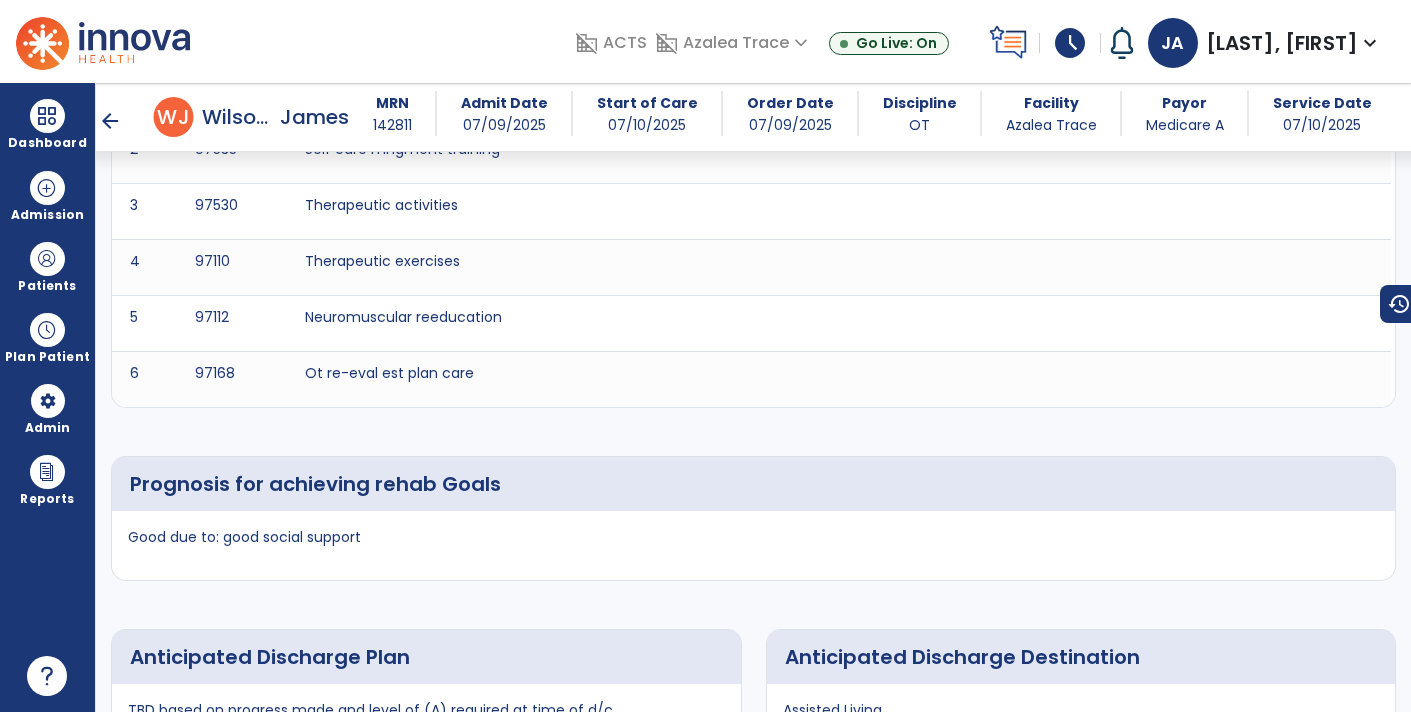 click on "arrow_back" at bounding box center [110, 121] 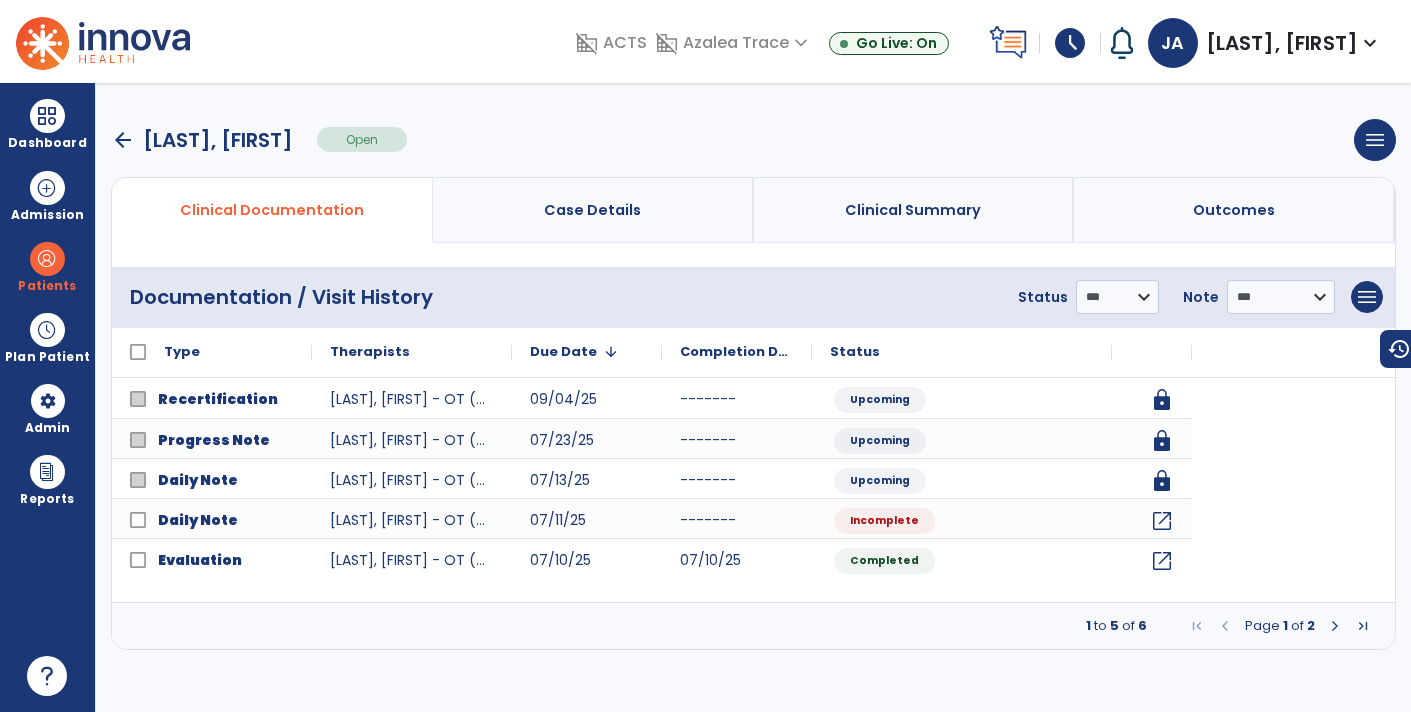 scroll, scrollTop: 0, scrollLeft: 0, axis: both 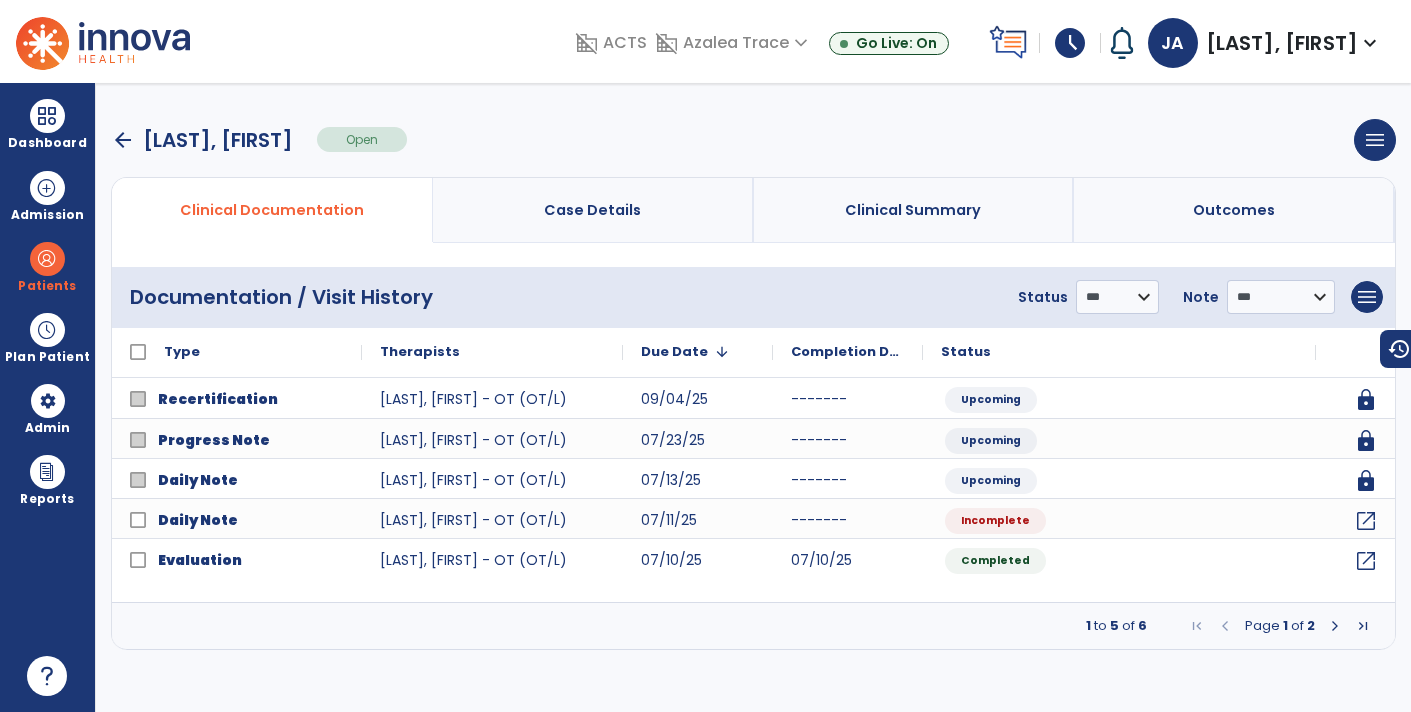 click on "arrow_back" at bounding box center [123, 140] 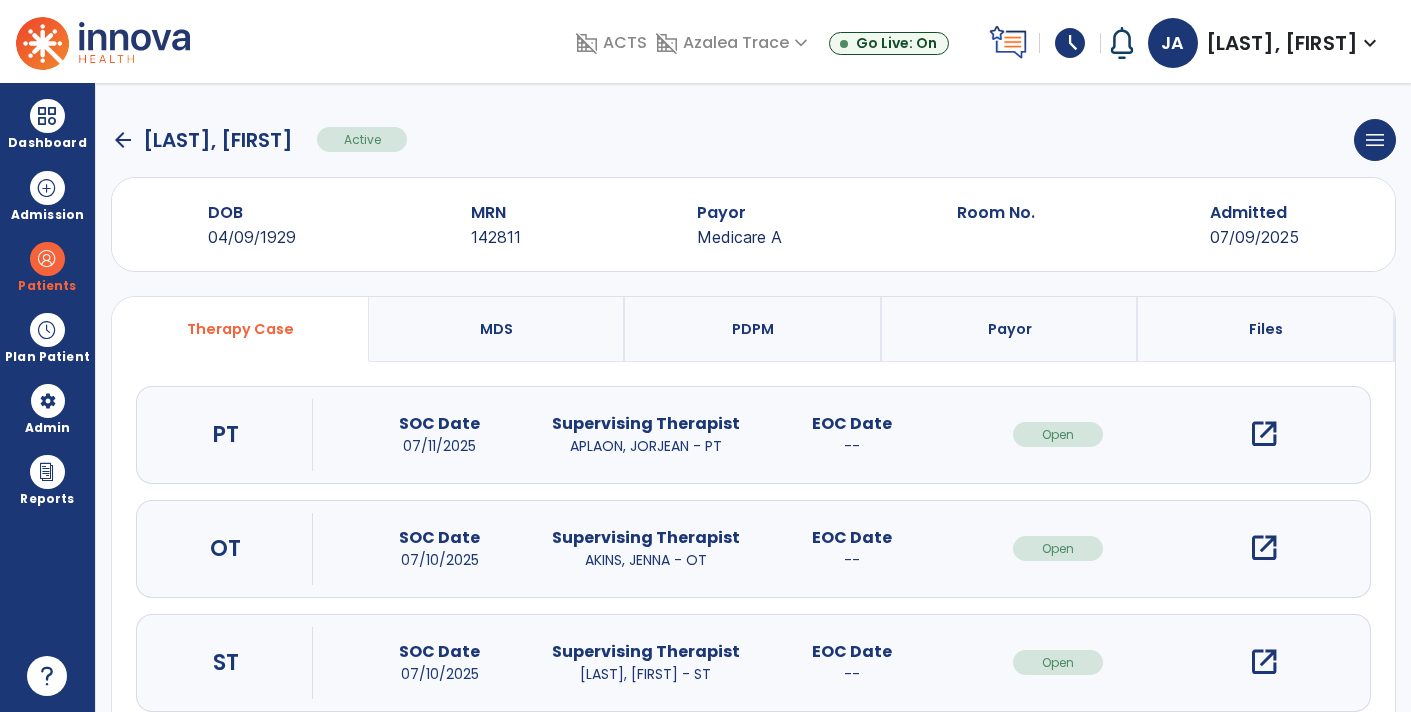 click on "arrow_back" 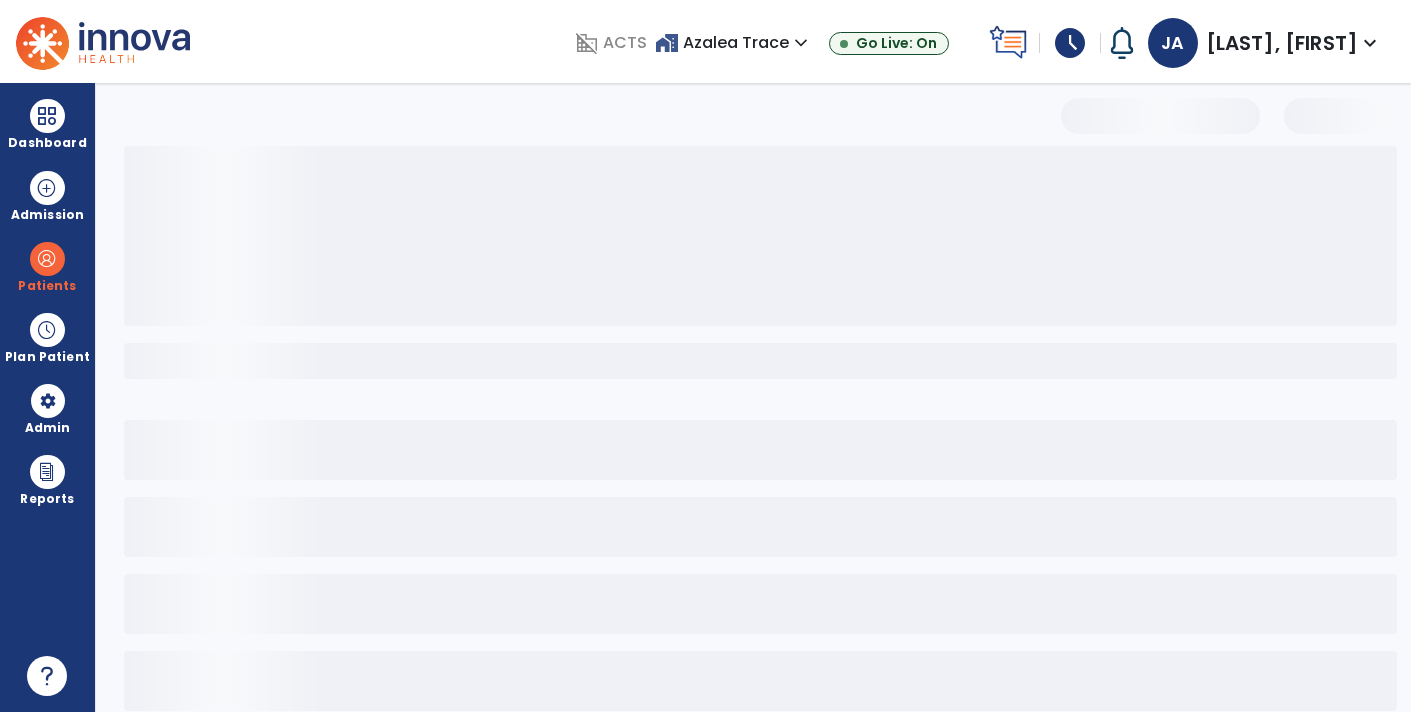 select on "***" 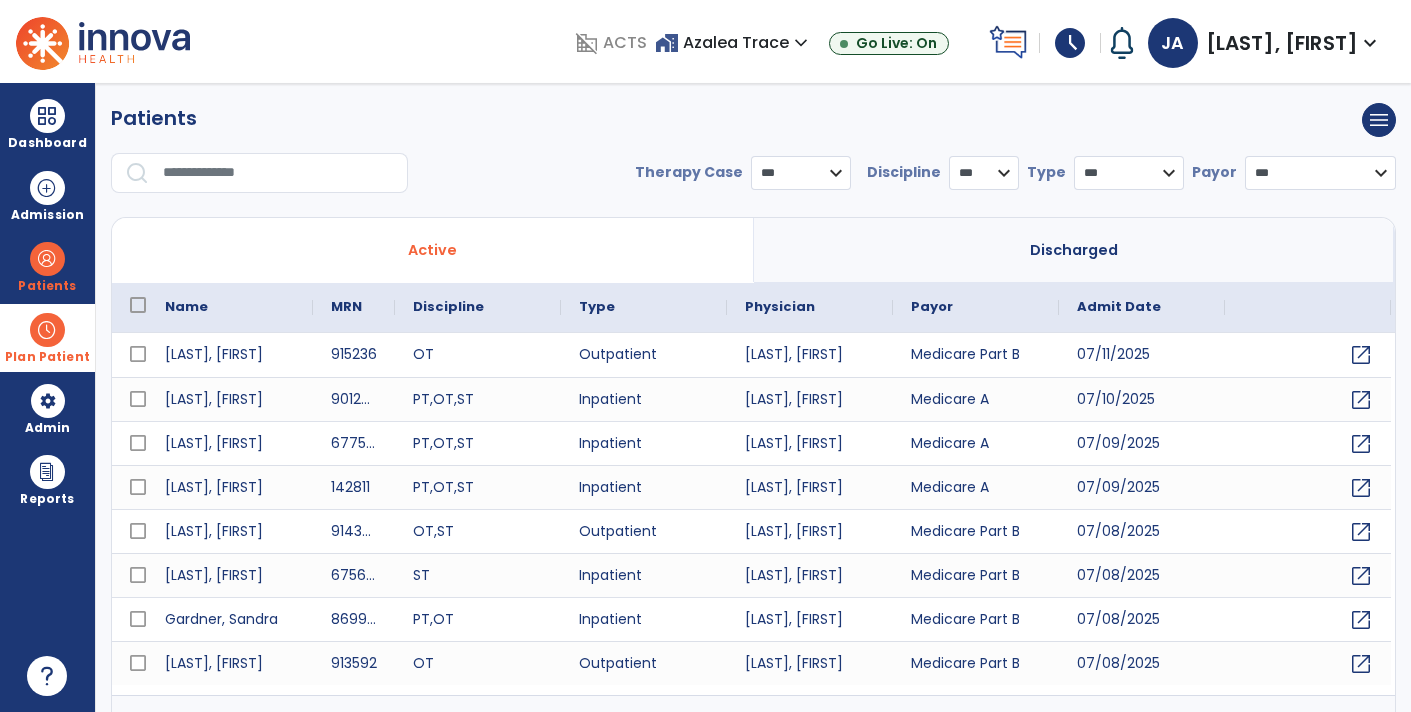 click at bounding box center (47, 330) 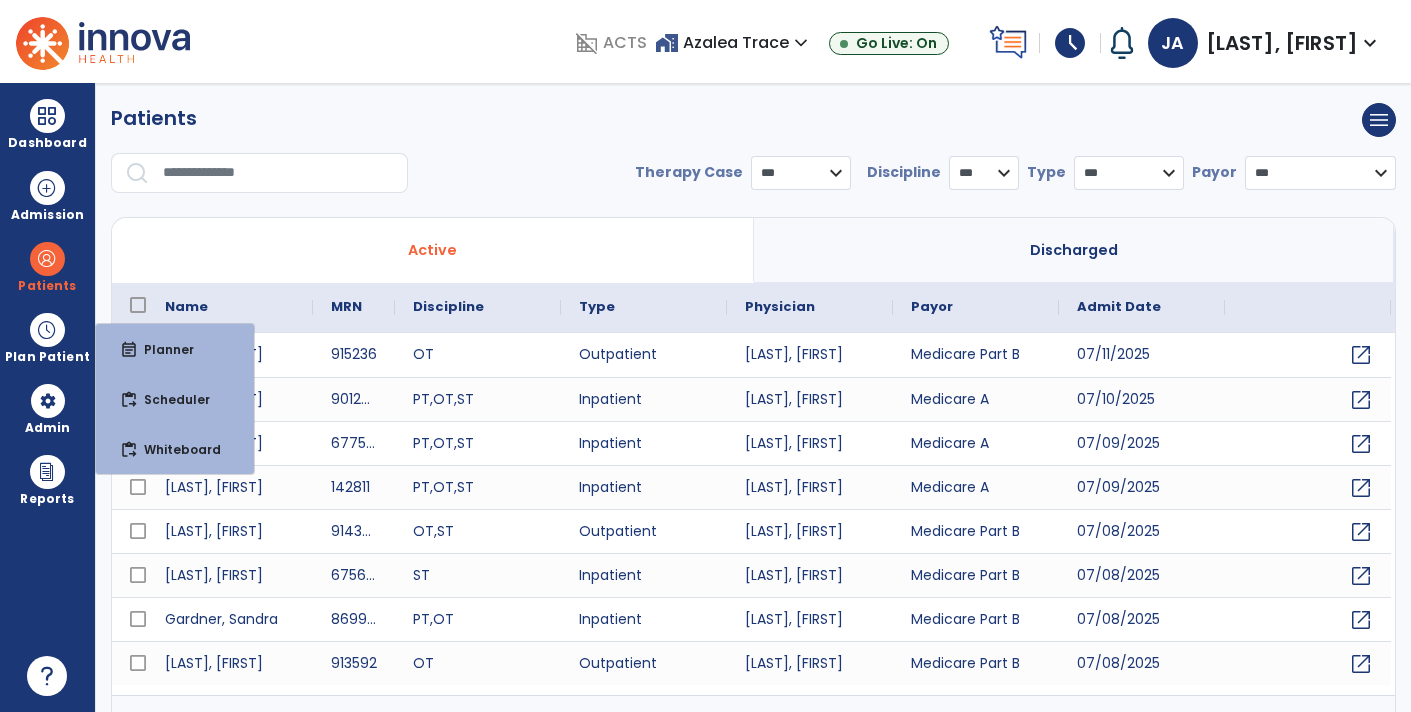 click on "Discharged" at bounding box center [1075, 250] 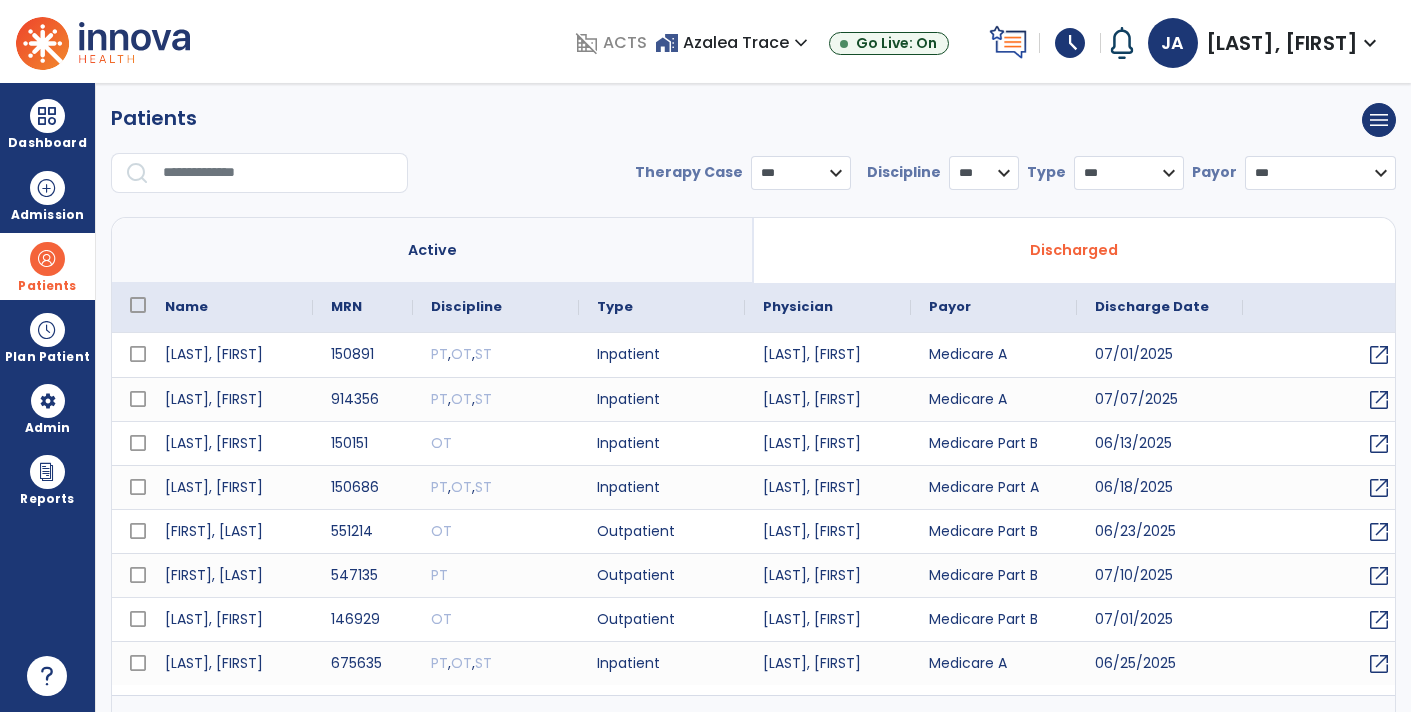 click at bounding box center (47, 259) 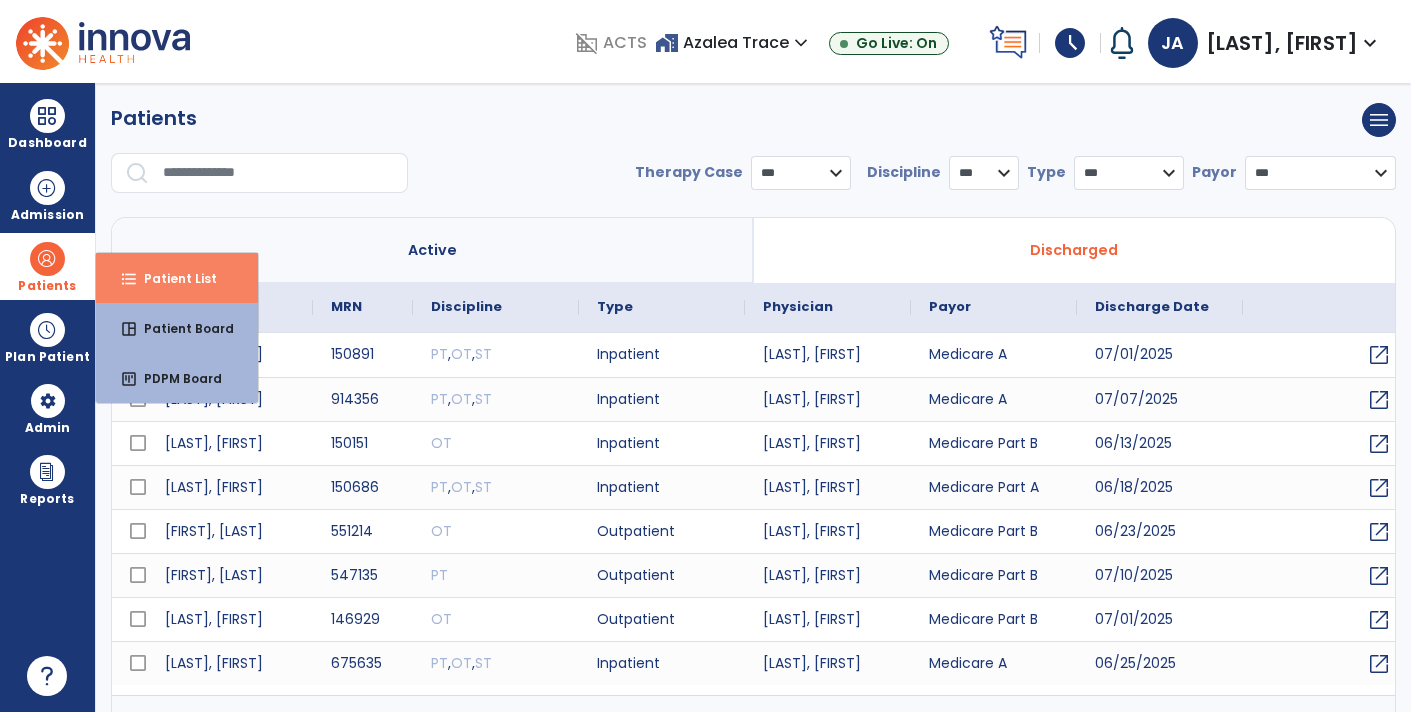 click on "Patient List" at bounding box center (172, 278) 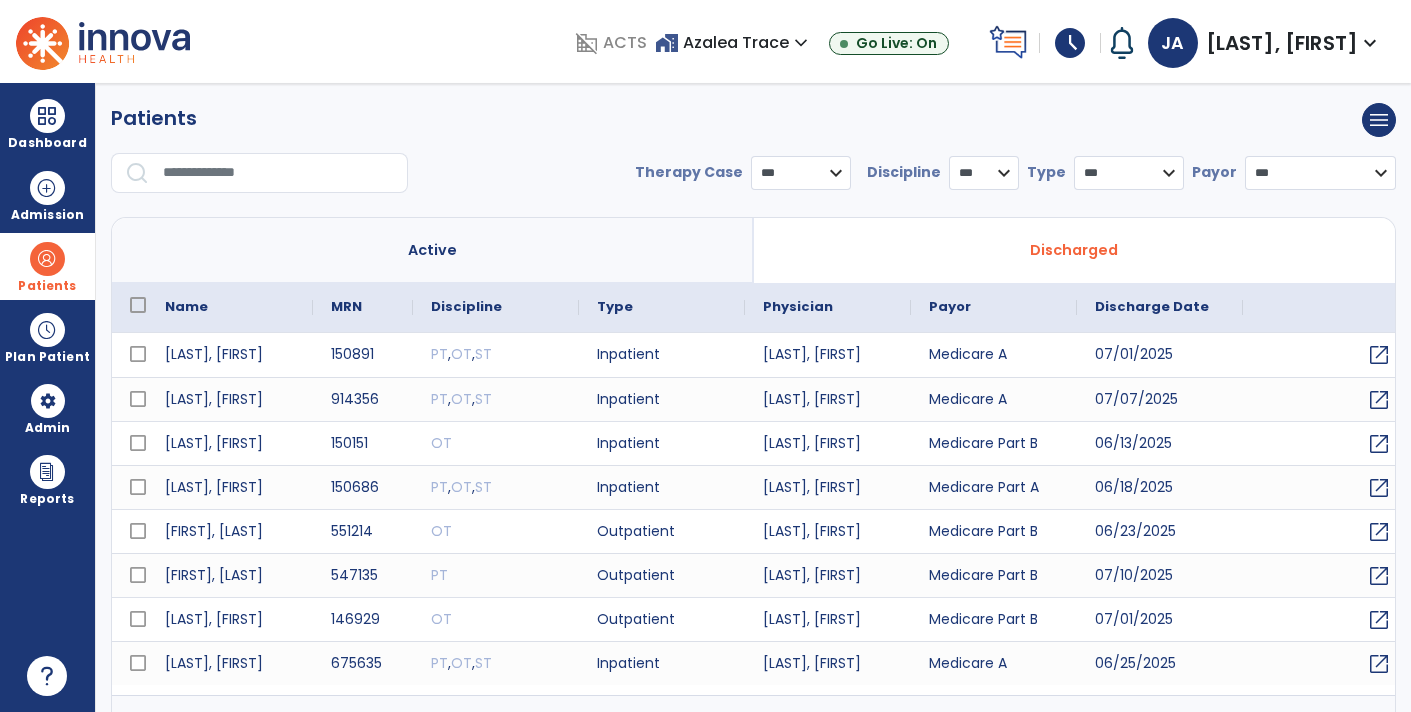 click at bounding box center [278, 173] 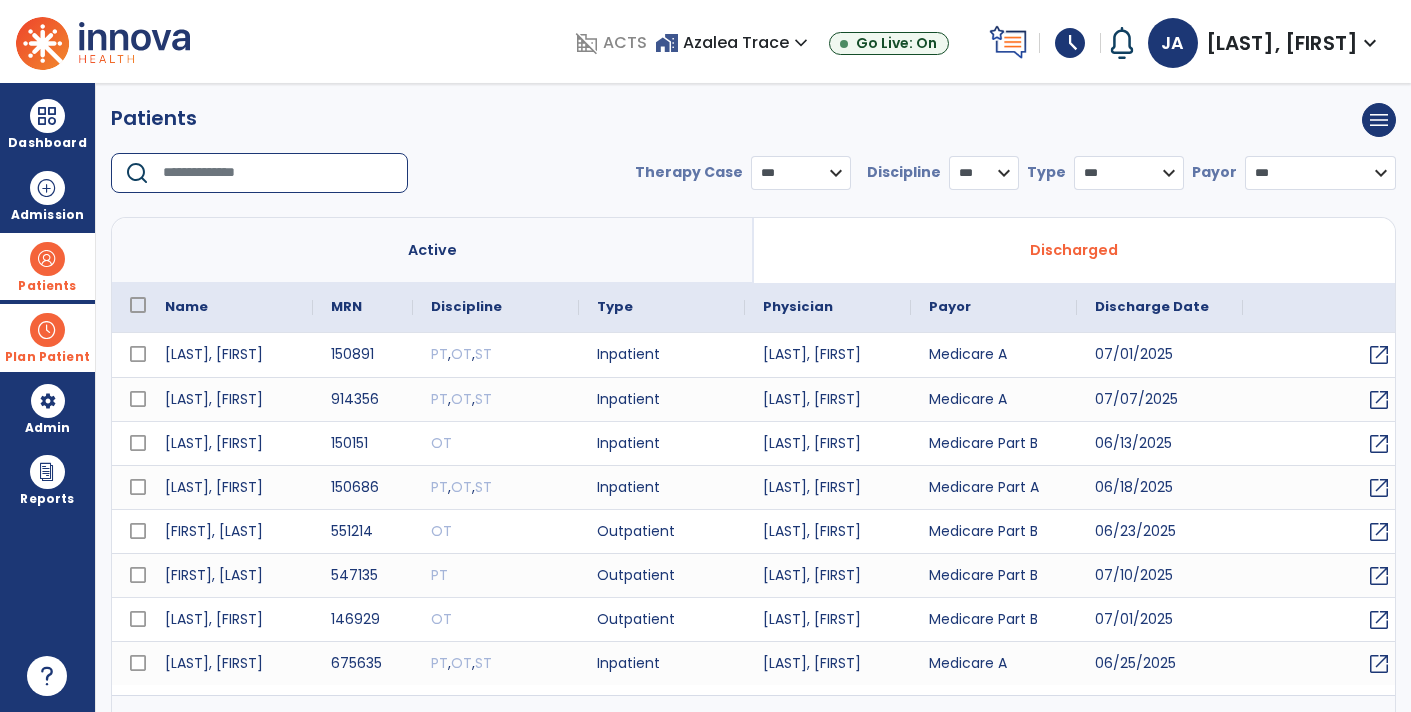 click on "Plan Patient" at bounding box center (47, 266) 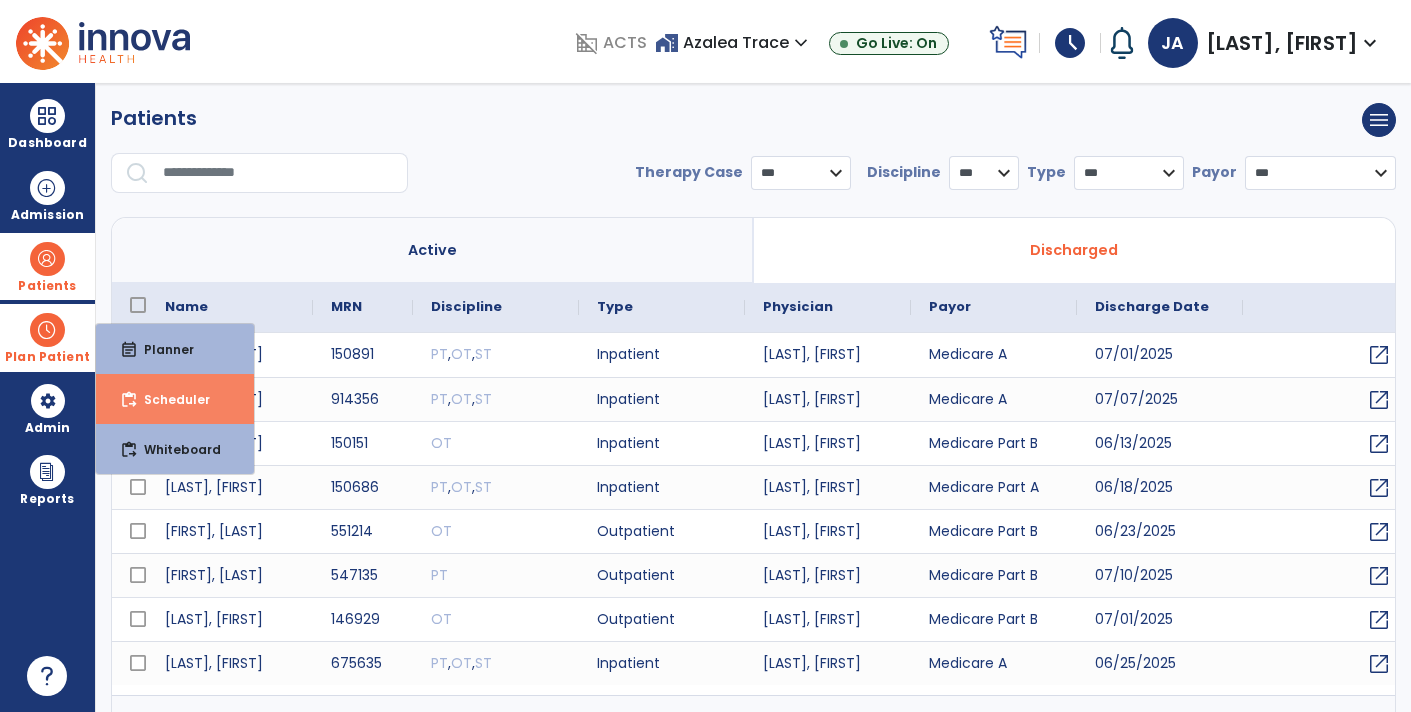 click on "content_paste_go  Scheduler" at bounding box center [175, 399] 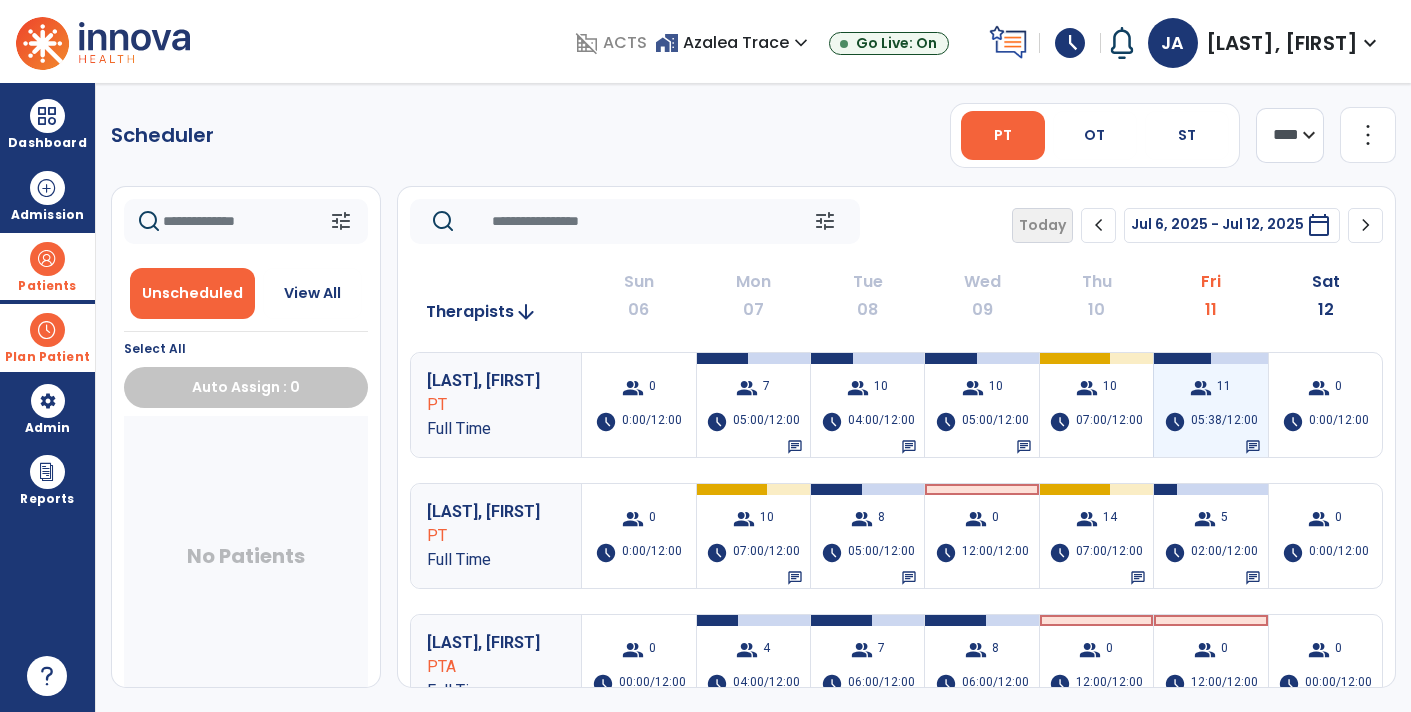 click on "05:38/12:00" at bounding box center (1224, 422) 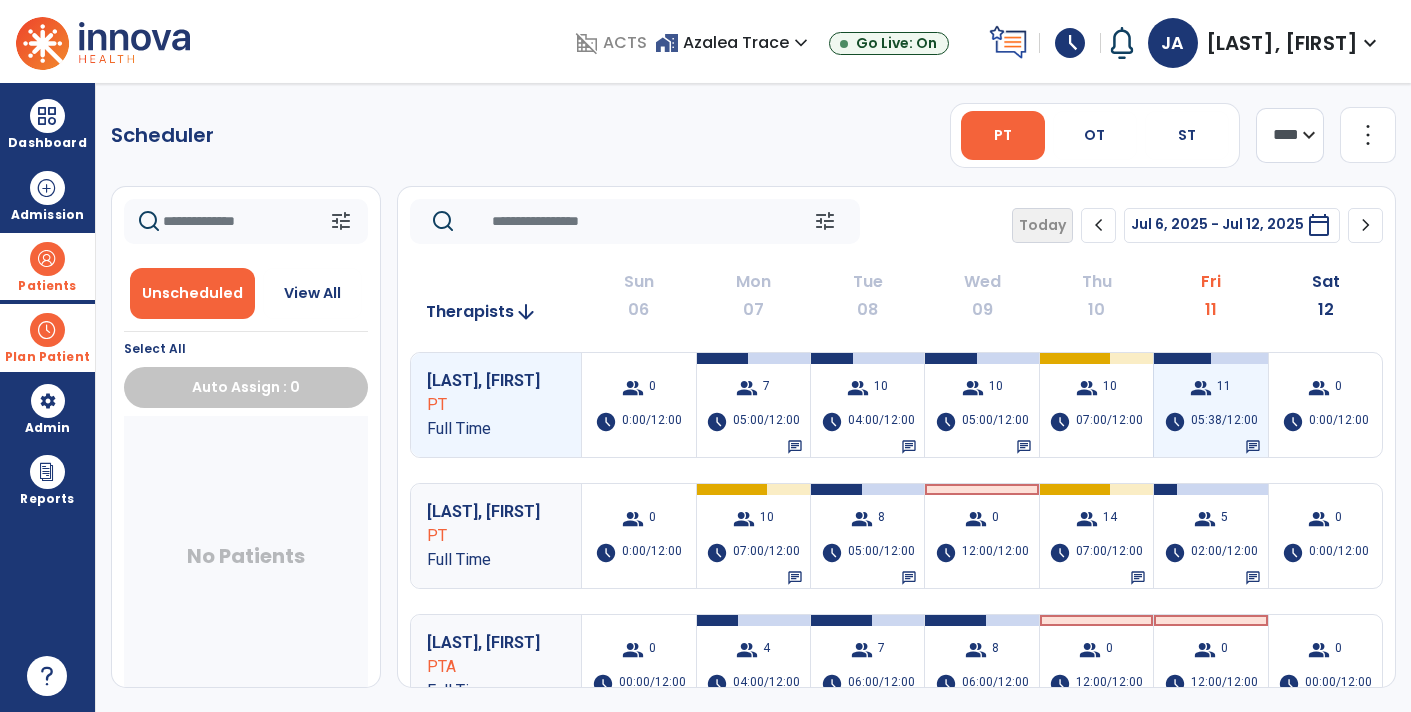 click on "05:38/12:00" at bounding box center [1224, 422] 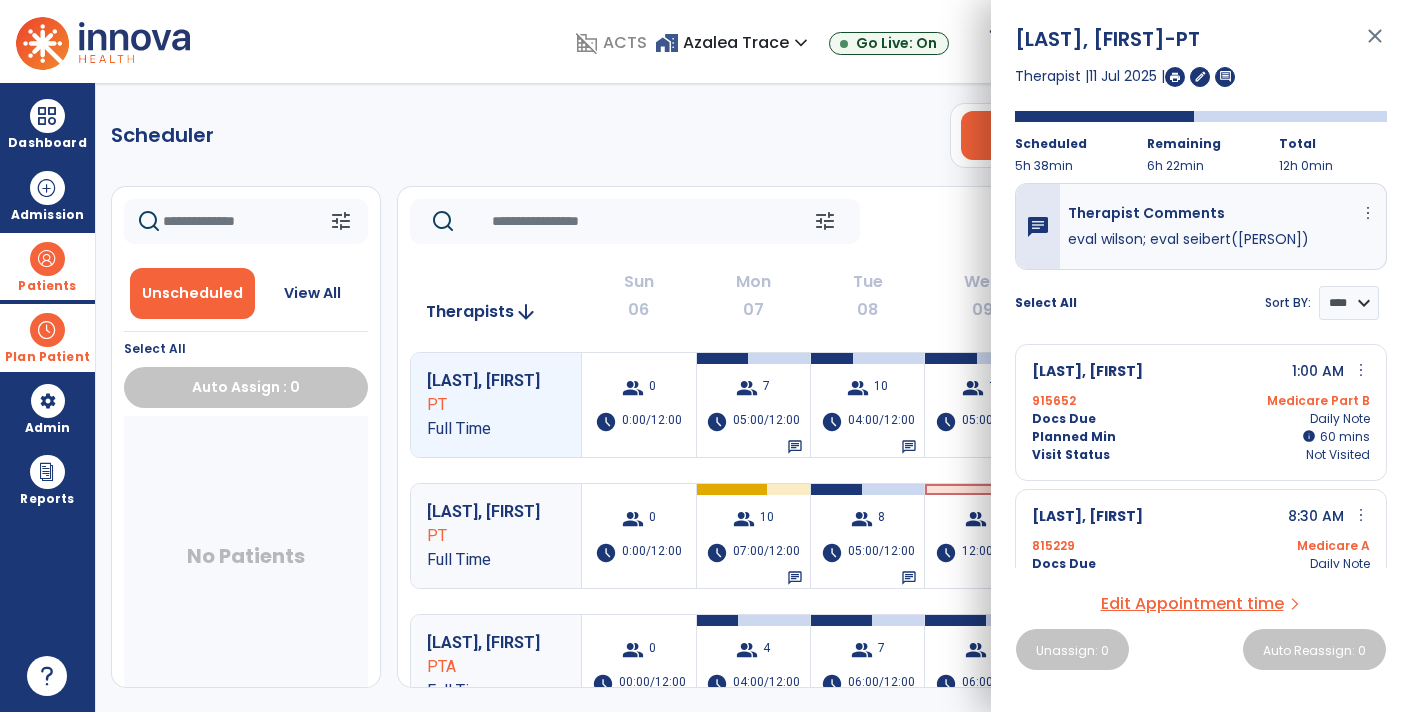 scroll, scrollTop: 0, scrollLeft: 0, axis: both 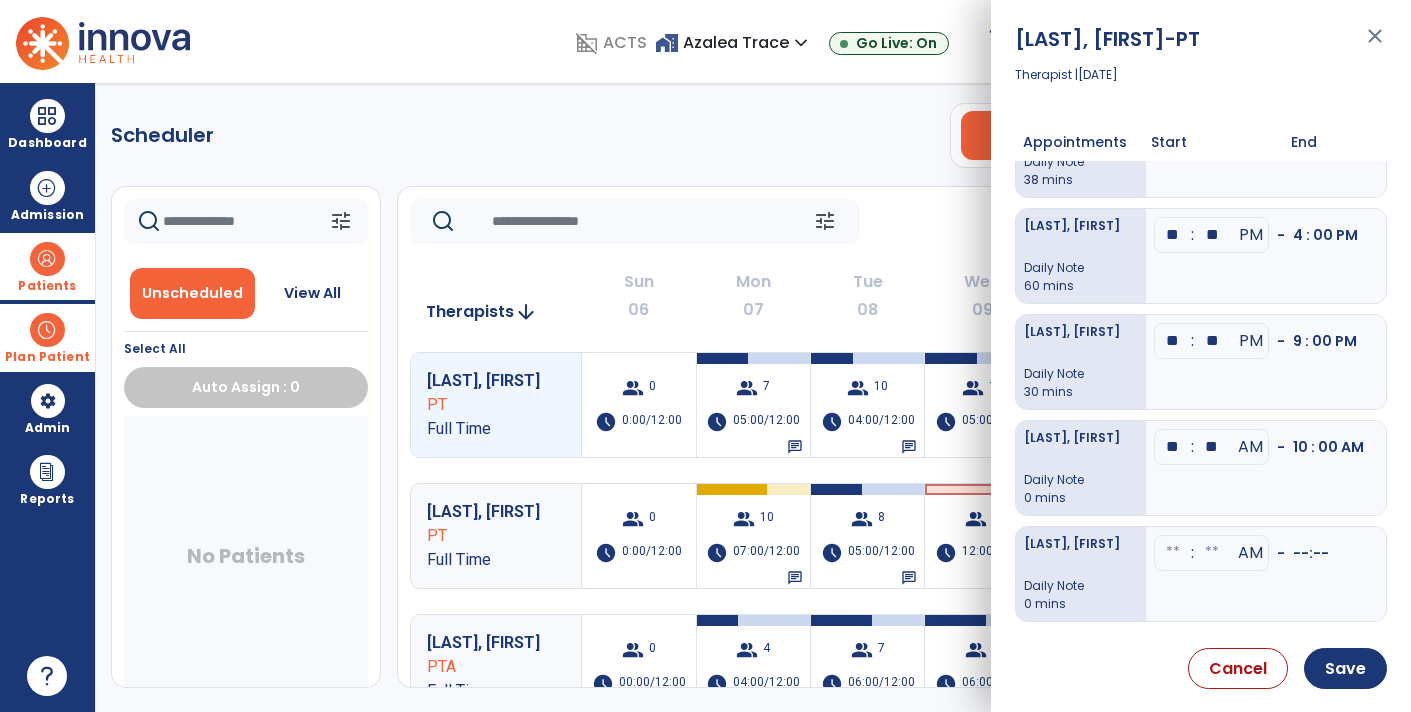 click at bounding box center (1173, -295) 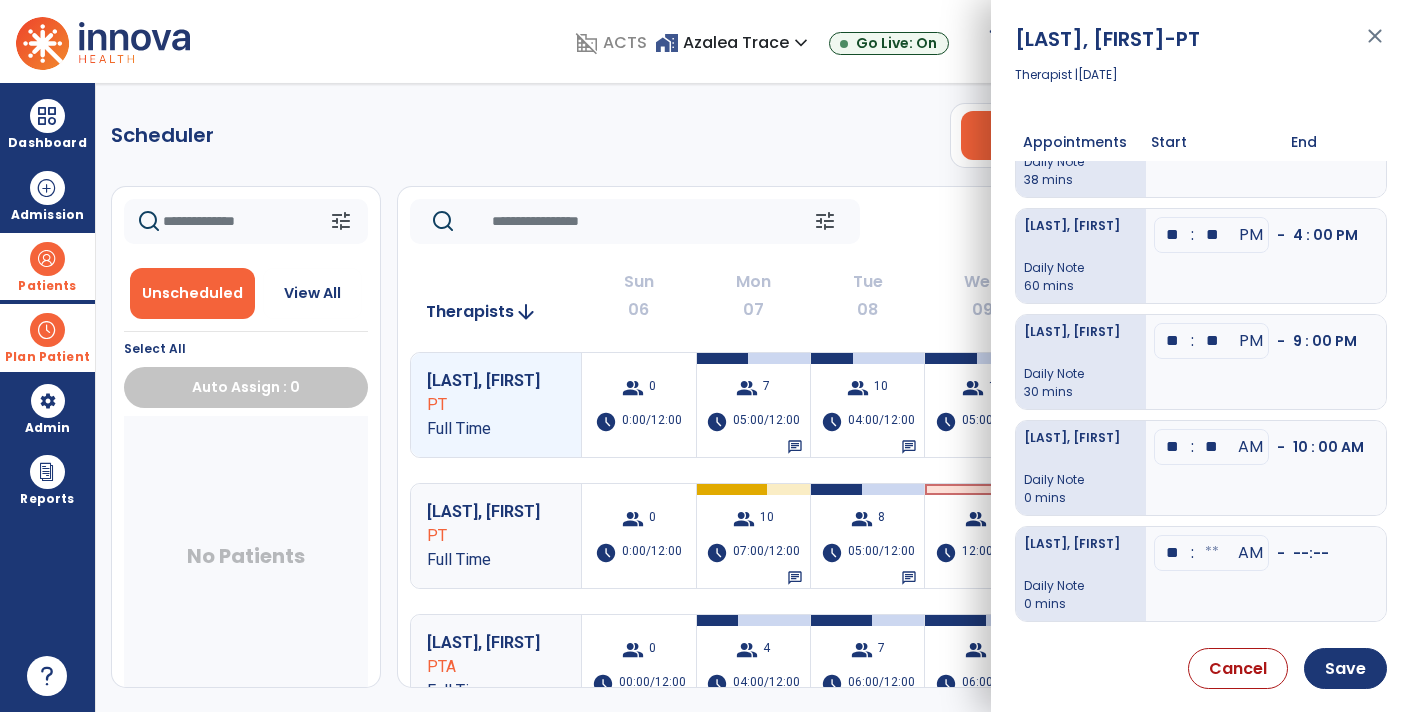 type on "**" 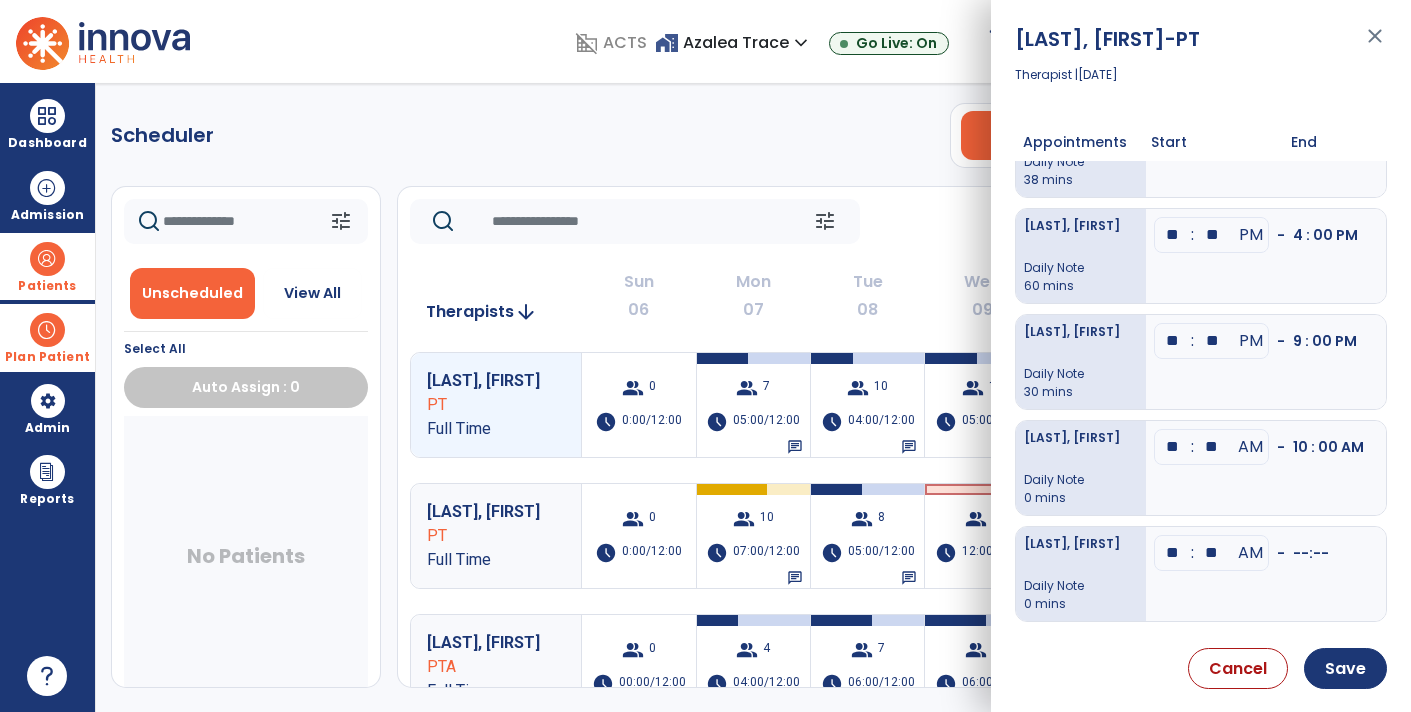type on "**" 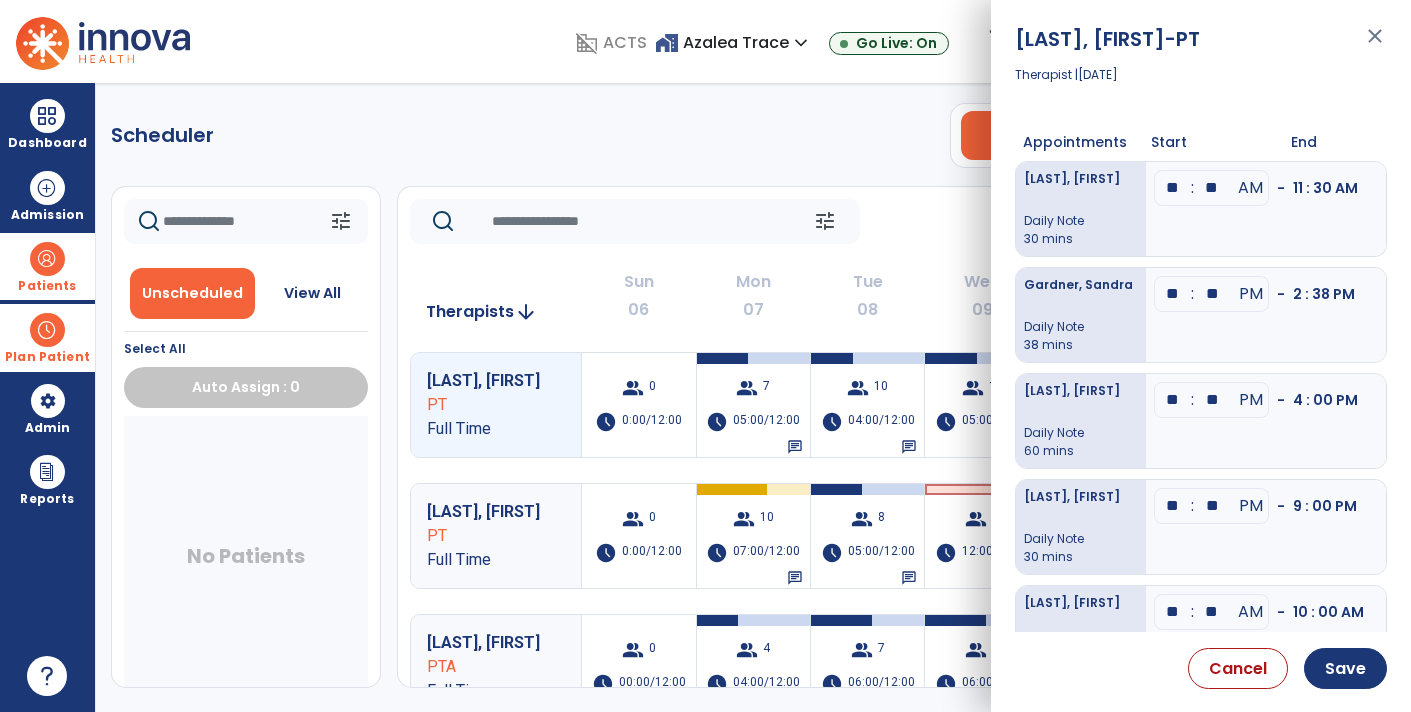 scroll, scrollTop: 0, scrollLeft: 0, axis: both 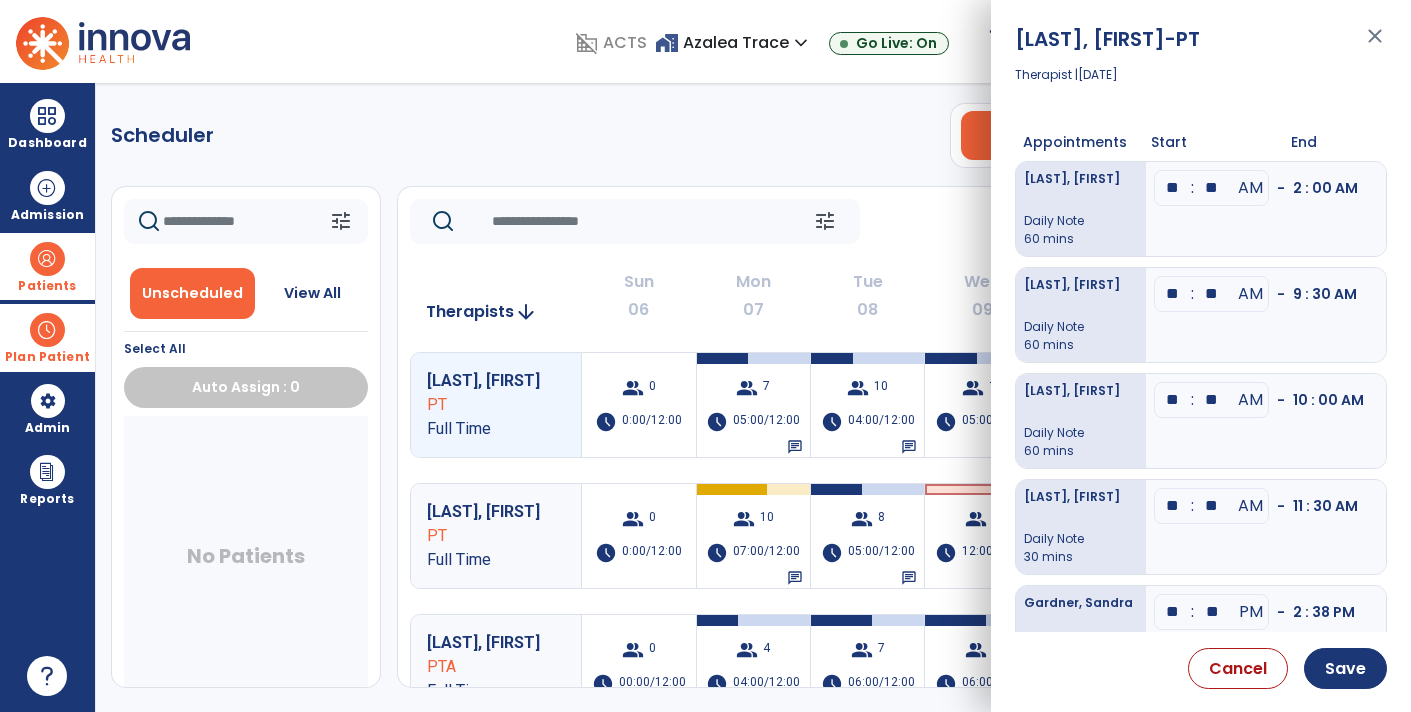 click on "- 9 : 30 AM" at bounding box center (1317, 294) 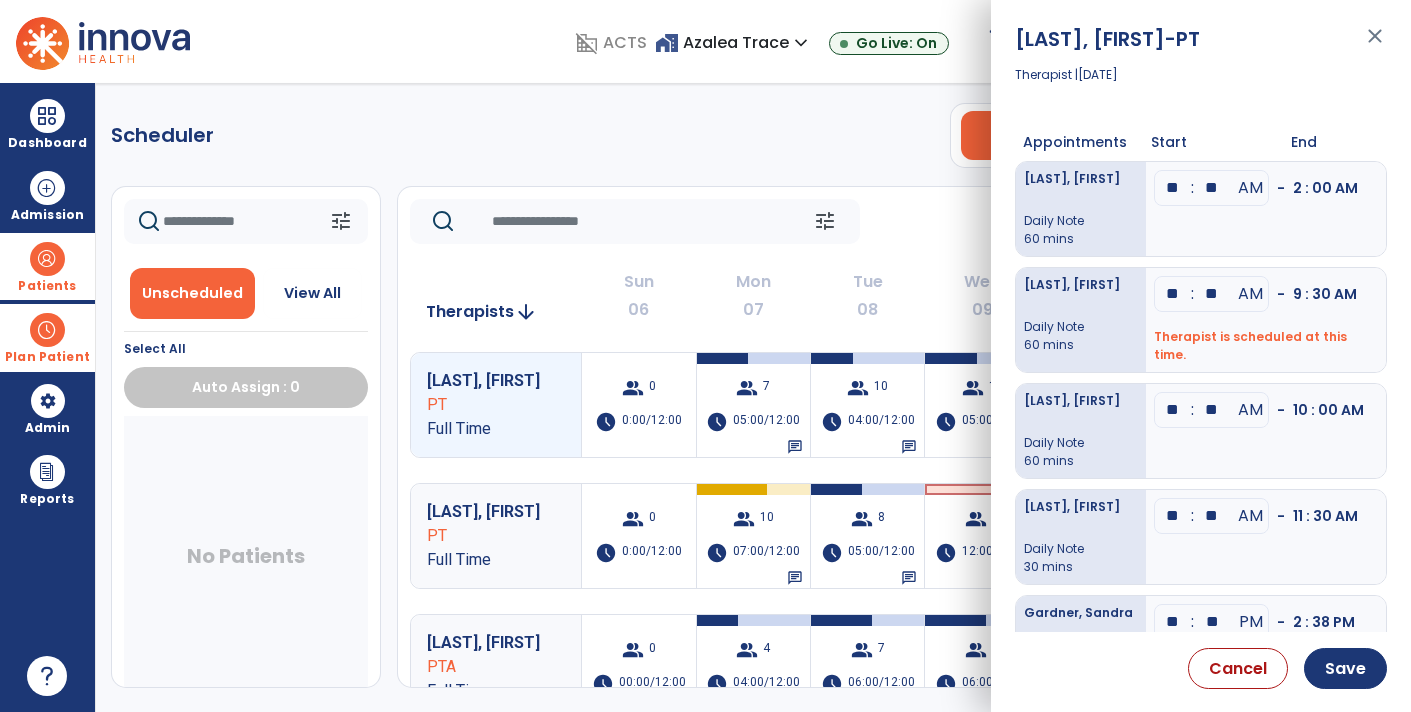 type on "**" 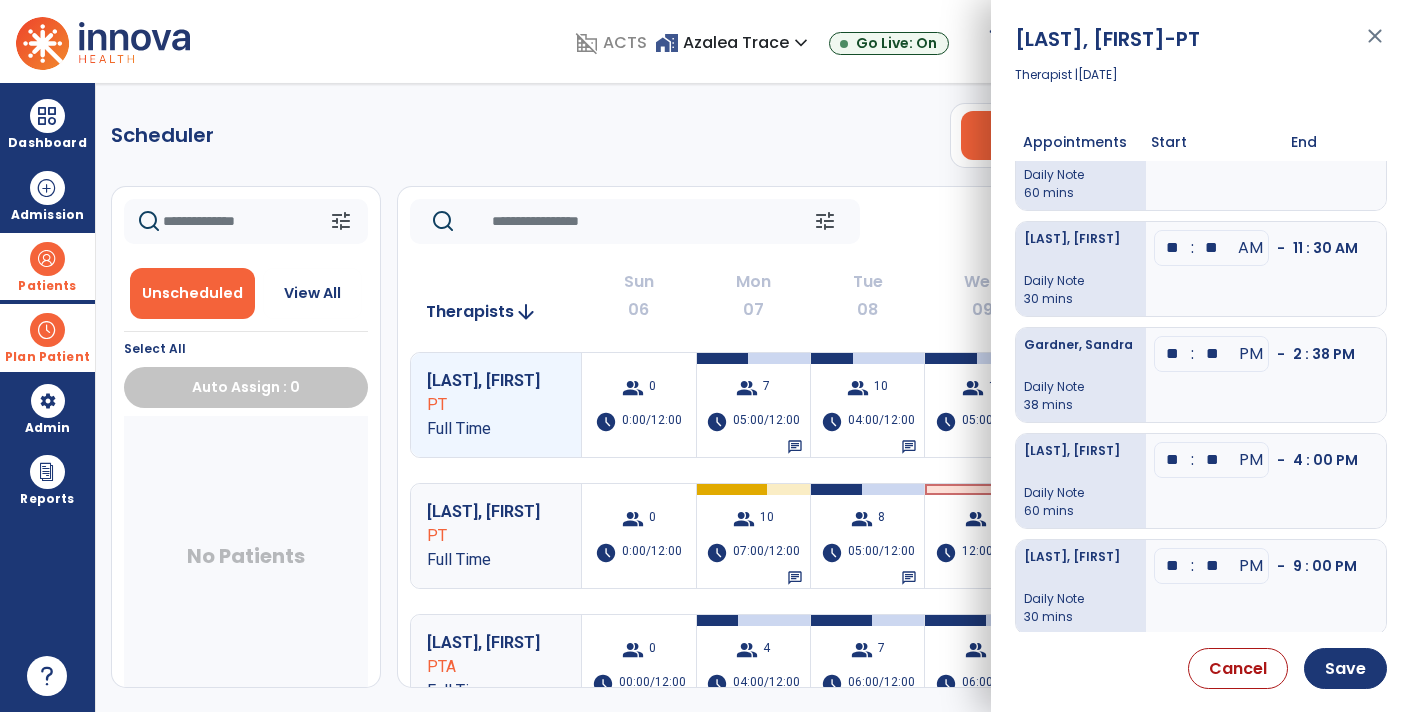 scroll, scrollTop: 0, scrollLeft: 0, axis: both 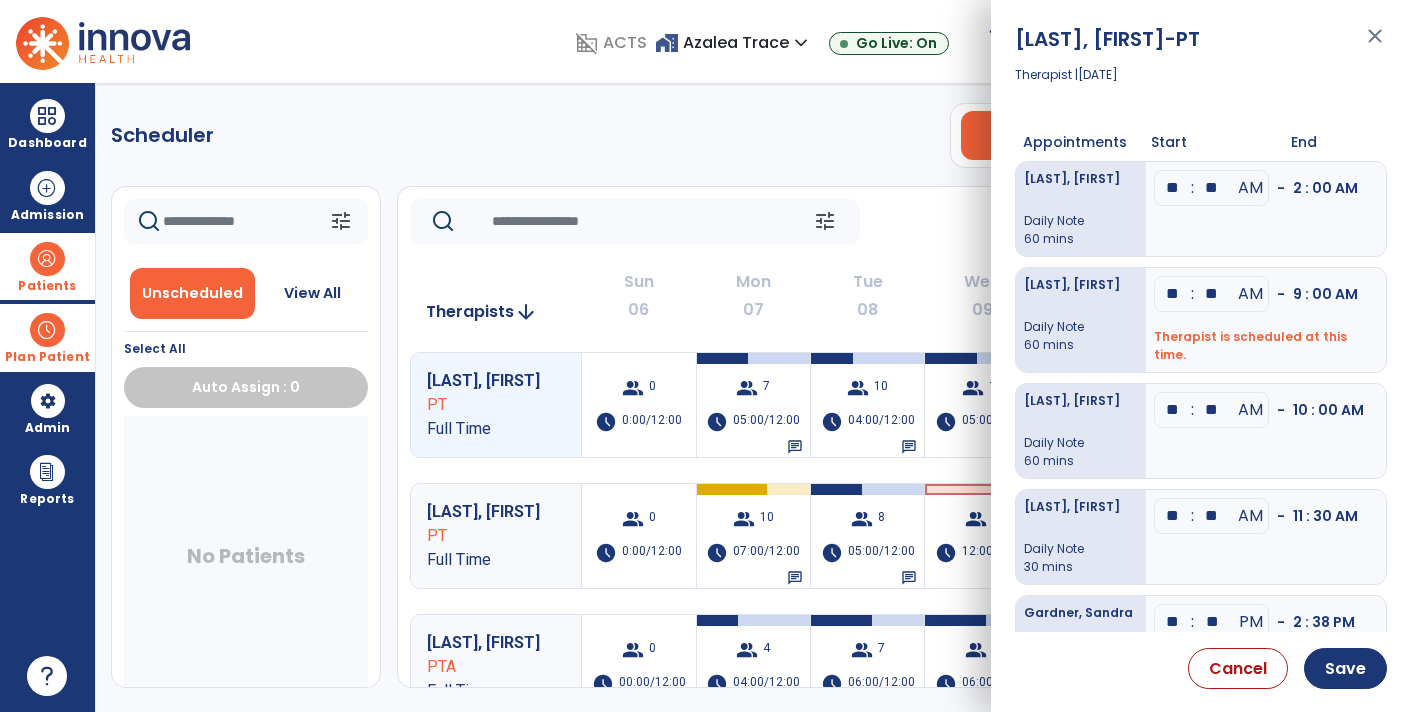 click on "- 9 : 00 AM" at bounding box center (1317, 294) 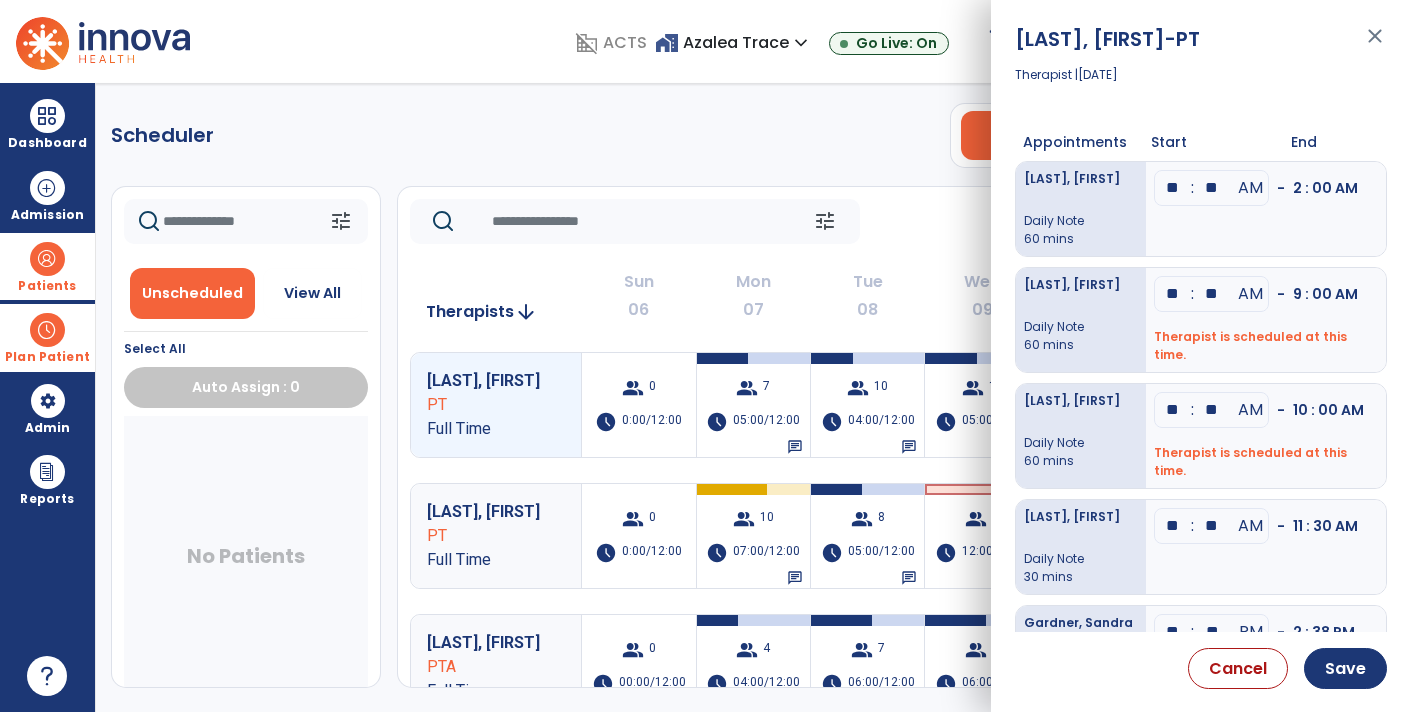 click on "**" at bounding box center [1212, 188] 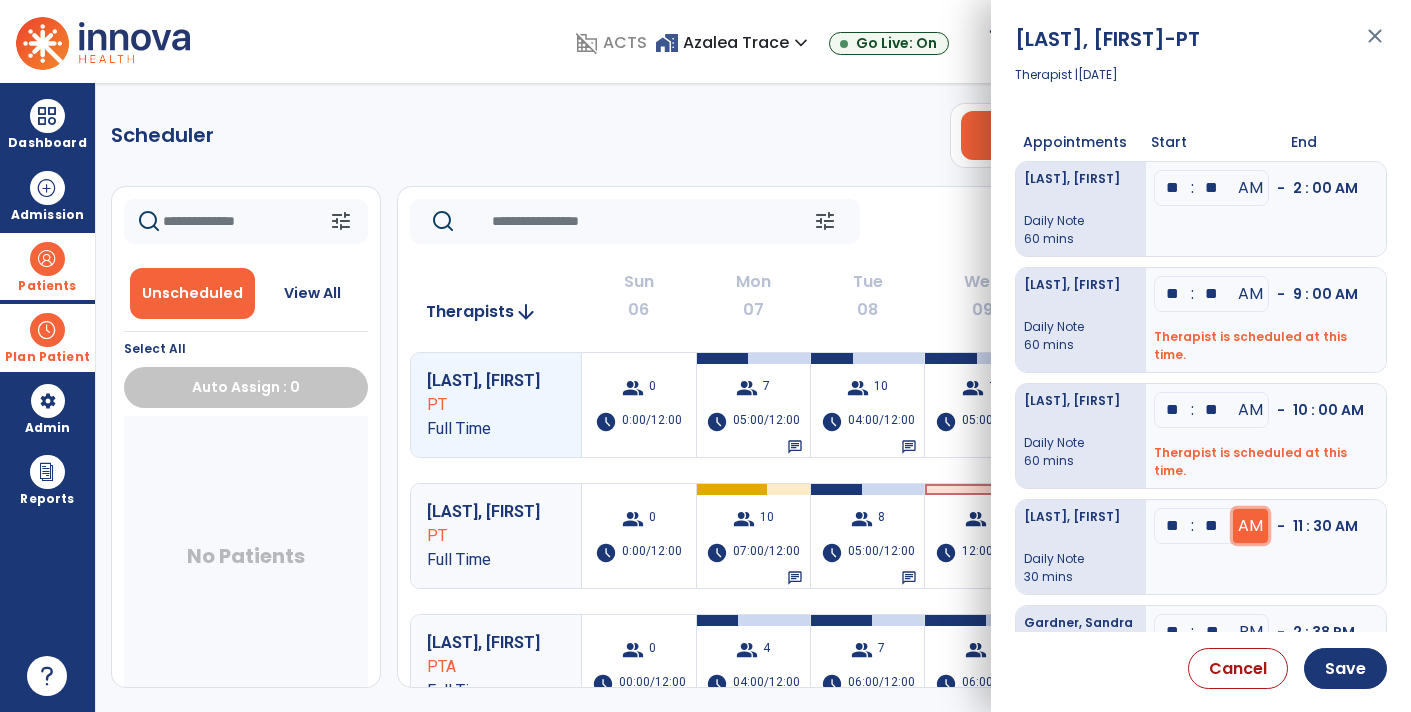 click on "AM" at bounding box center [1250, 188] 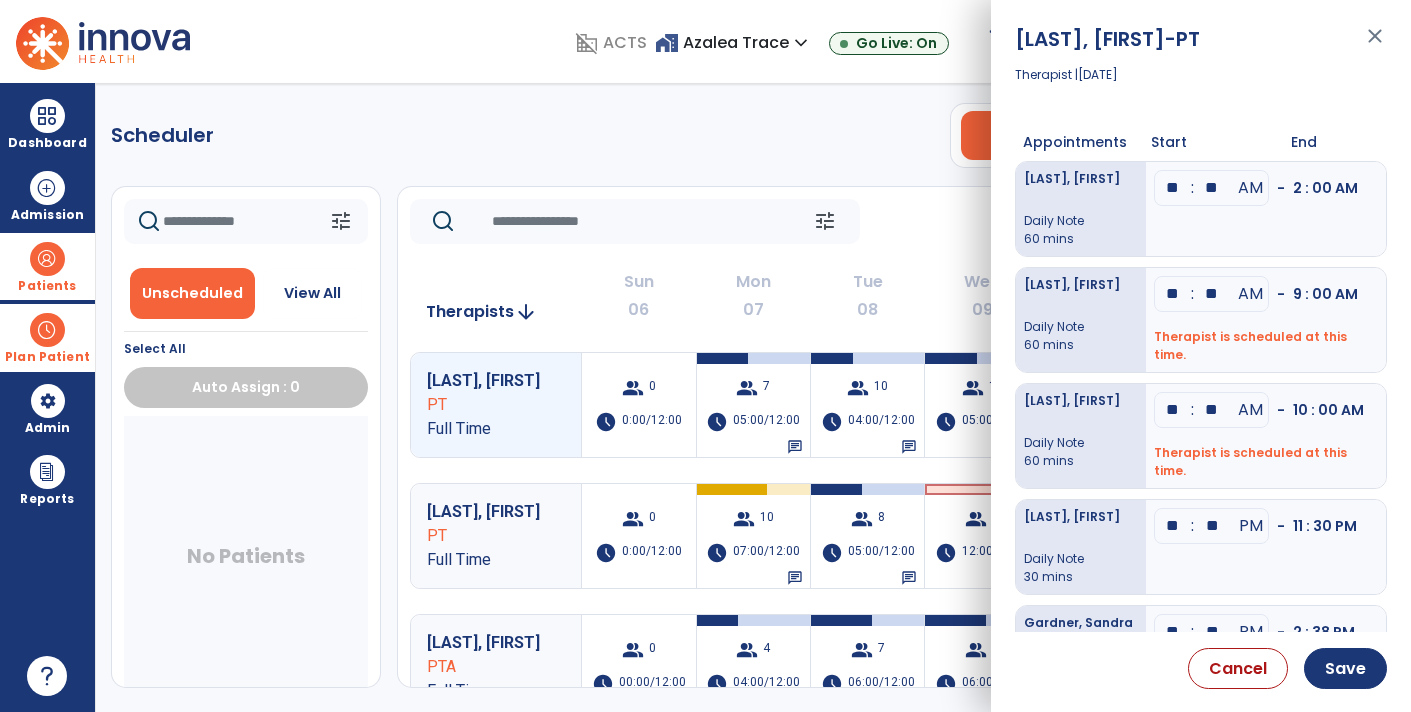 click on "**" at bounding box center [1212, 410] 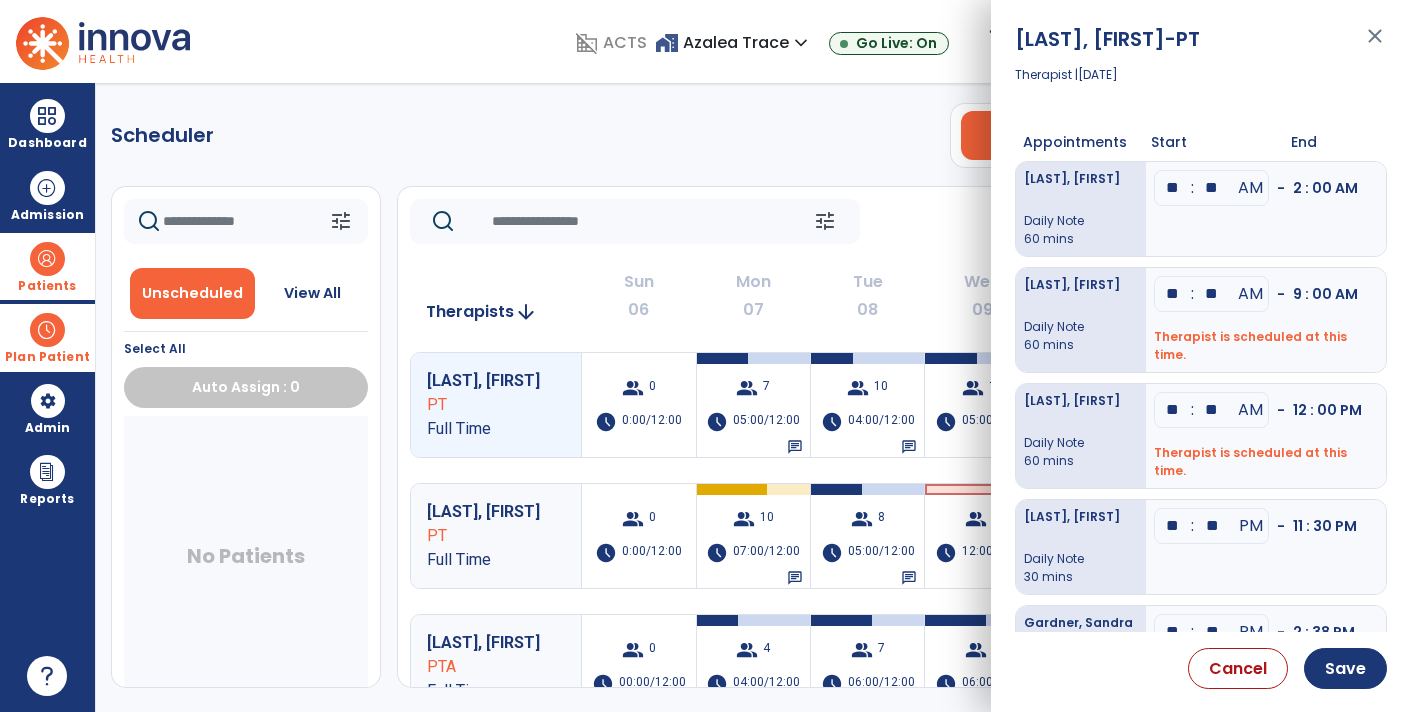 click on "- 12 : 00 PM" at bounding box center (1319, 410) 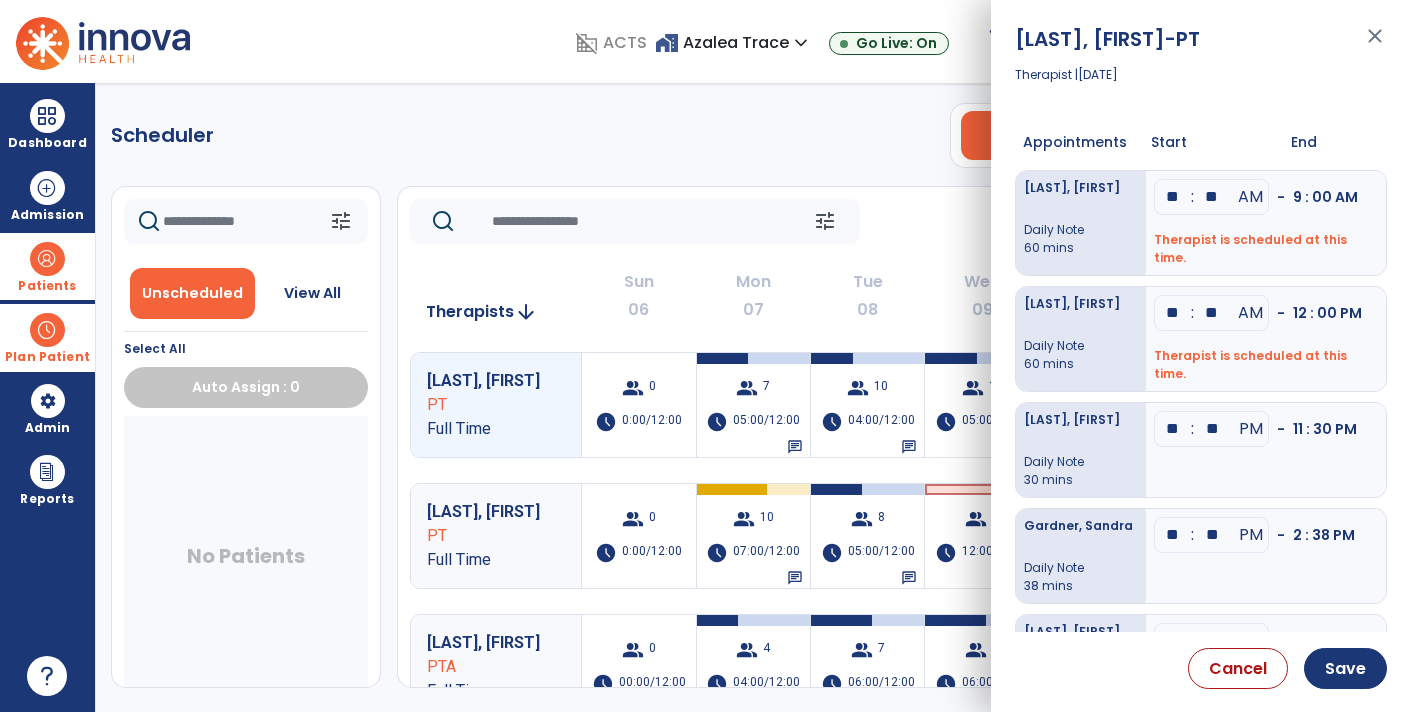 scroll, scrollTop: 155, scrollLeft: 0, axis: vertical 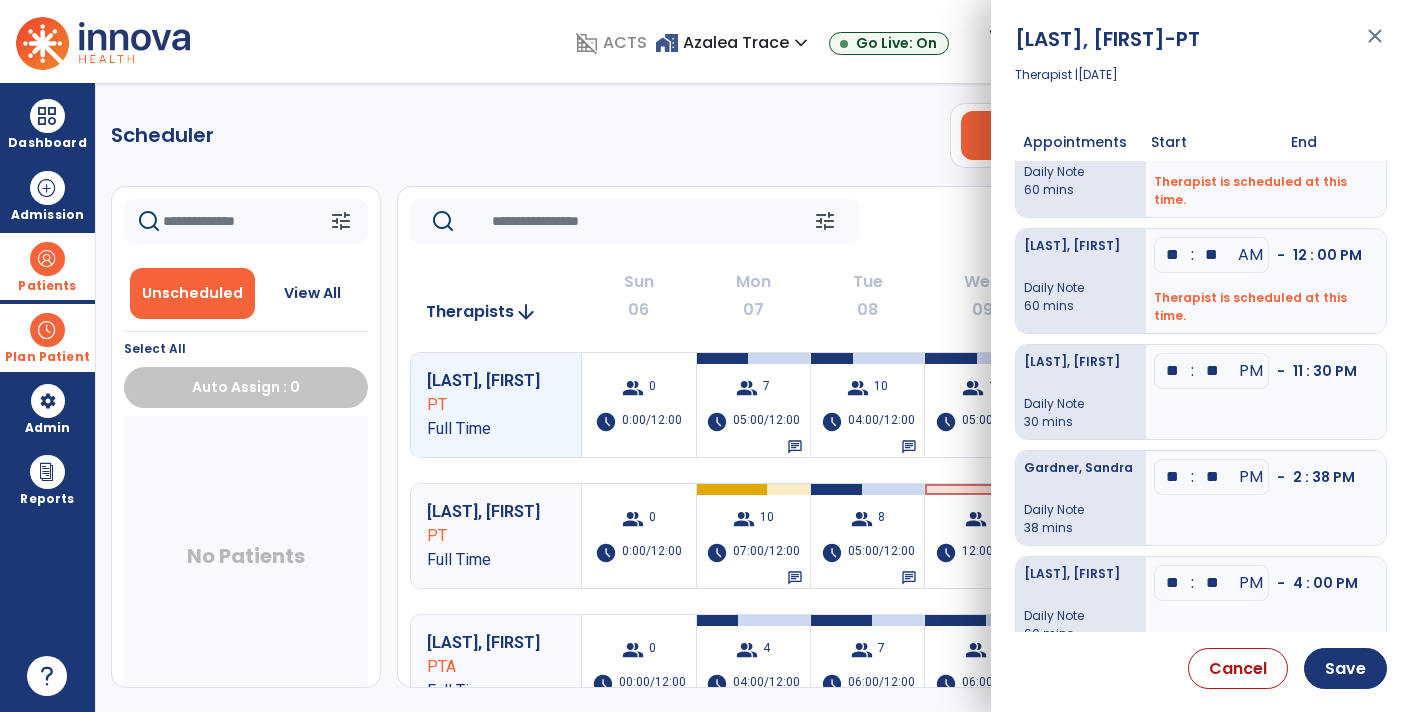 click on "**" at bounding box center [1173, 139] 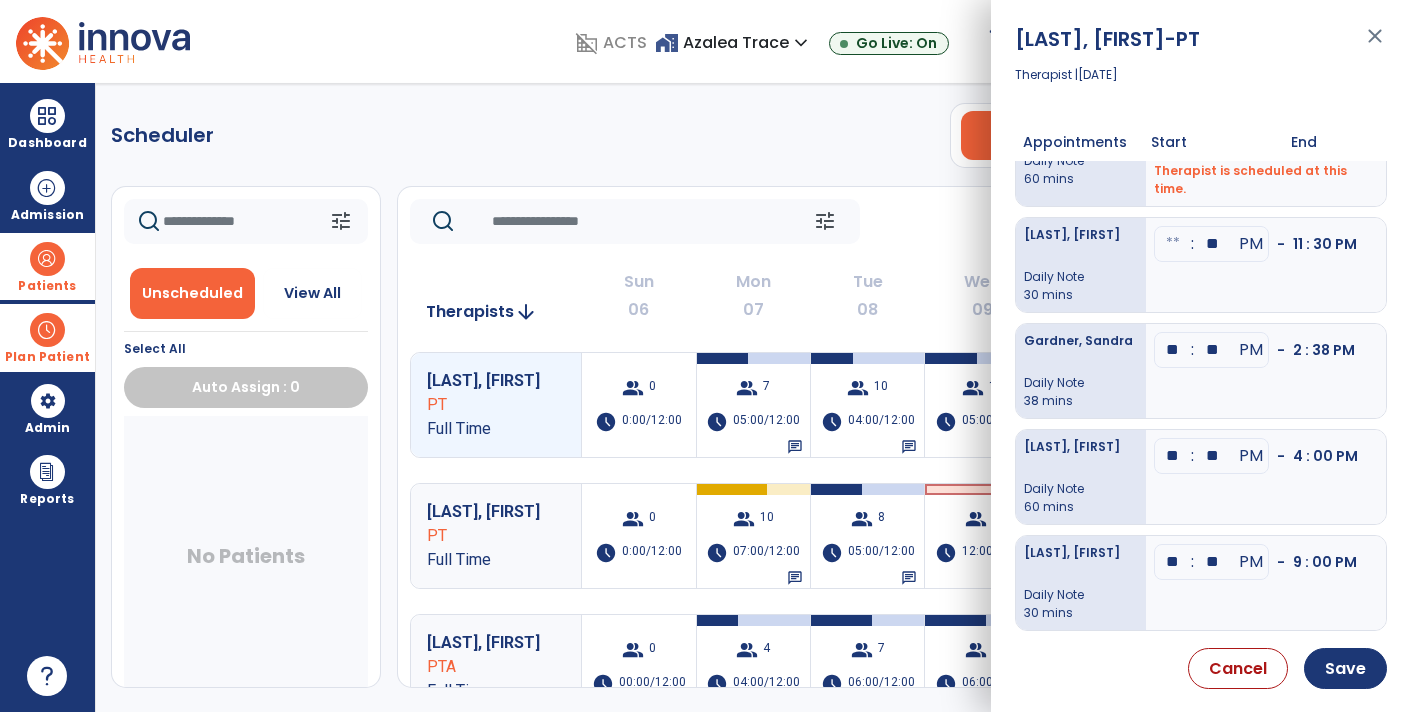 scroll, scrollTop: 263, scrollLeft: 0, axis: vertical 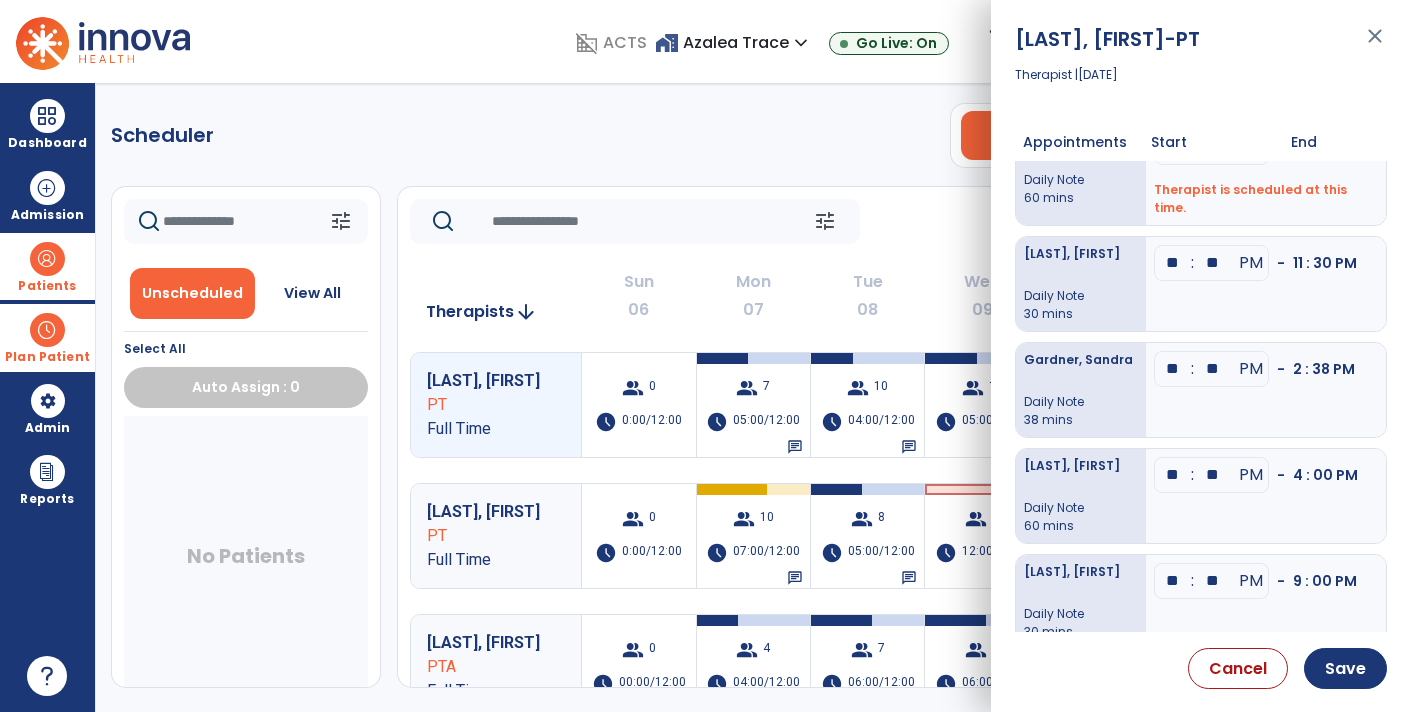 type on "*" 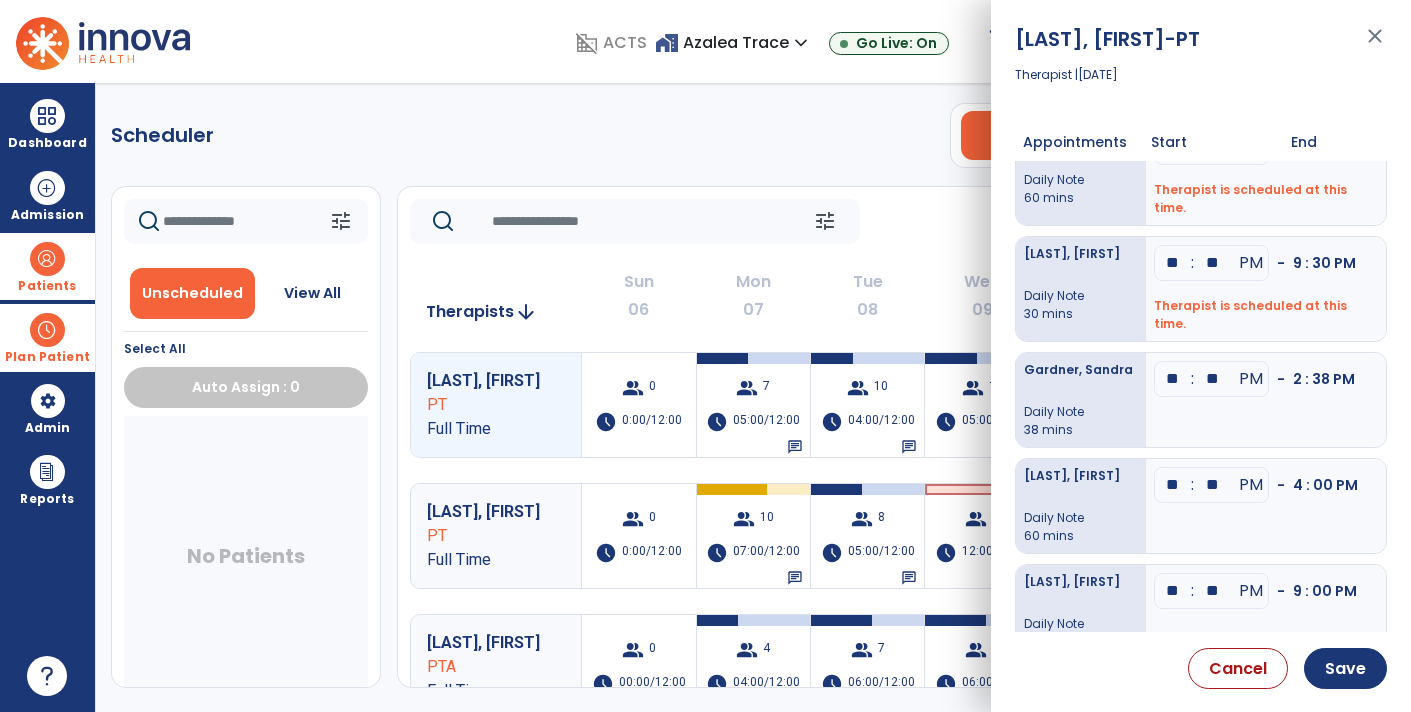 type on "**" 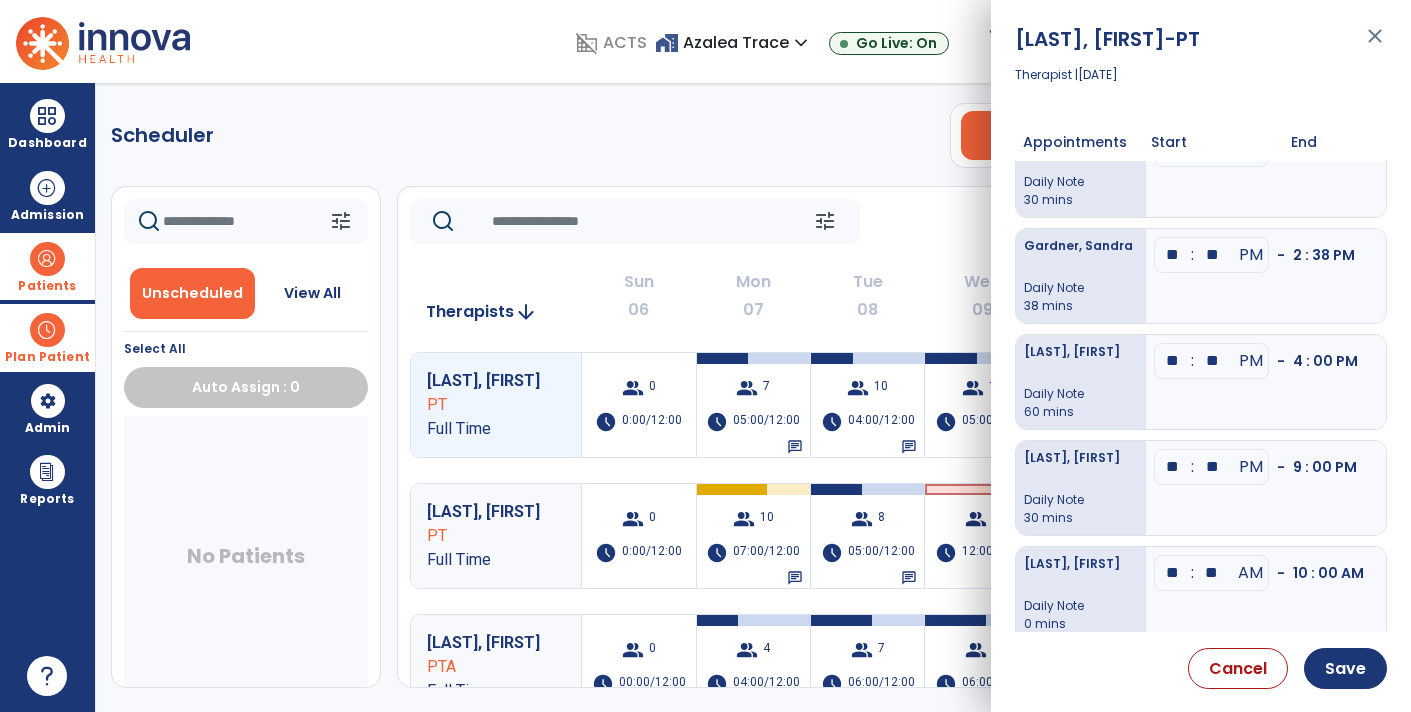 scroll, scrollTop: 505, scrollLeft: 0, axis: vertical 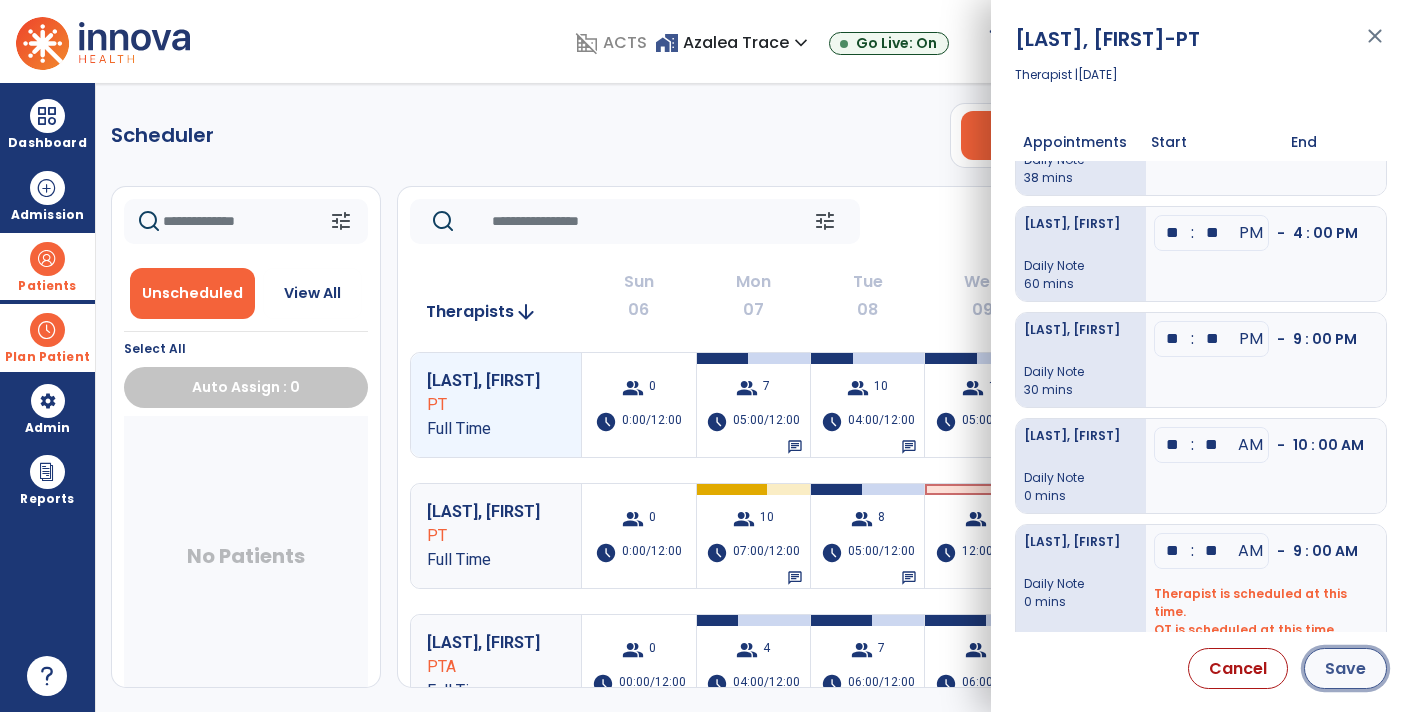 click on "Save" at bounding box center [1345, 668] 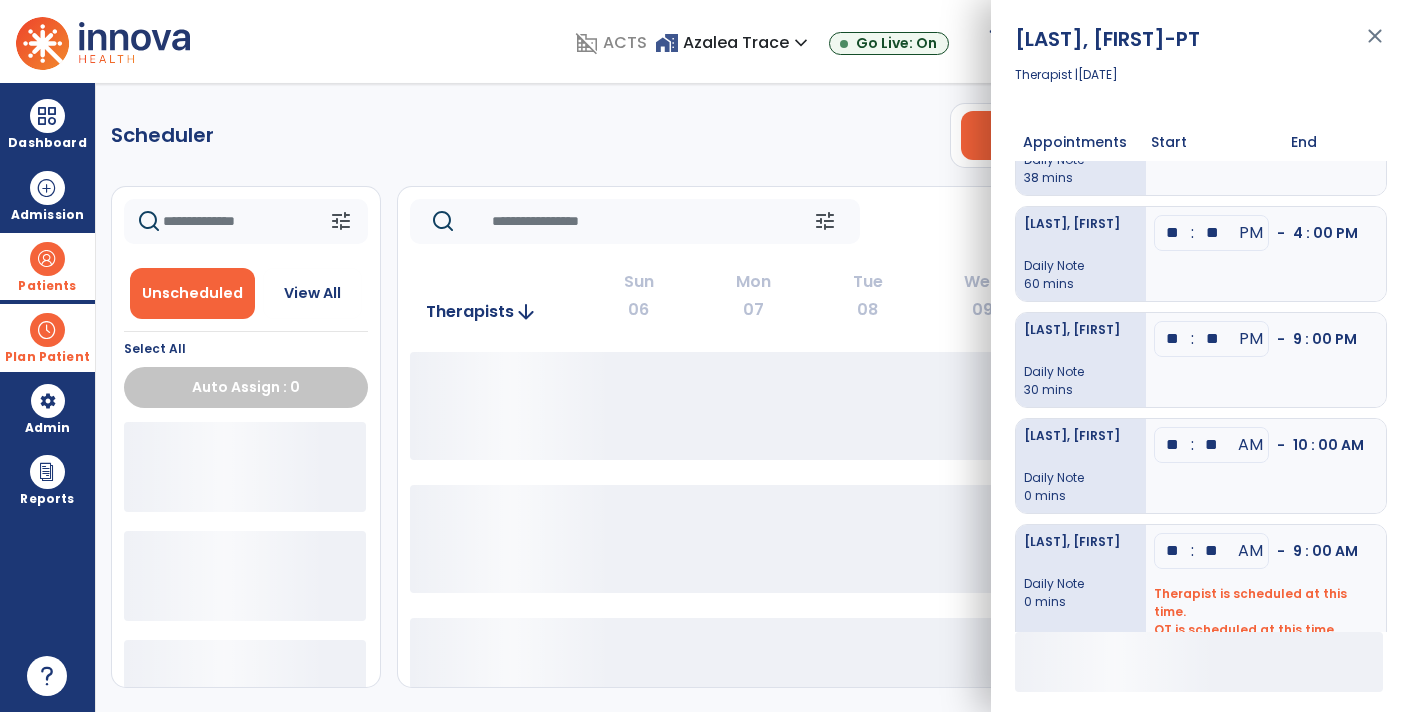 click 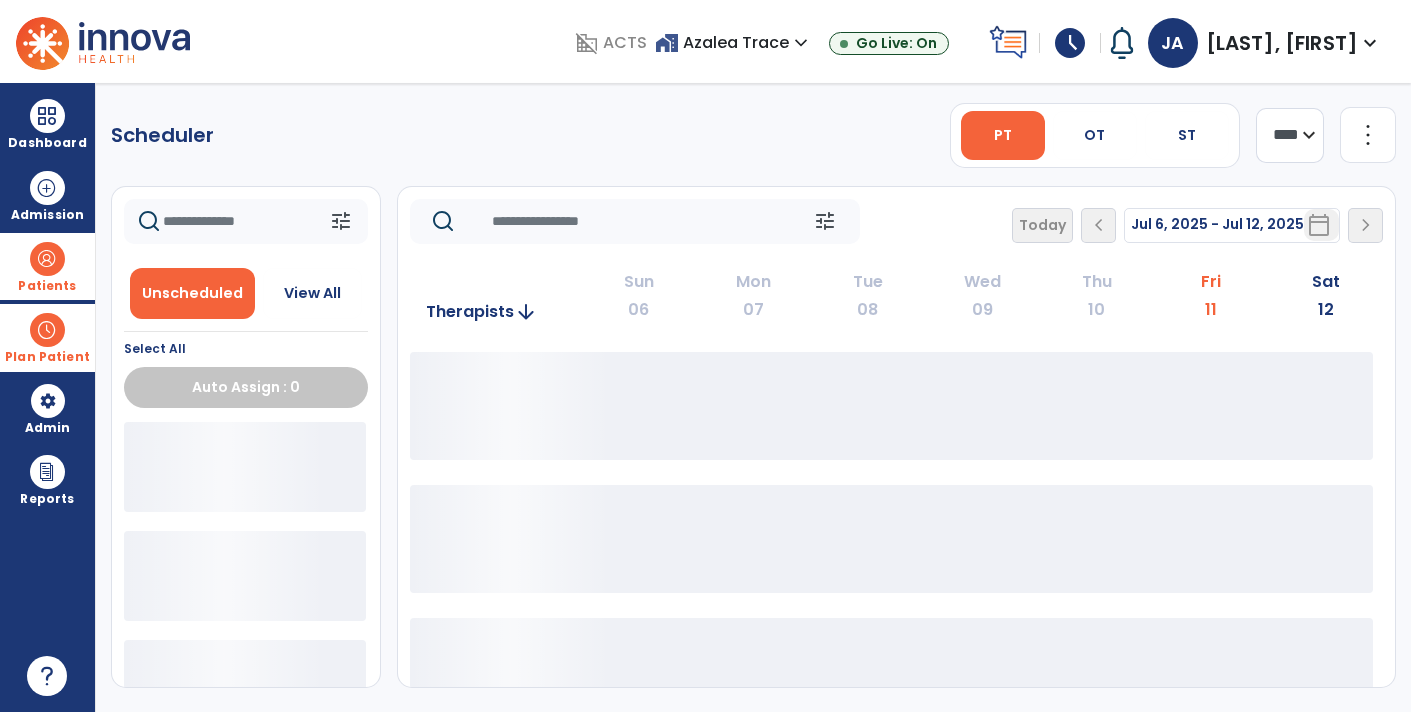 click 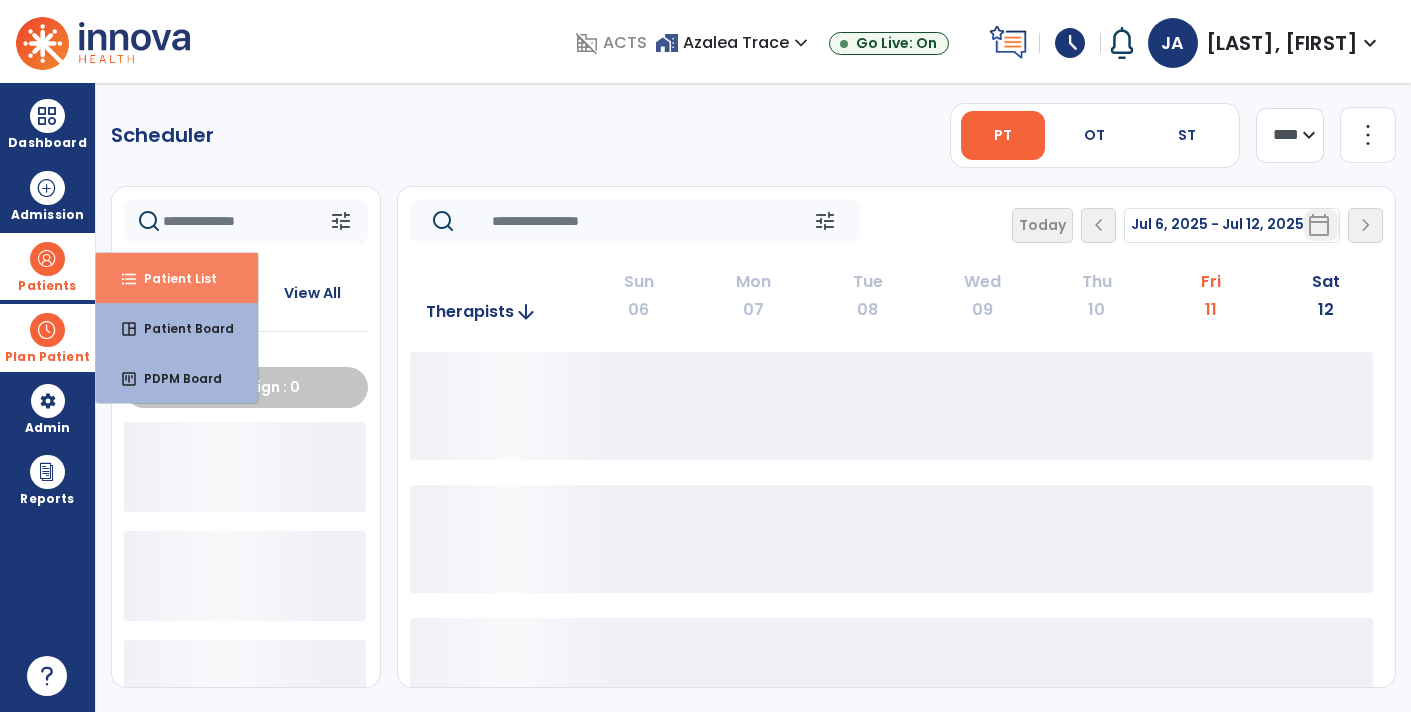 click on "format_list_bulleted  Patient List" at bounding box center [177, 278] 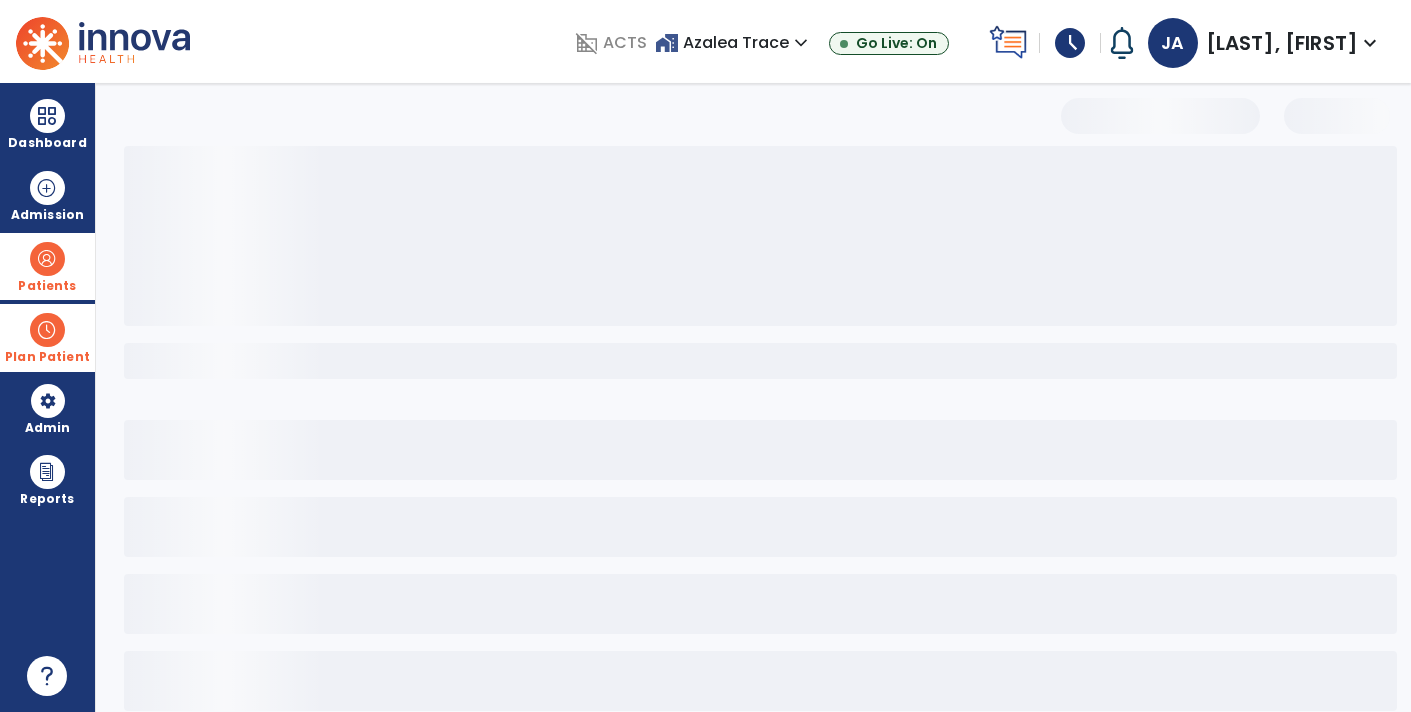 select on "***" 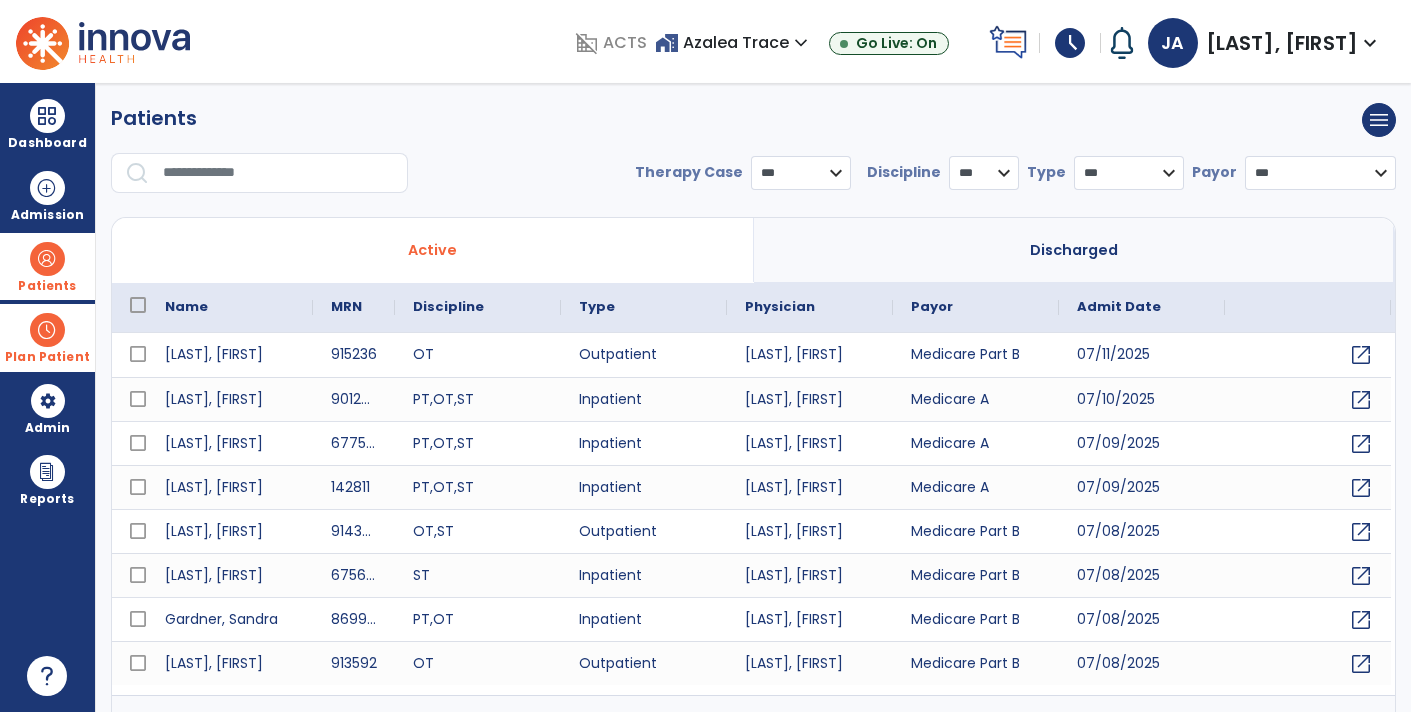 click at bounding box center [278, 173] 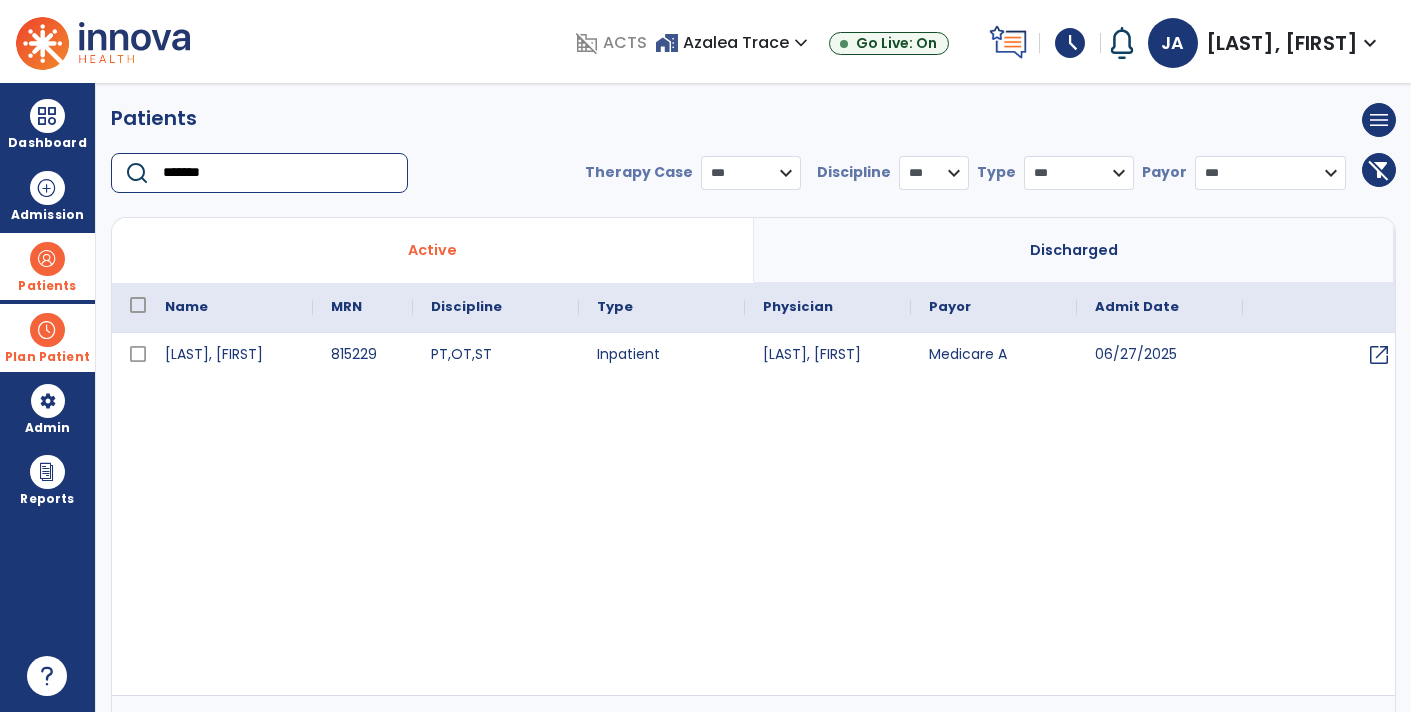 type on "*******" 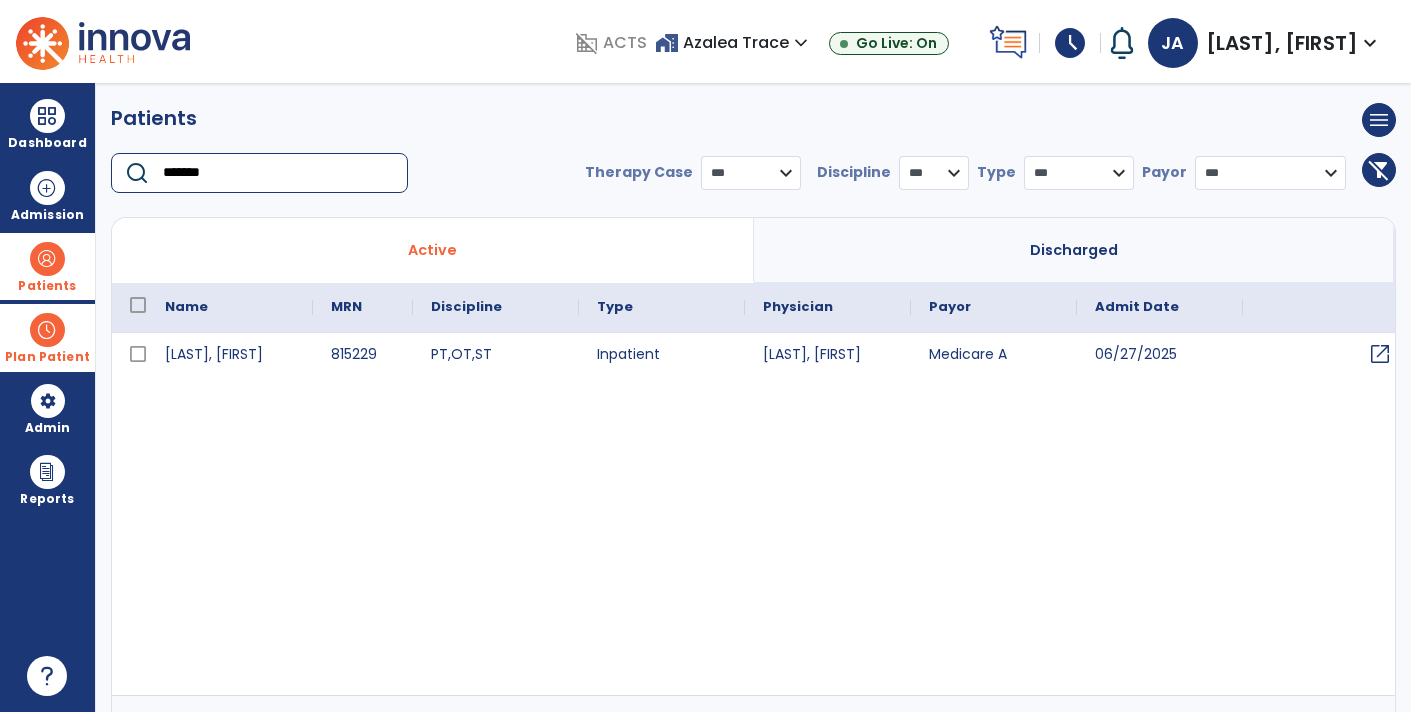 click on "open_in_new" at bounding box center [1380, 354] 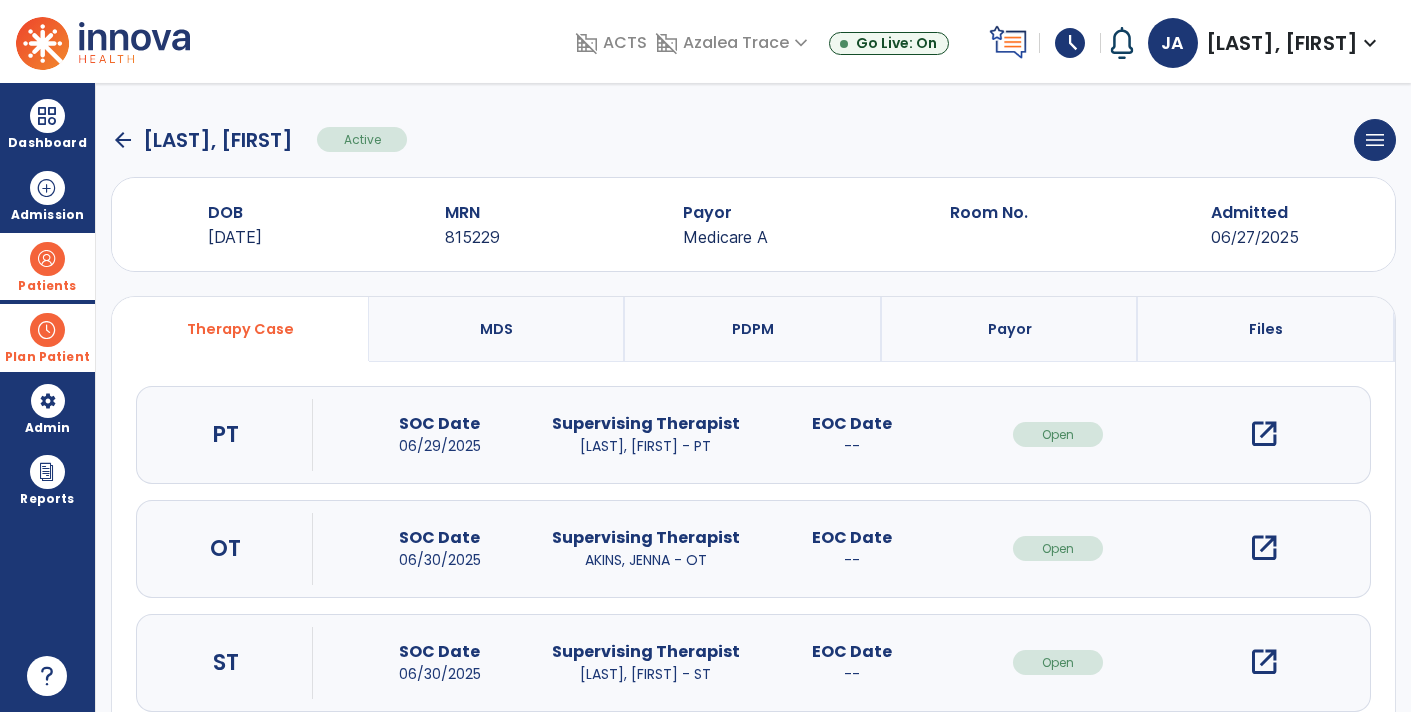 click on "open_in_new" at bounding box center (1264, 434) 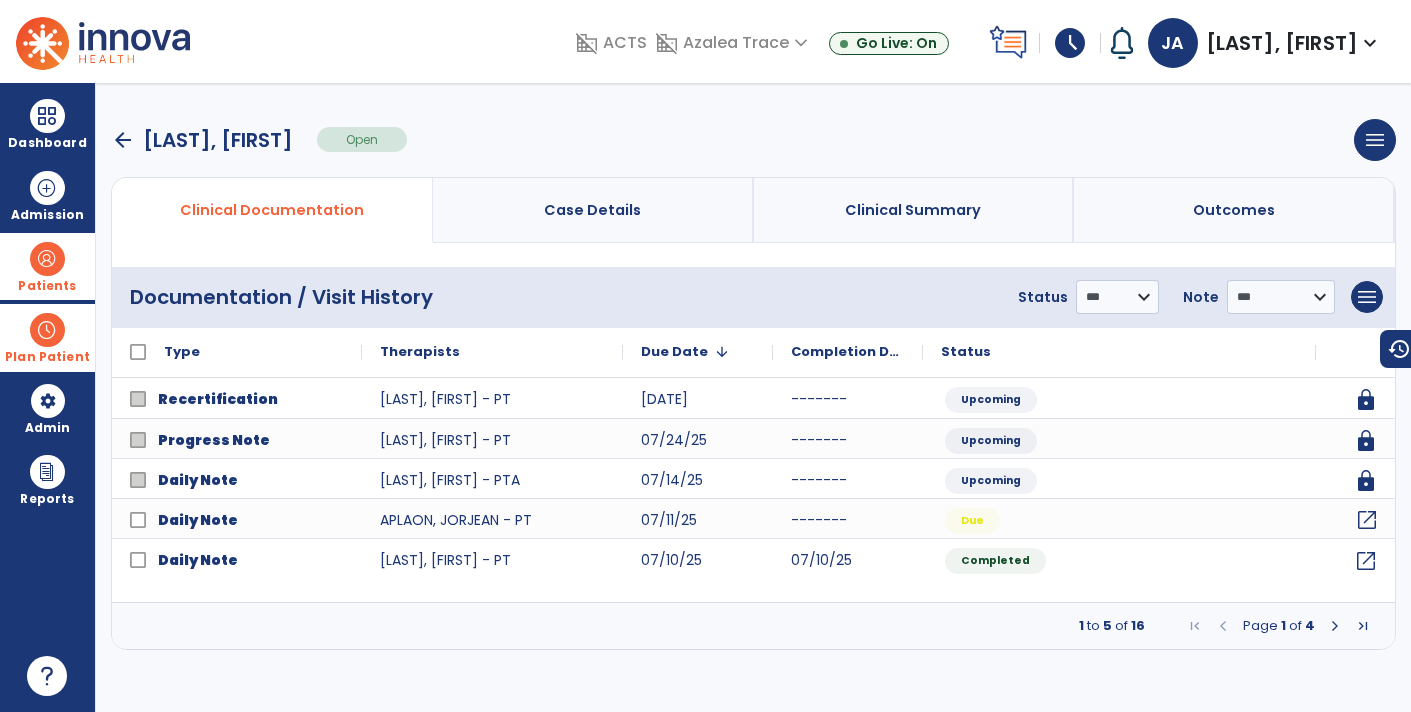click on "open_in_new" 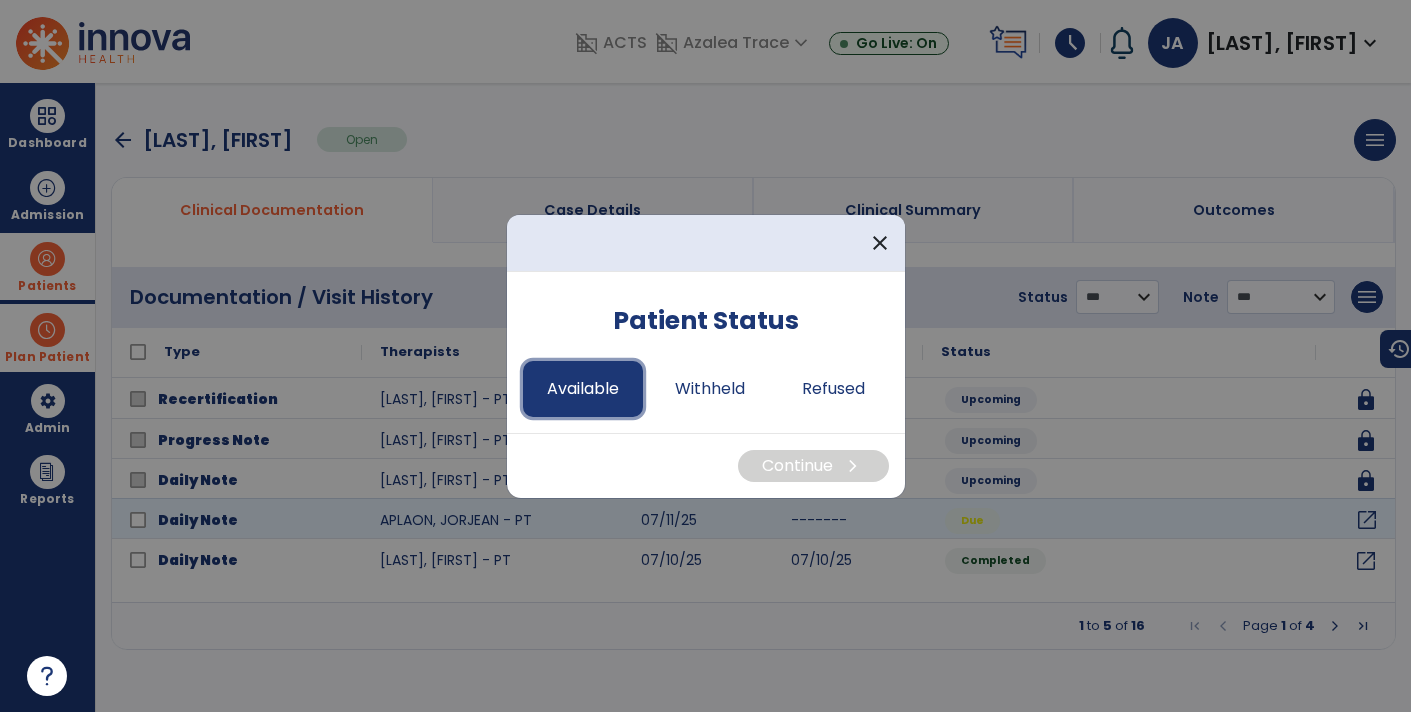 click on "Available" at bounding box center [583, 389] 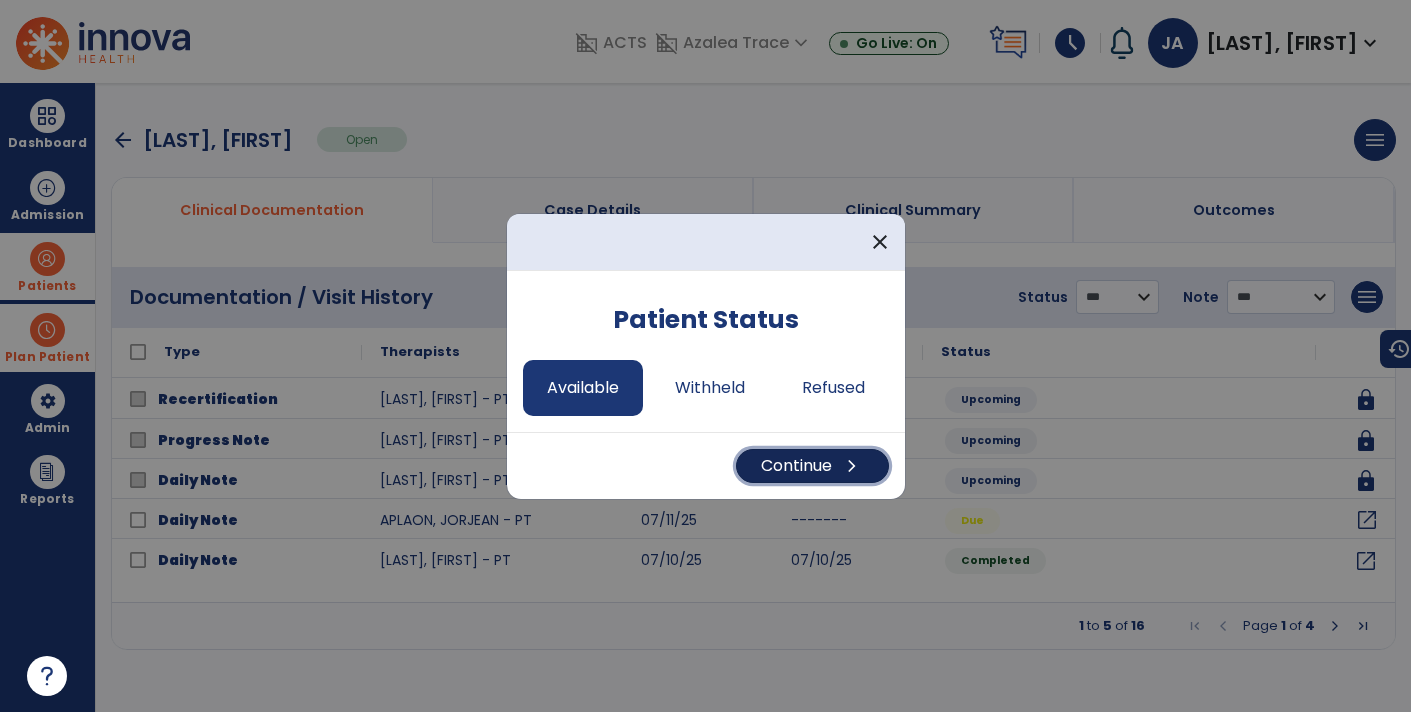click on "Continue   chevron_right" at bounding box center (812, 466) 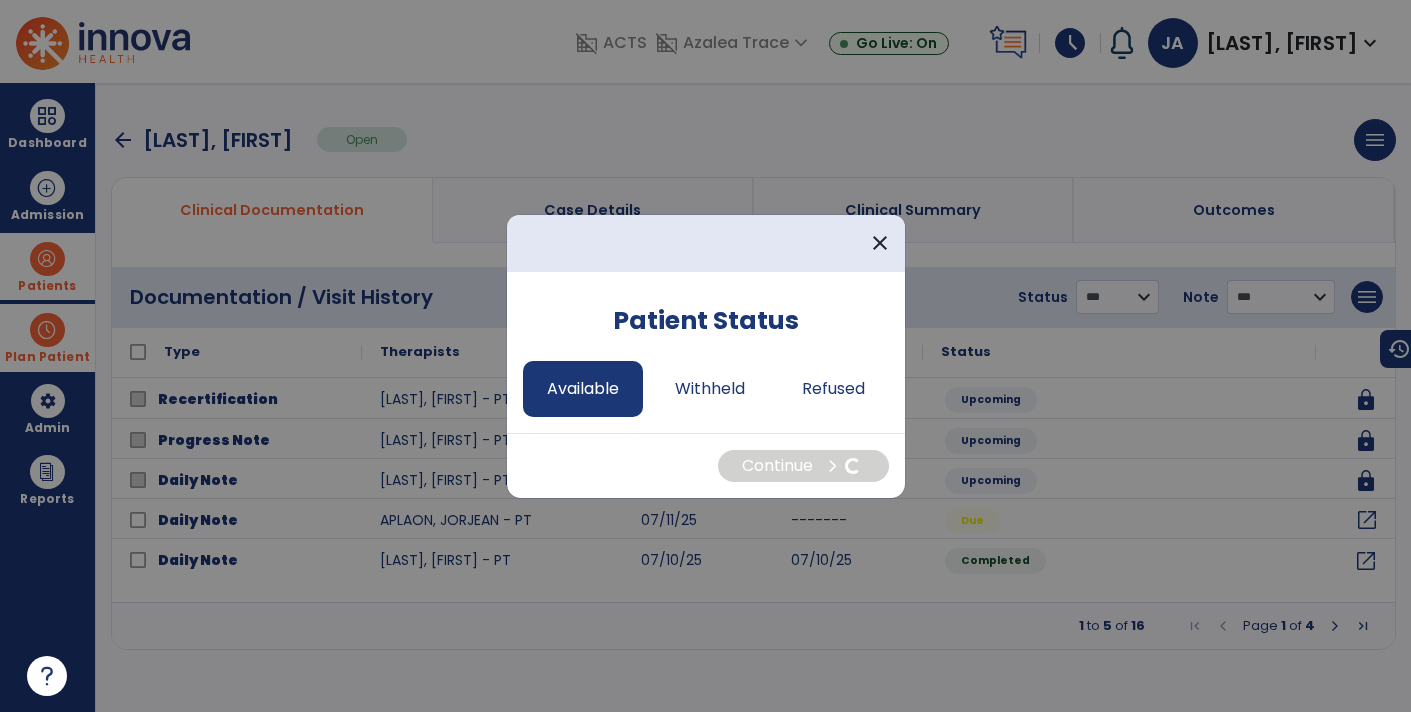 select on "*" 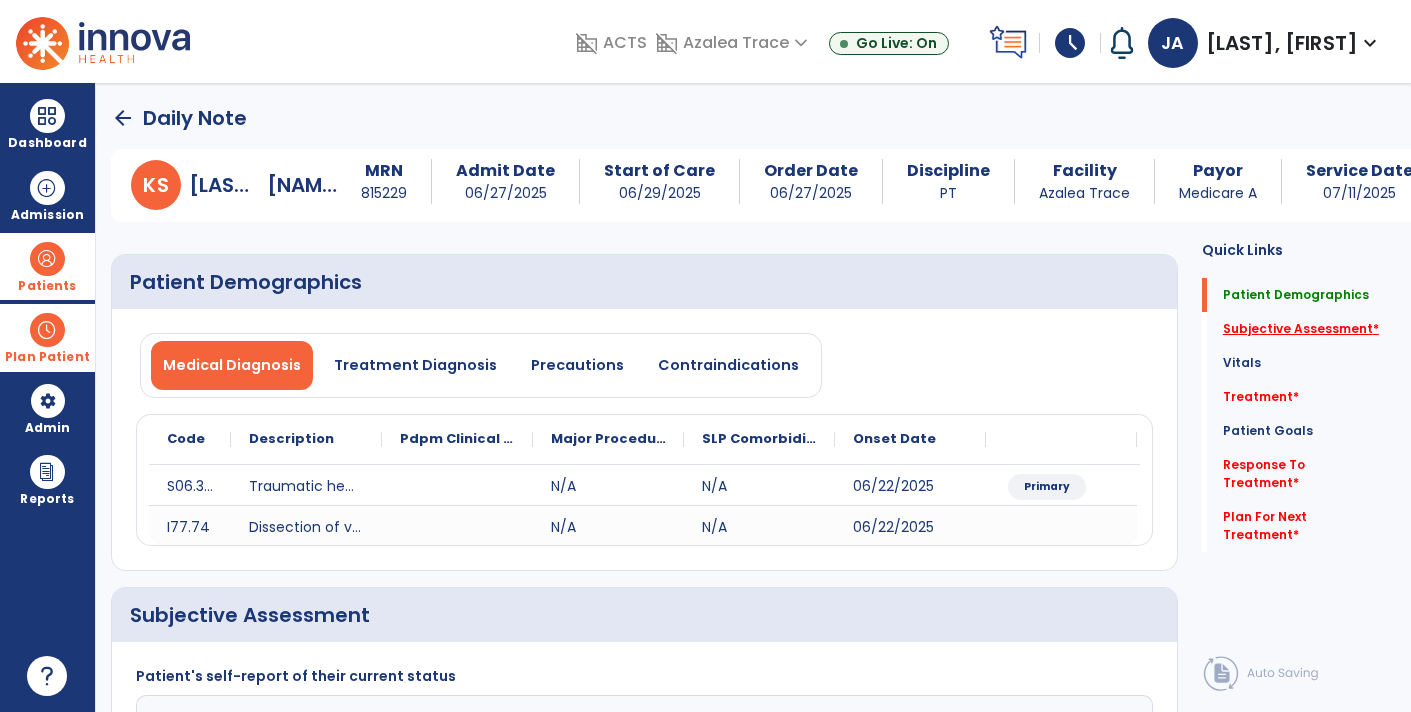 click on "Subjective Assessment   *" 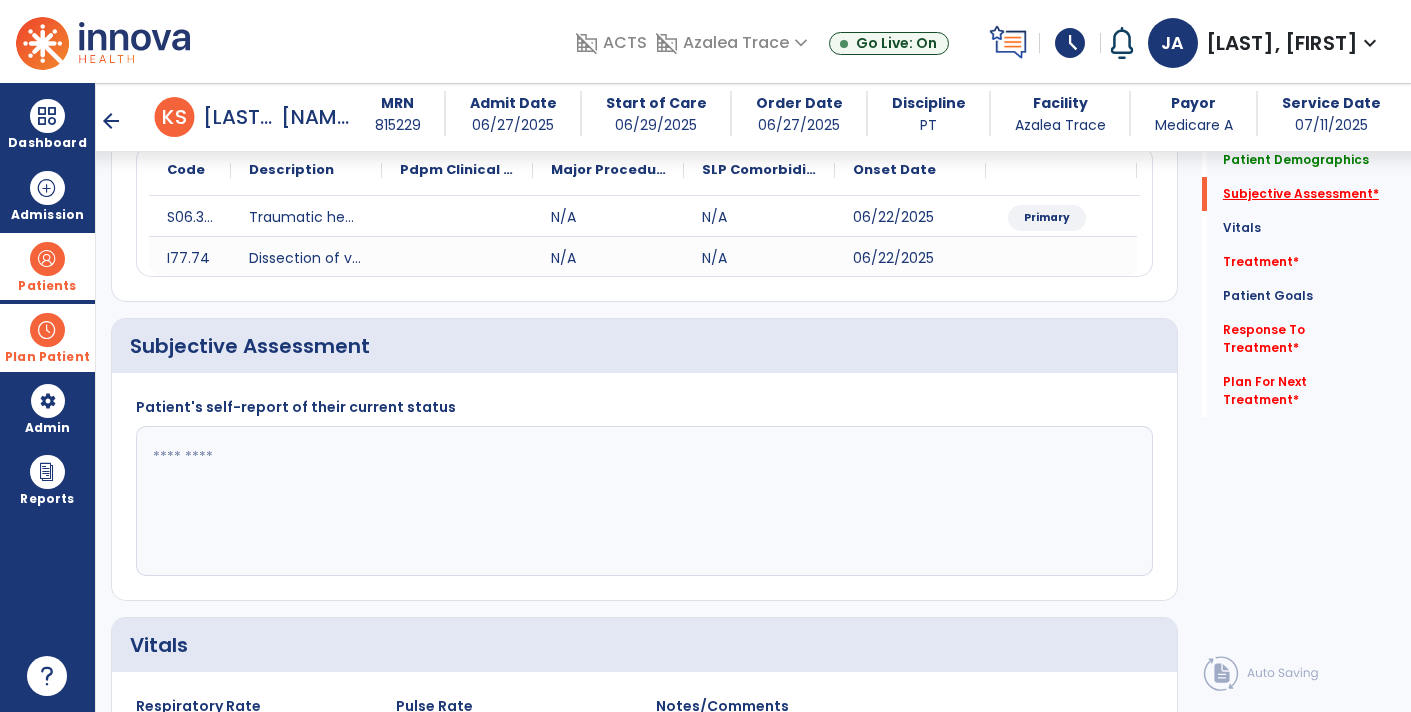scroll, scrollTop: 329, scrollLeft: 0, axis: vertical 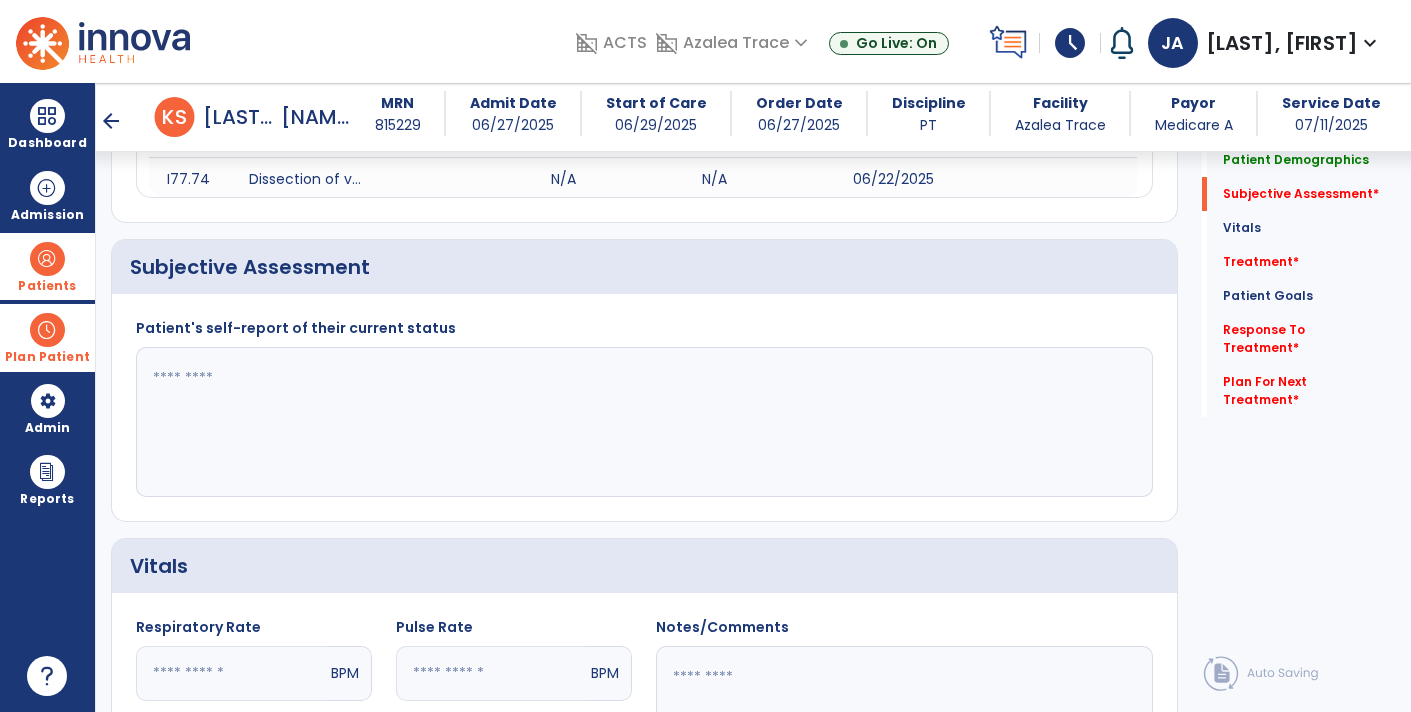click 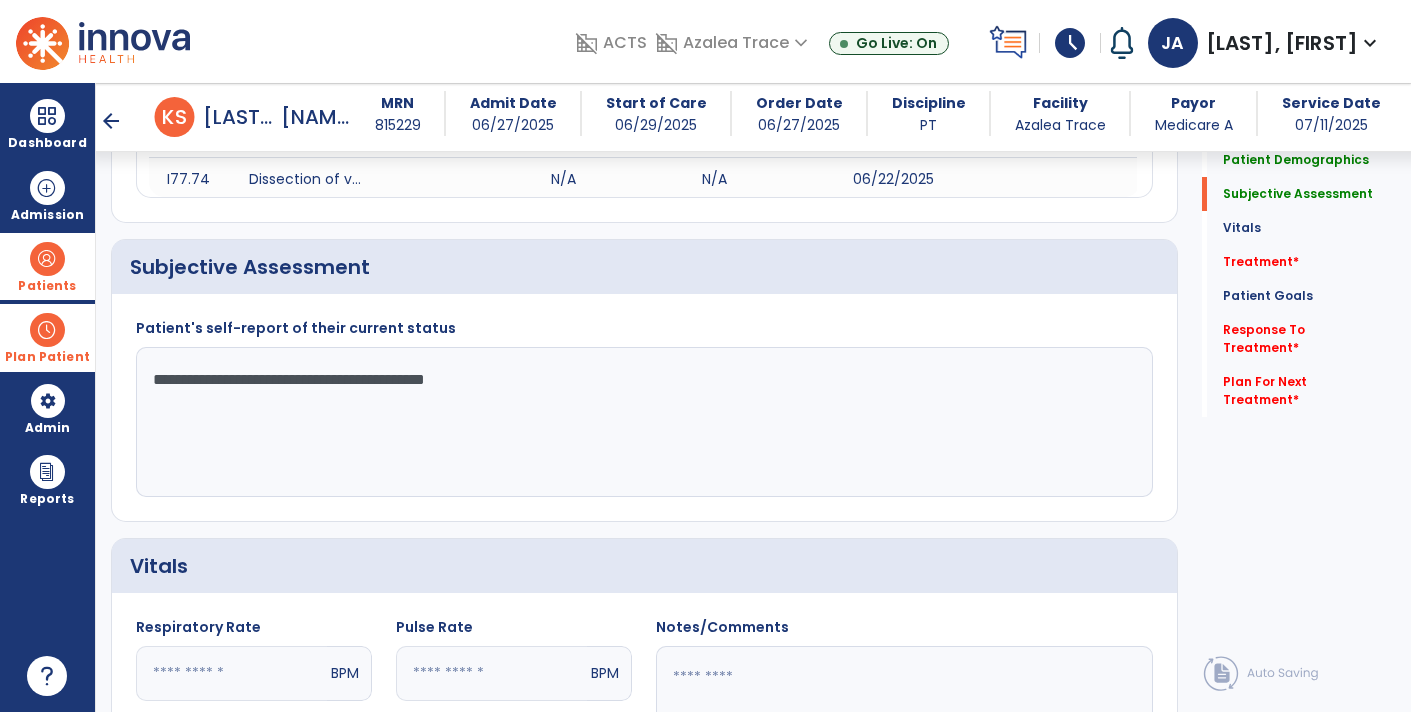 click on "**********" 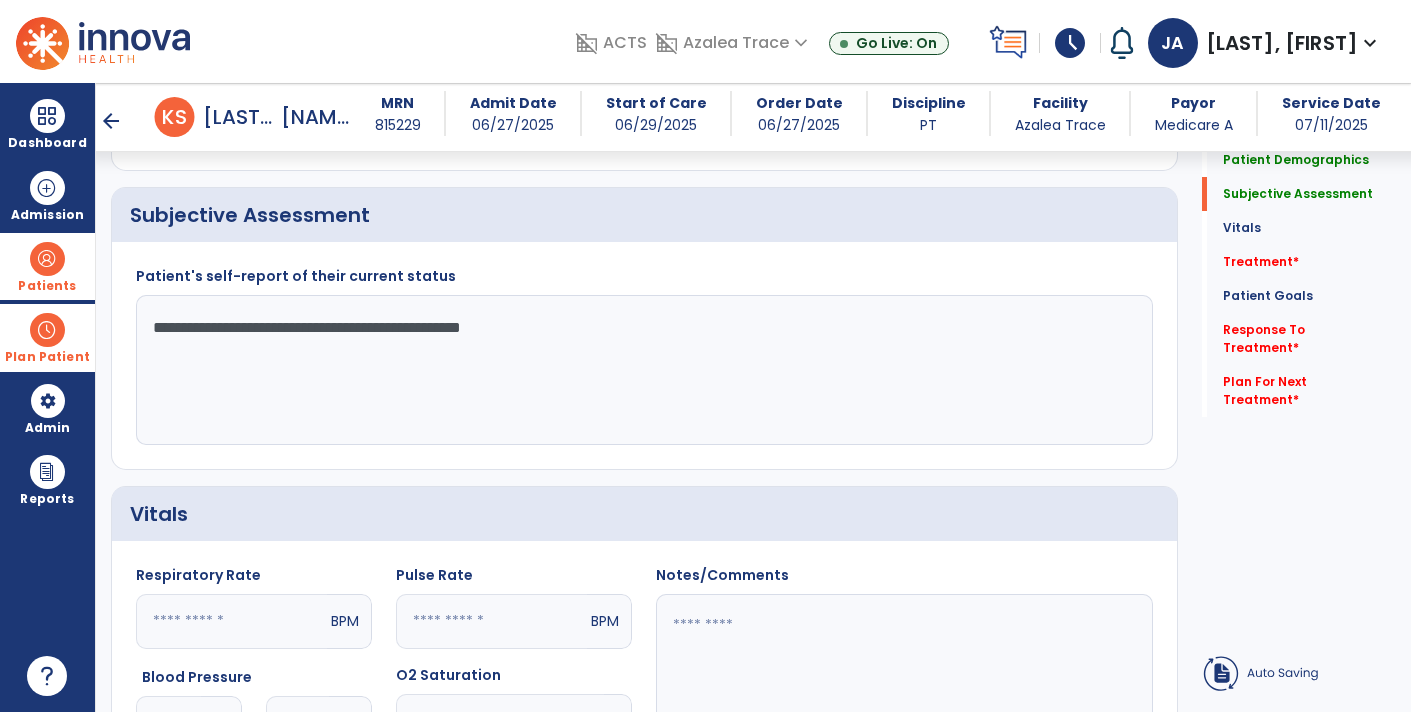 scroll, scrollTop: 379, scrollLeft: 0, axis: vertical 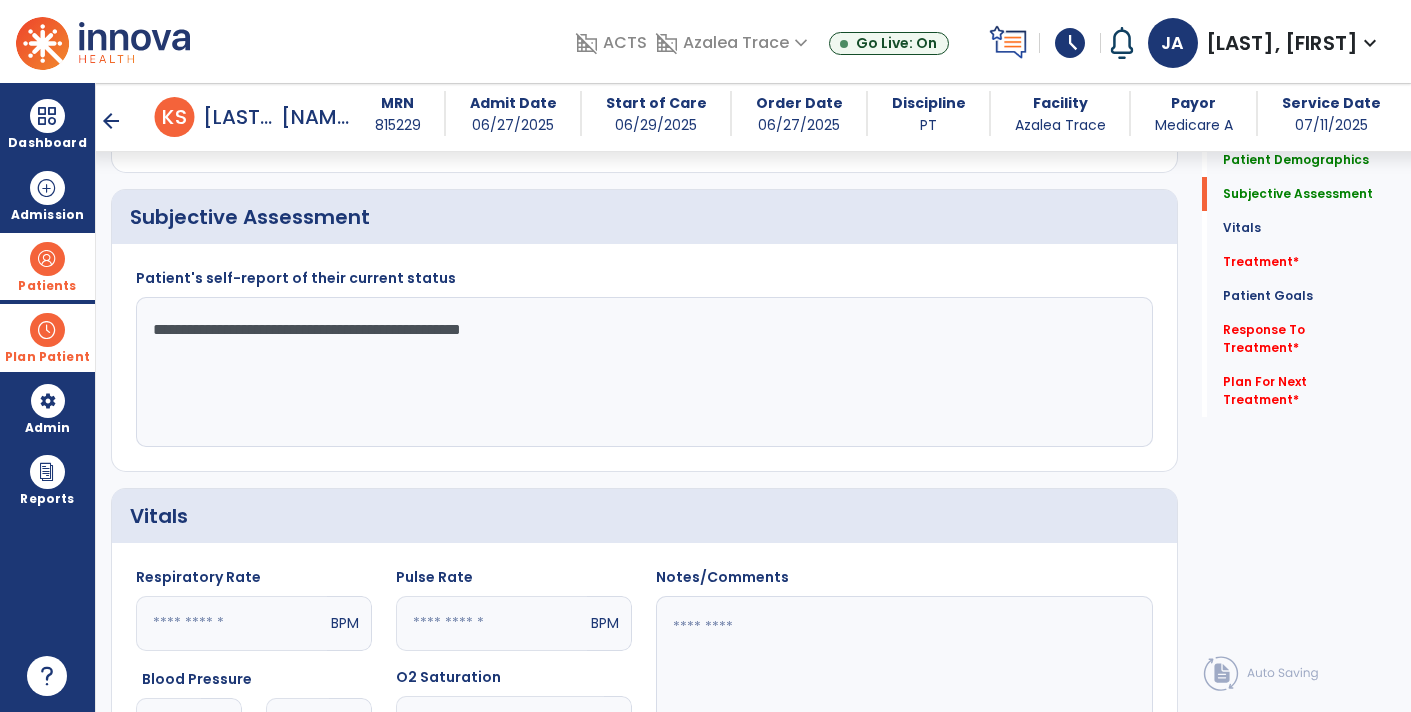 click on "**********" 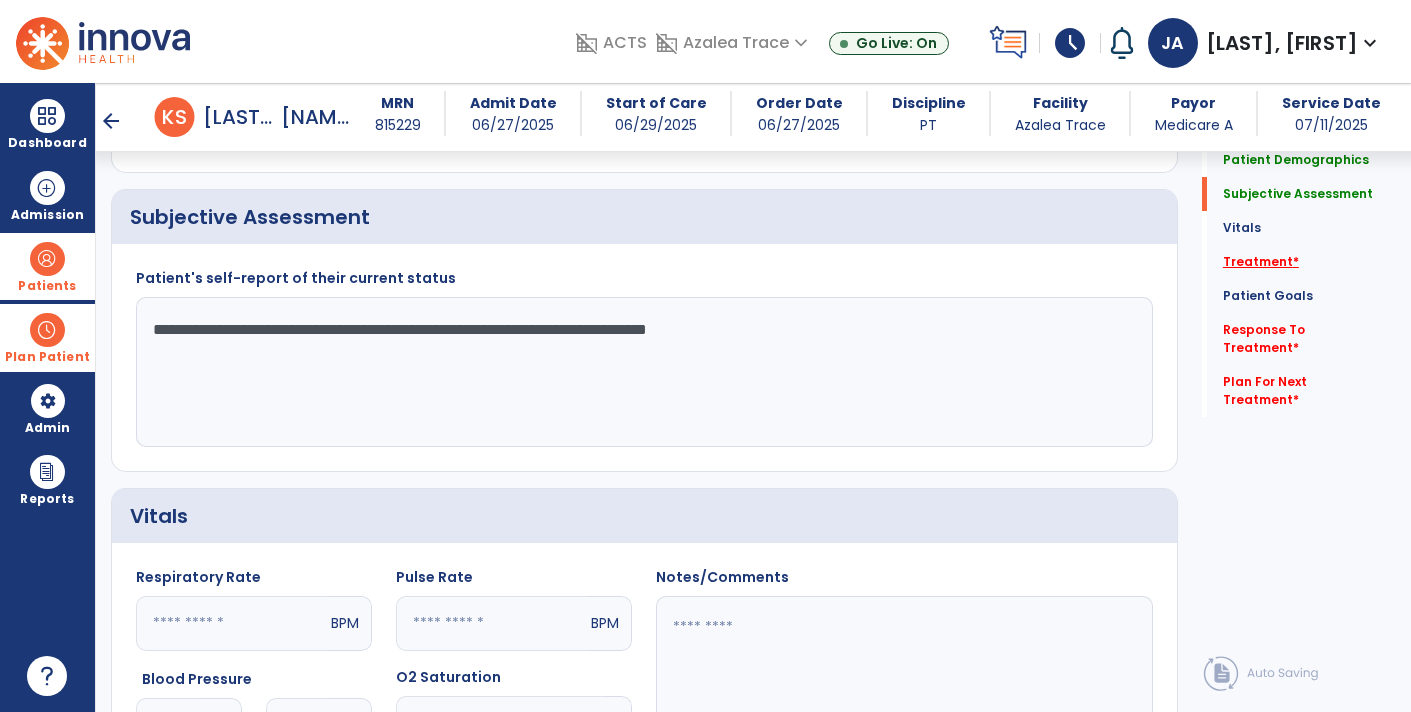 type on "**********" 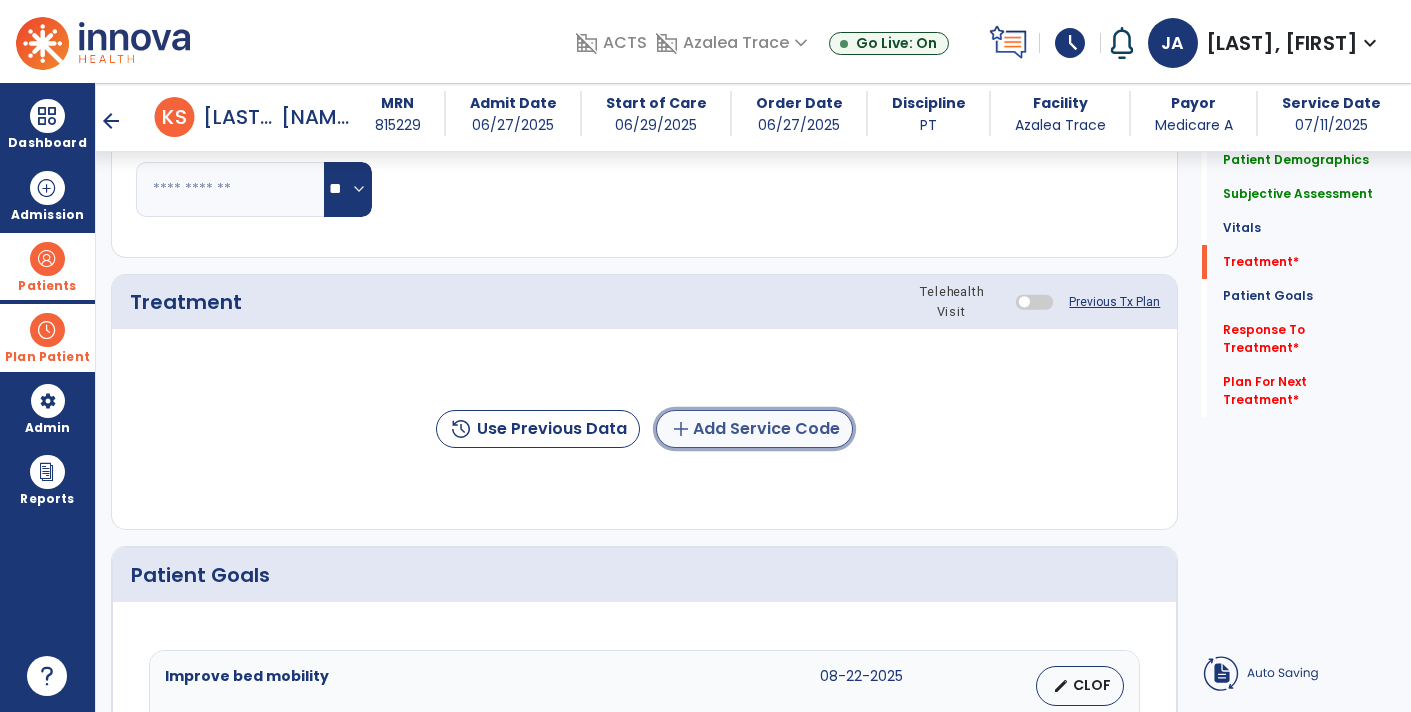 click on "add  Add Service Code" 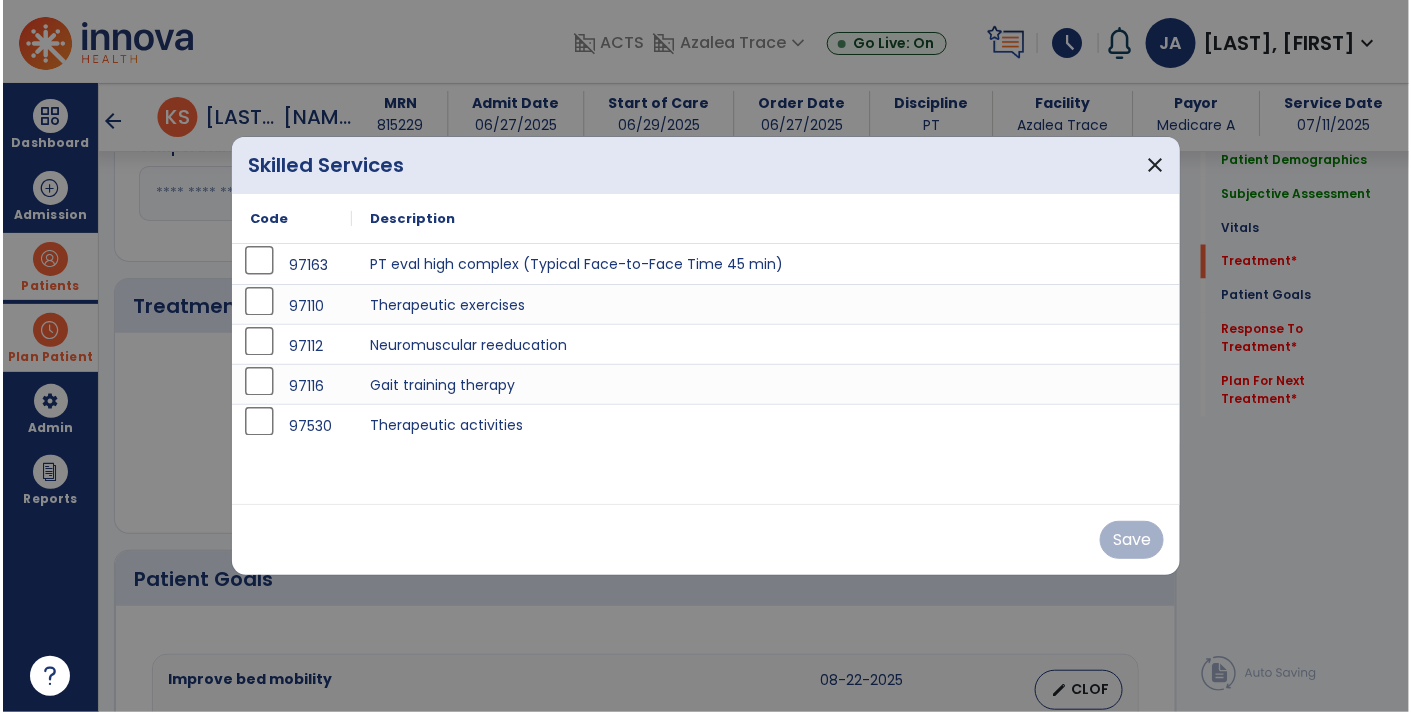 scroll, scrollTop: 1015, scrollLeft: 0, axis: vertical 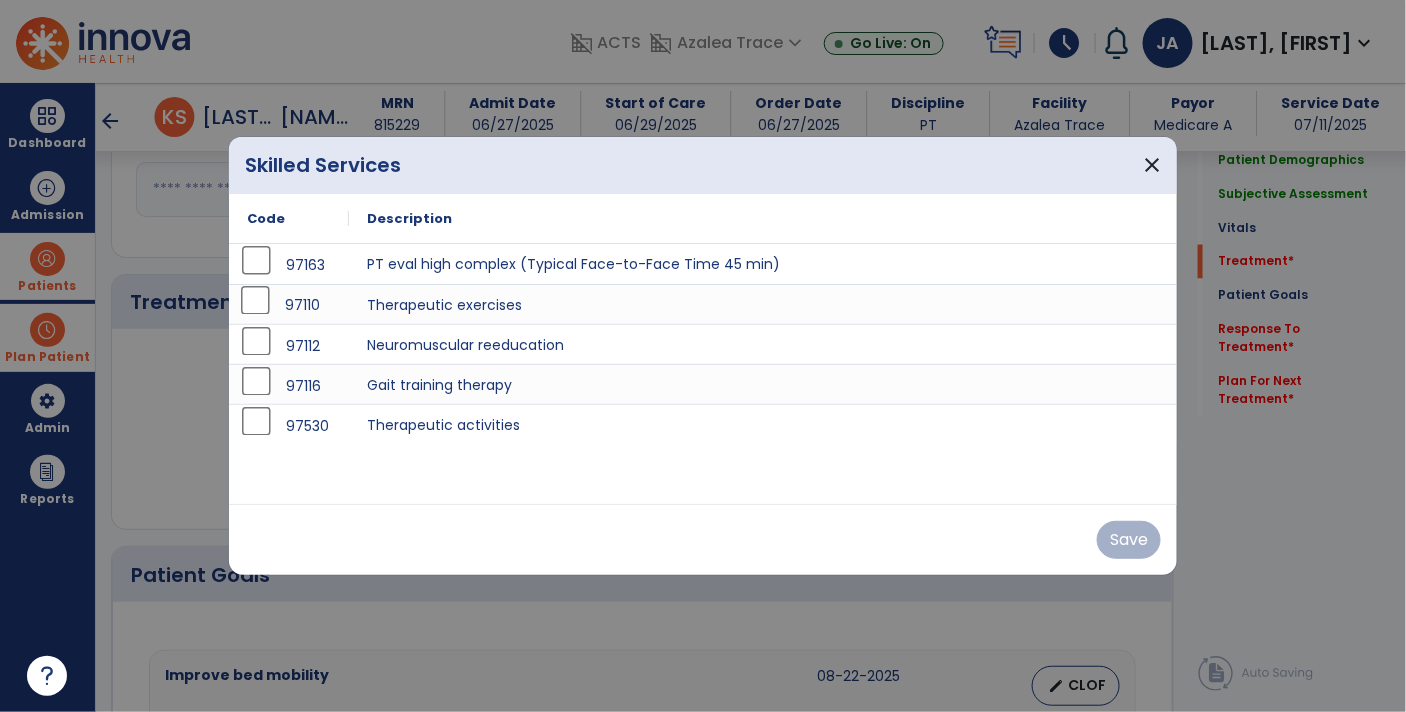 click on "97110" at bounding box center [289, 305] 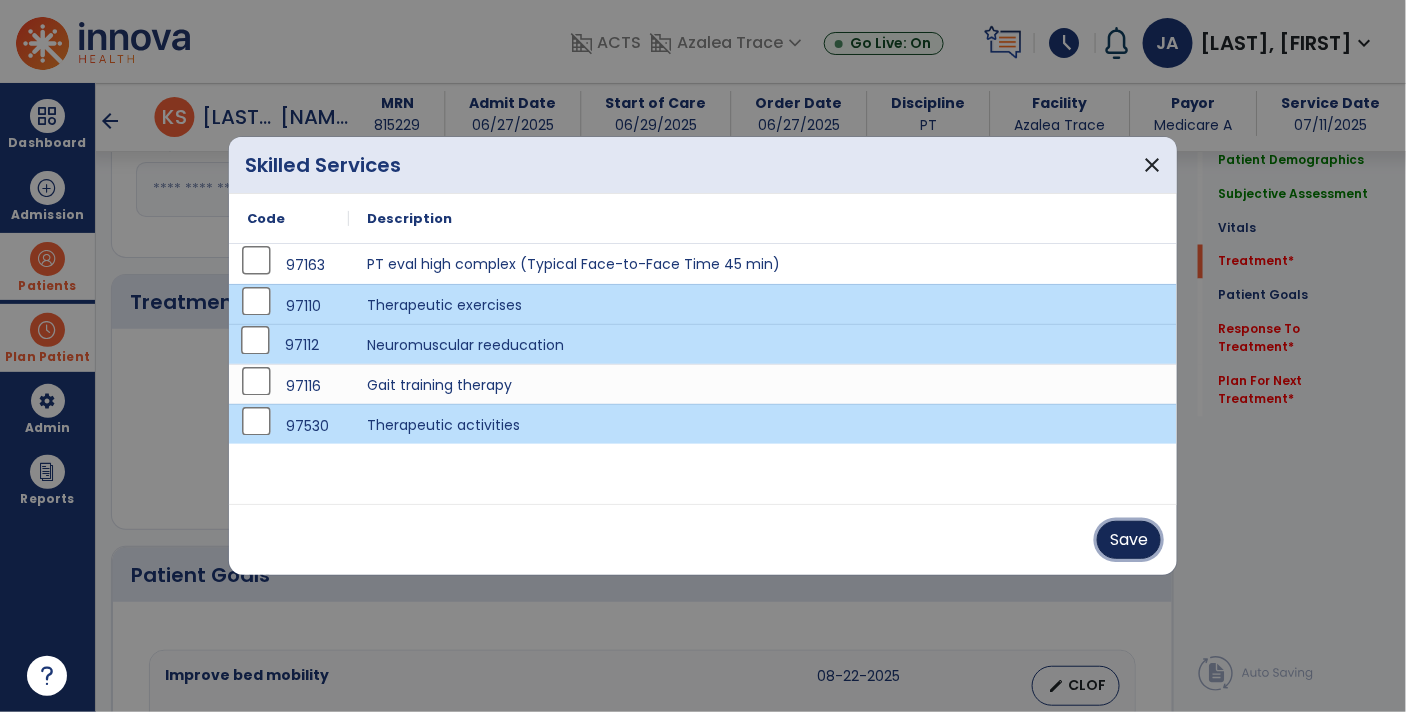 click on "Save" at bounding box center (1129, 540) 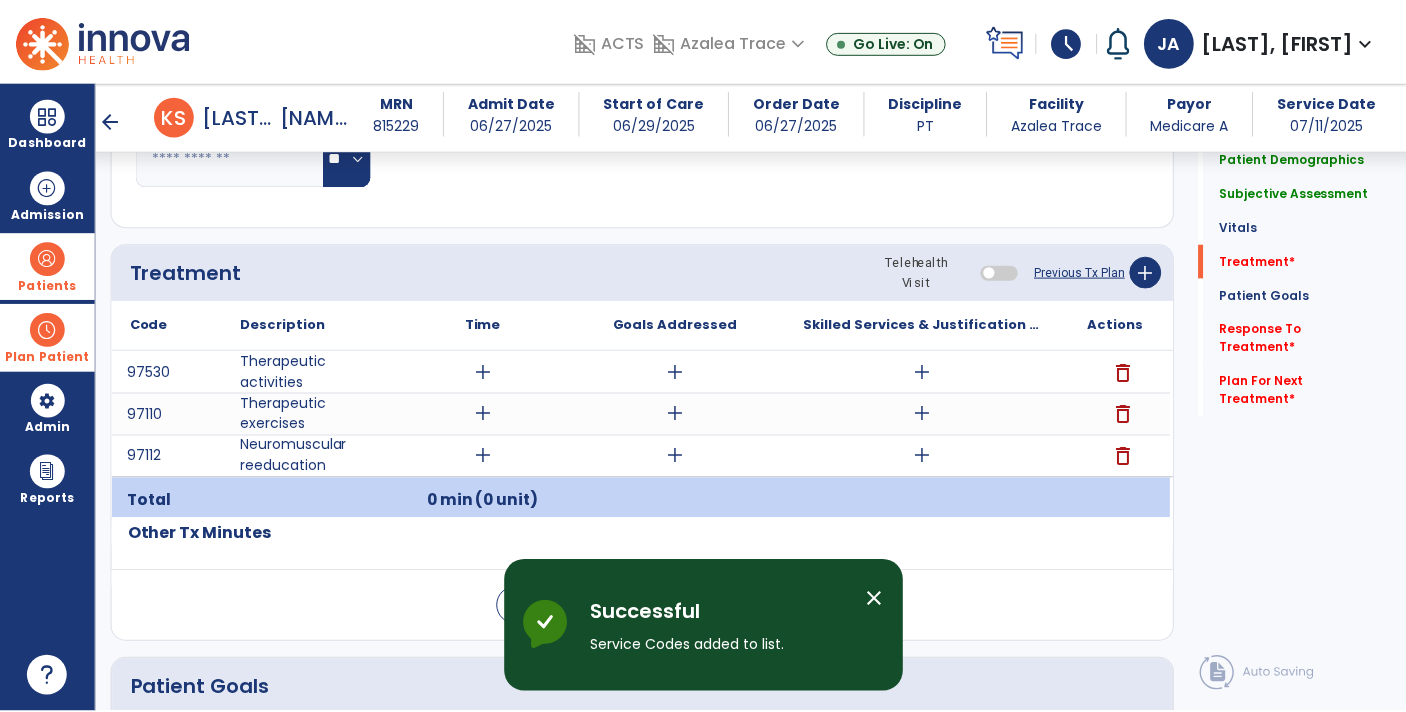scroll, scrollTop: 1056, scrollLeft: 0, axis: vertical 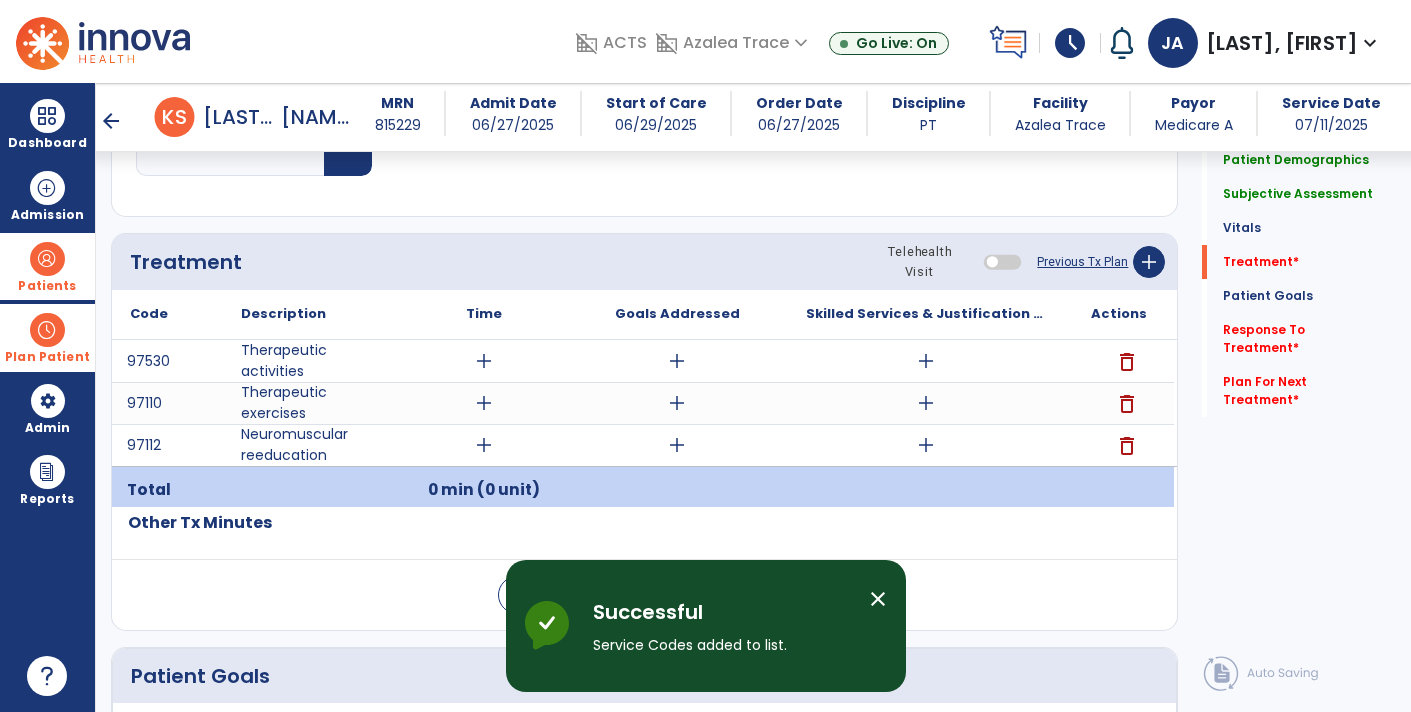 click on "add" at bounding box center [484, 361] 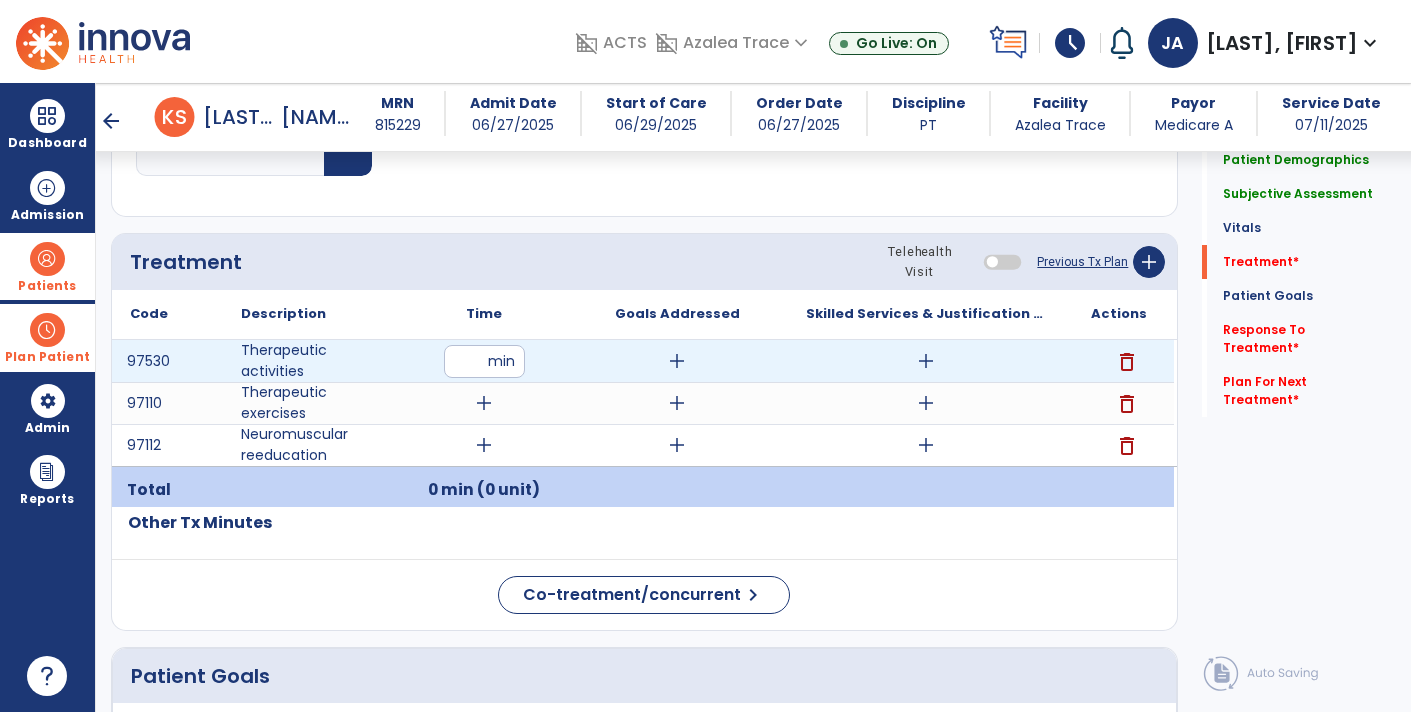 type on "**" 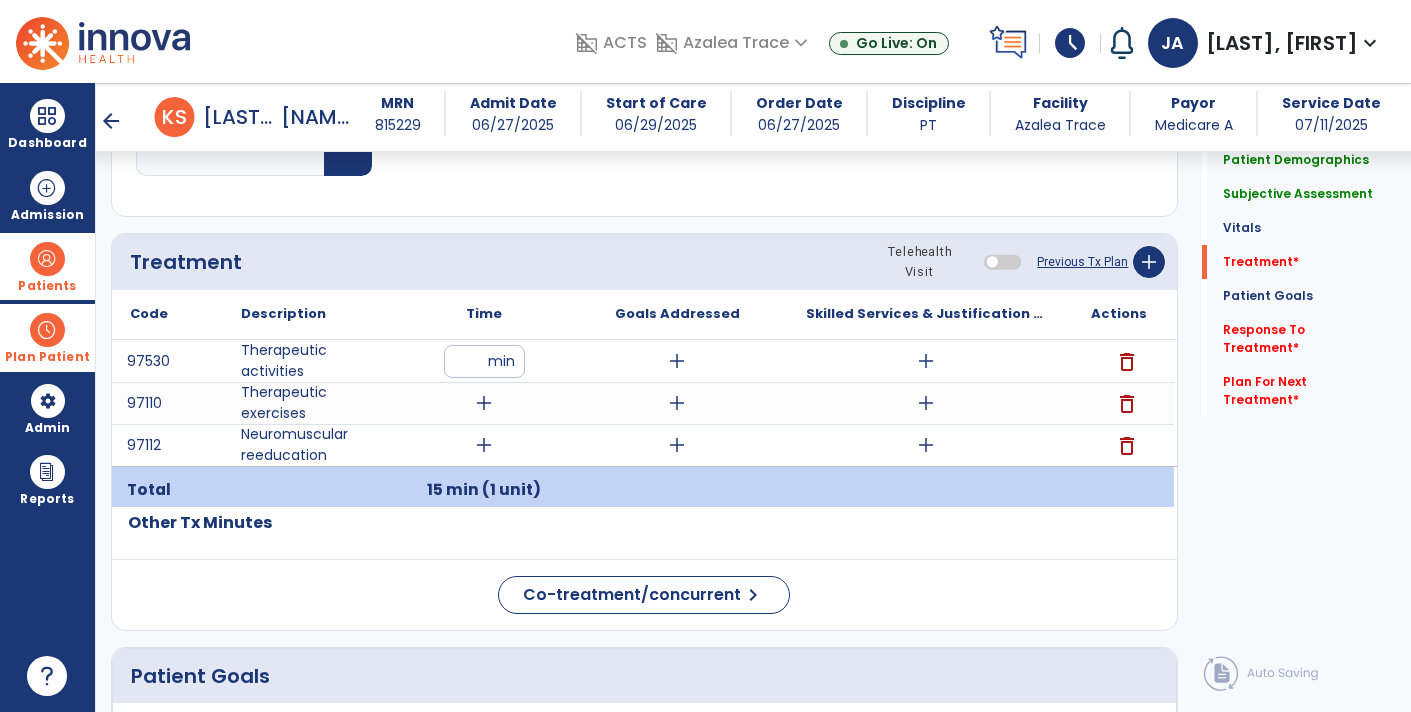 click at bounding box center [1119, 490] 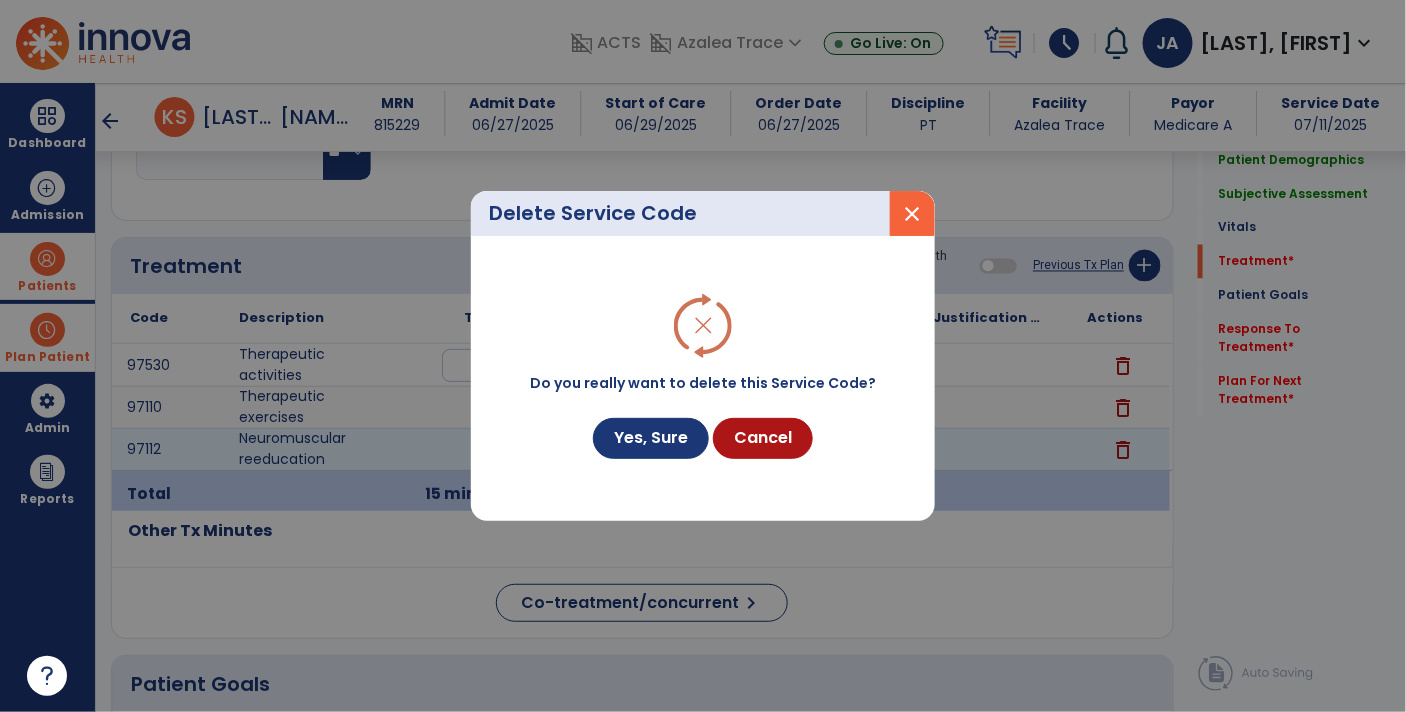 scroll, scrollTop: 1056, scrollLeft: 0, axis: vertical 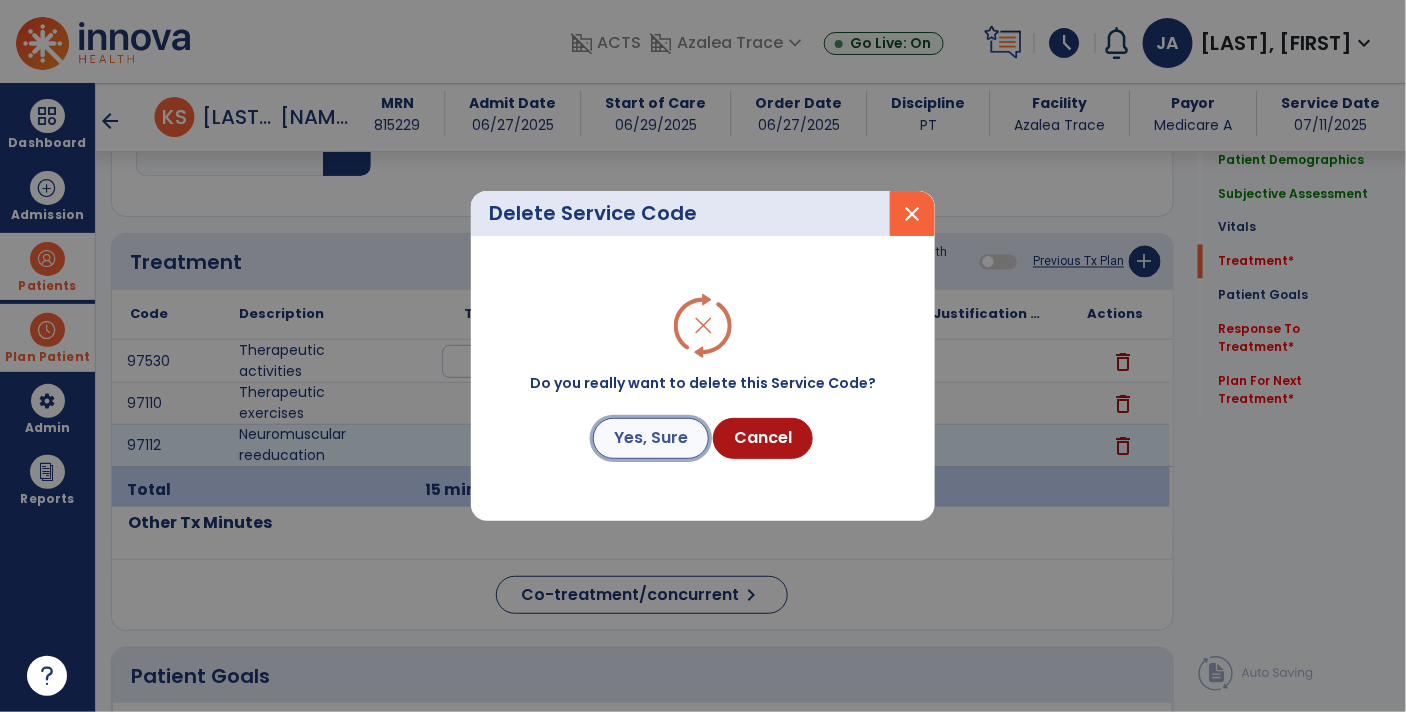 click on "Yes, Sure" at bounding box center (651, 438) 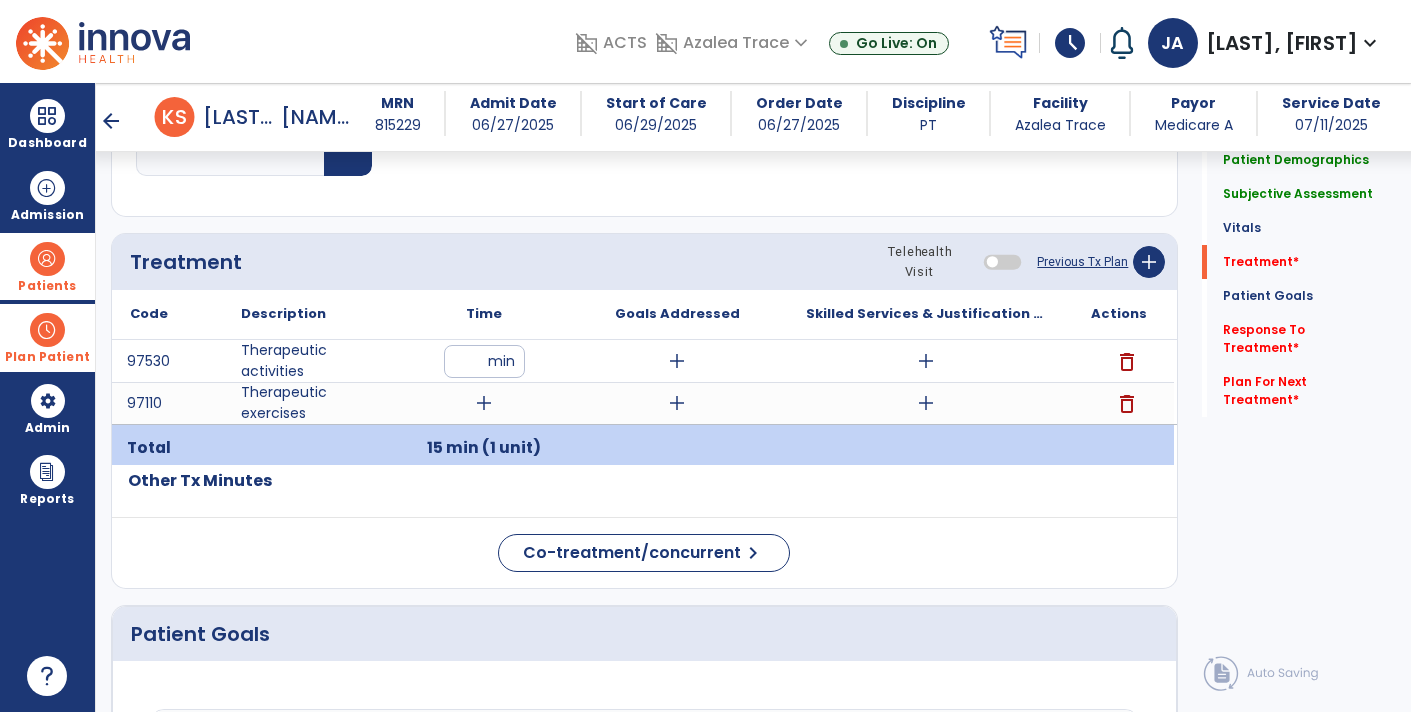 click on "add" at bounding box center [484, 403] 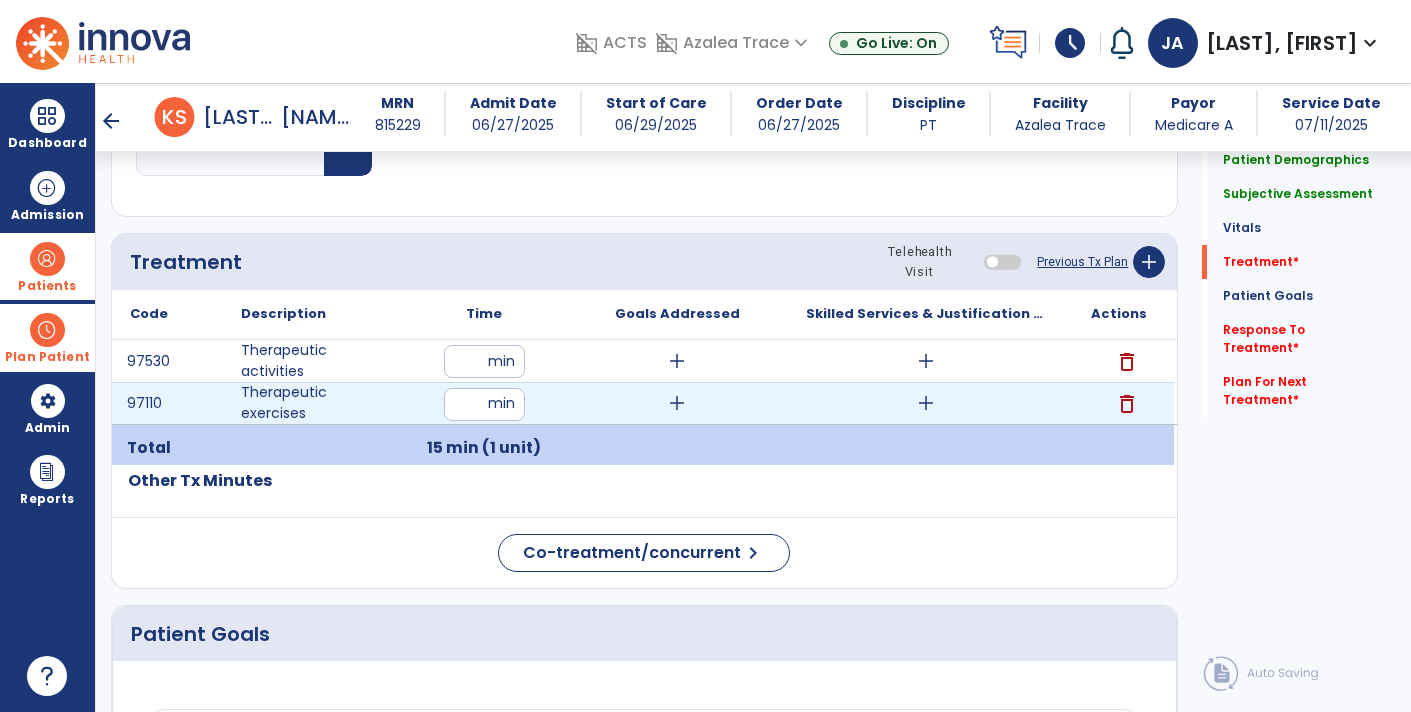 type on "*" 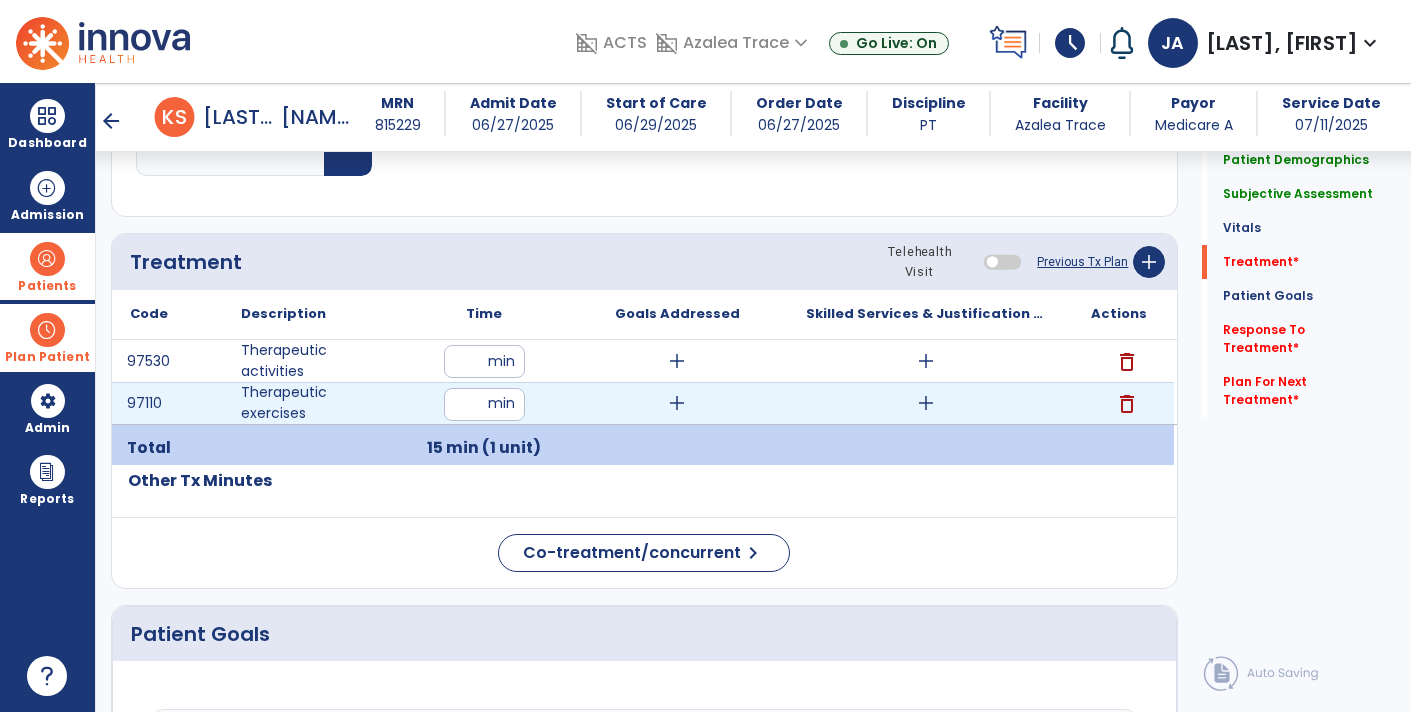 type on "**" 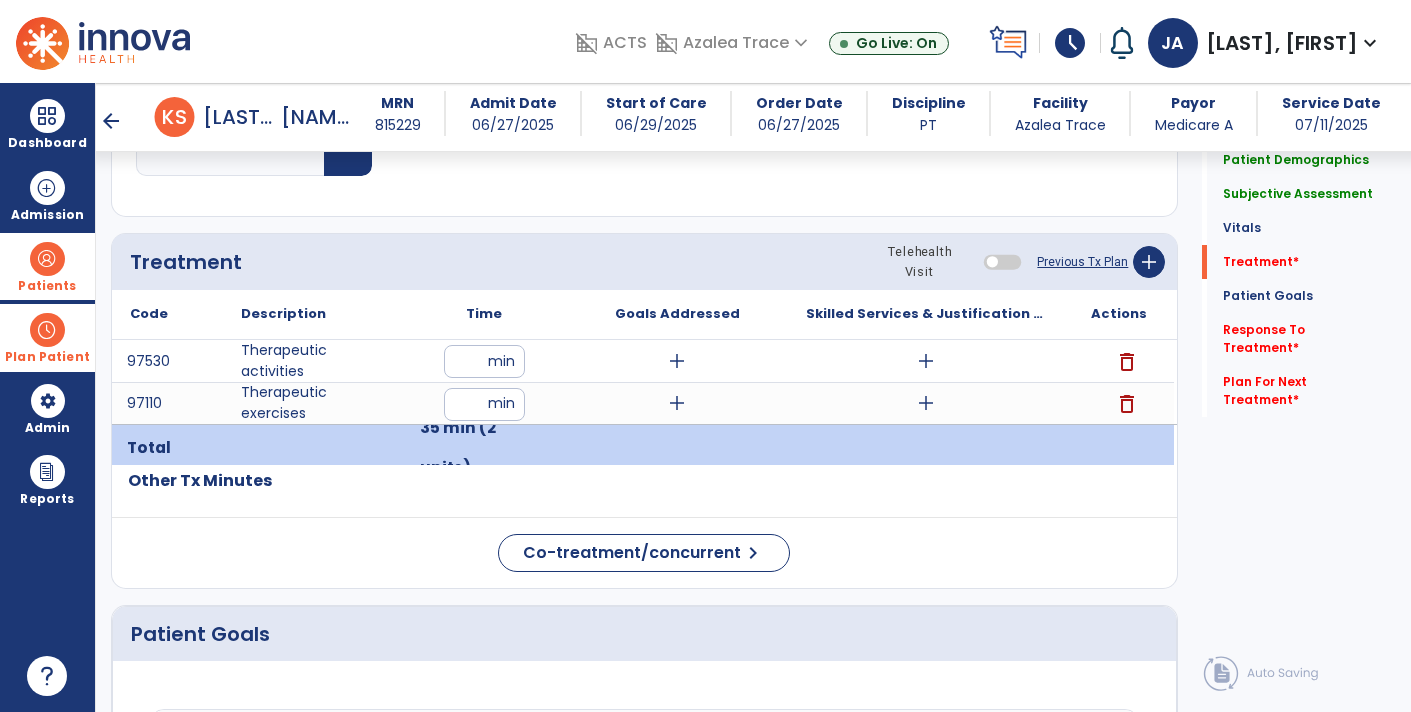 click on "add" at bounding box center [677, 361] 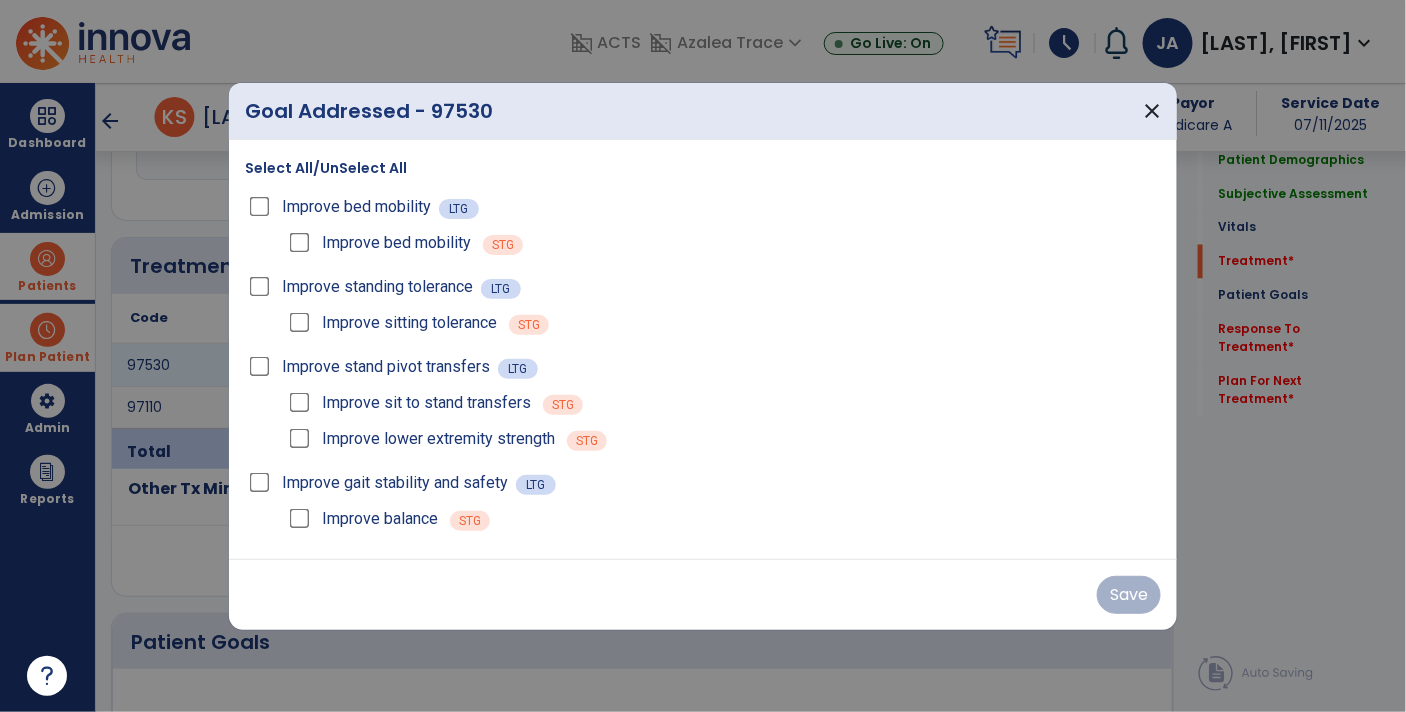 scroll, scrollTop: 1056, scrollLeft: 0, axis: vertical 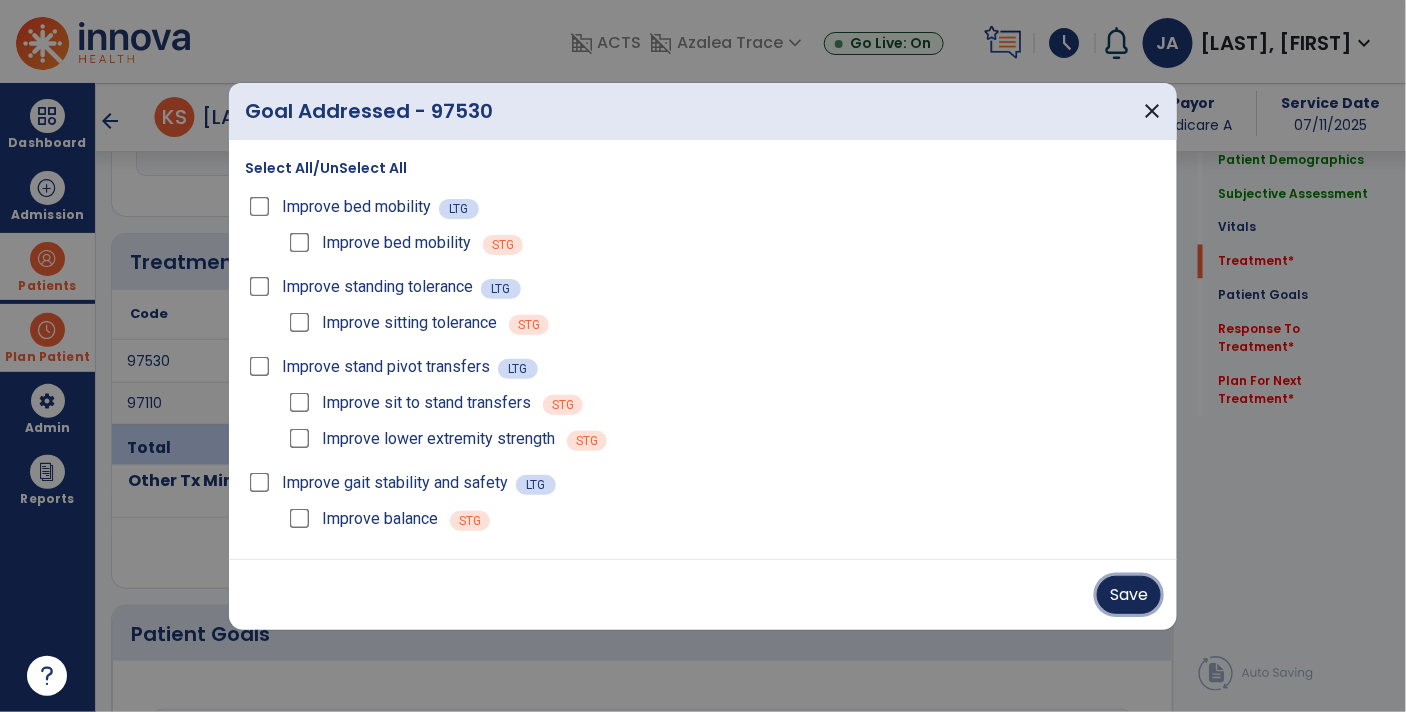 click on "Save" at bounding box center [1129, 595] 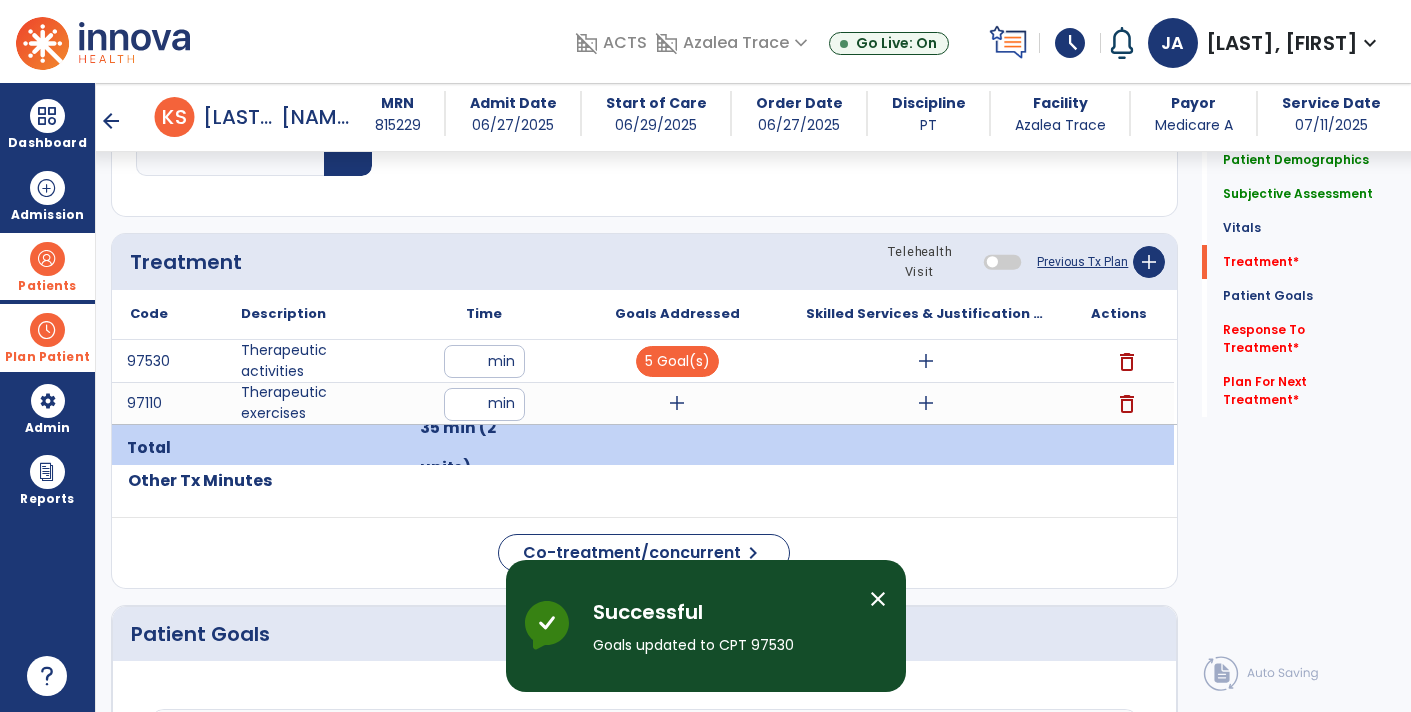 click on "add" at bounding box center [677, 403] 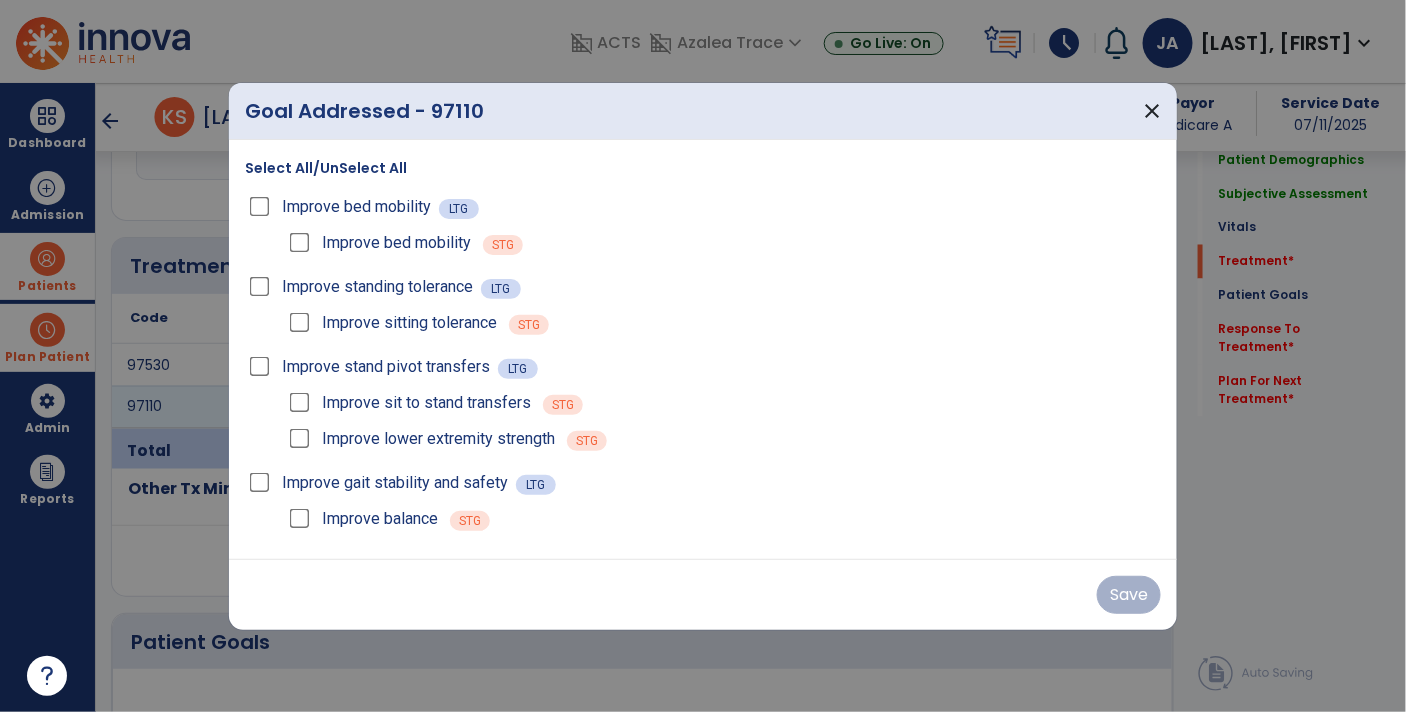 scroll, scrollTop: 1056, scrollLeft: 0, axis: vertical 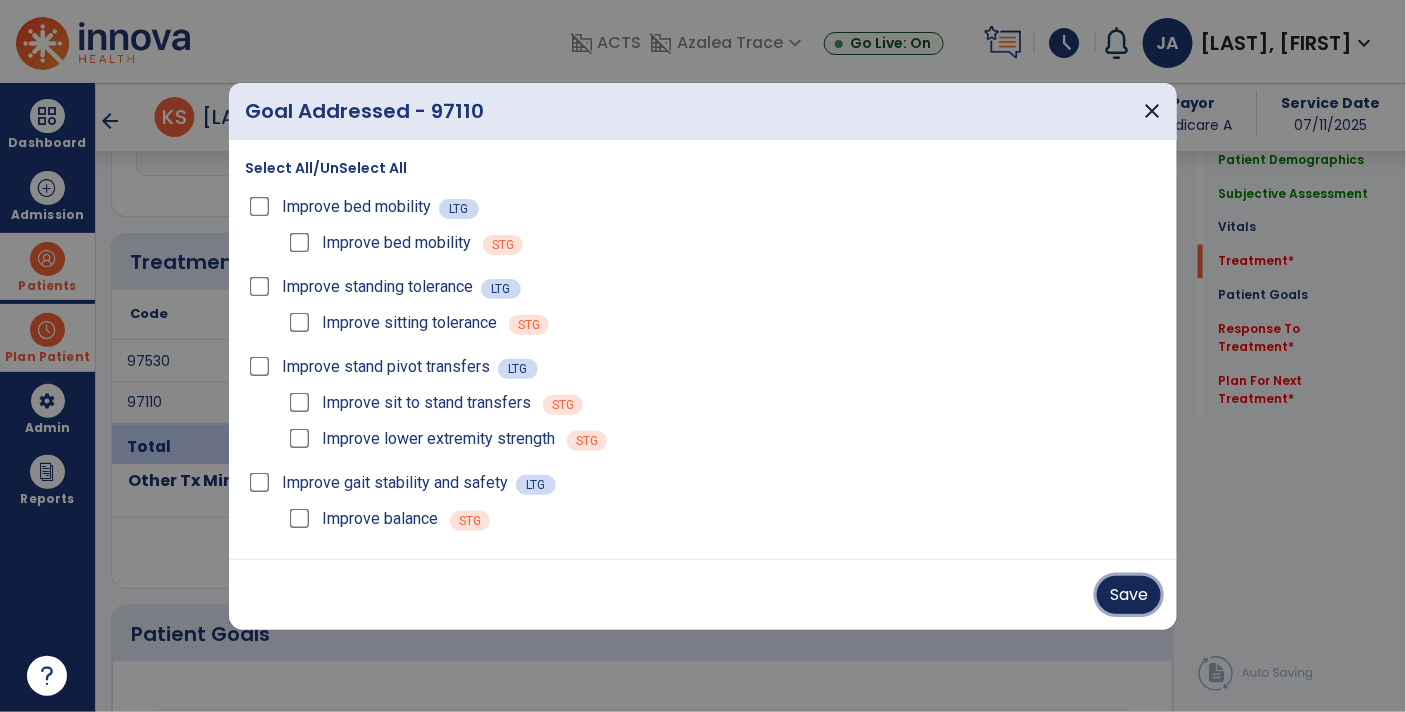 click on "Save" at bounding box center (1129, 595) 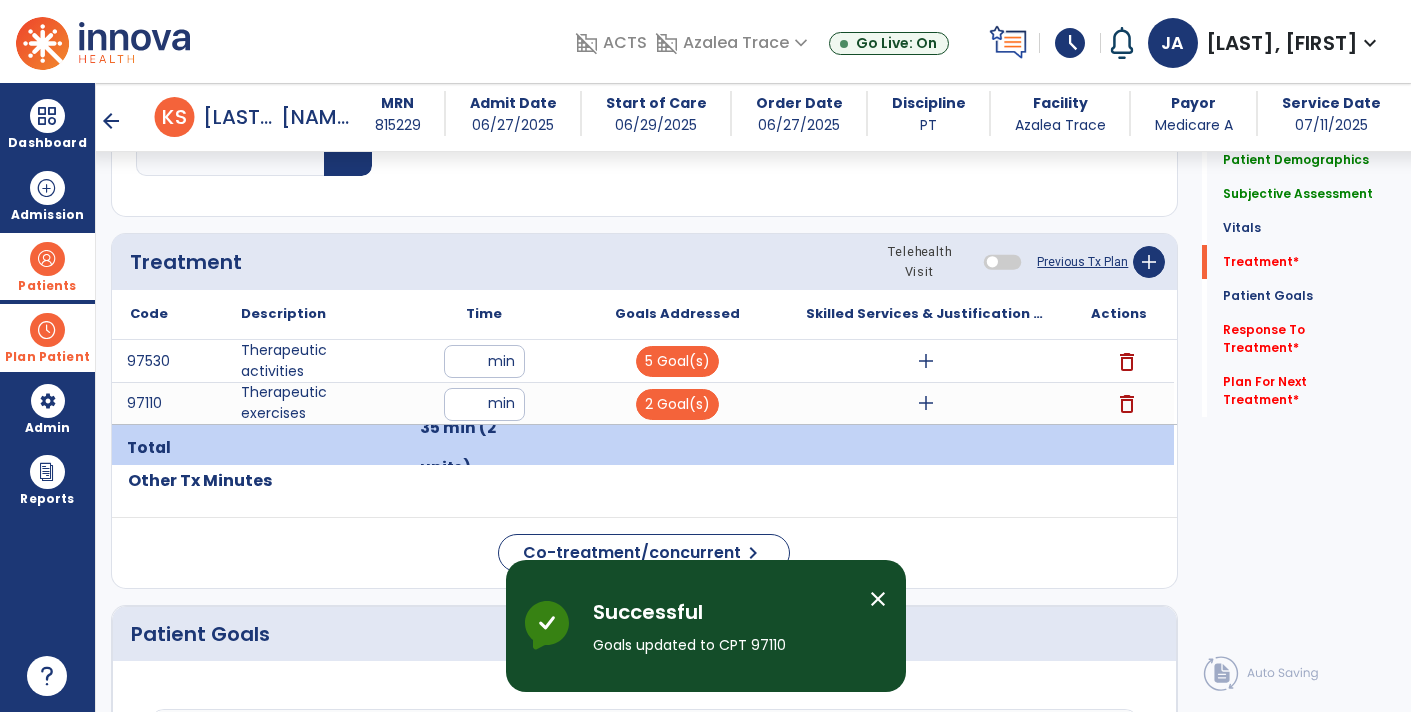 click on "add" at bounding box center (926, 361) 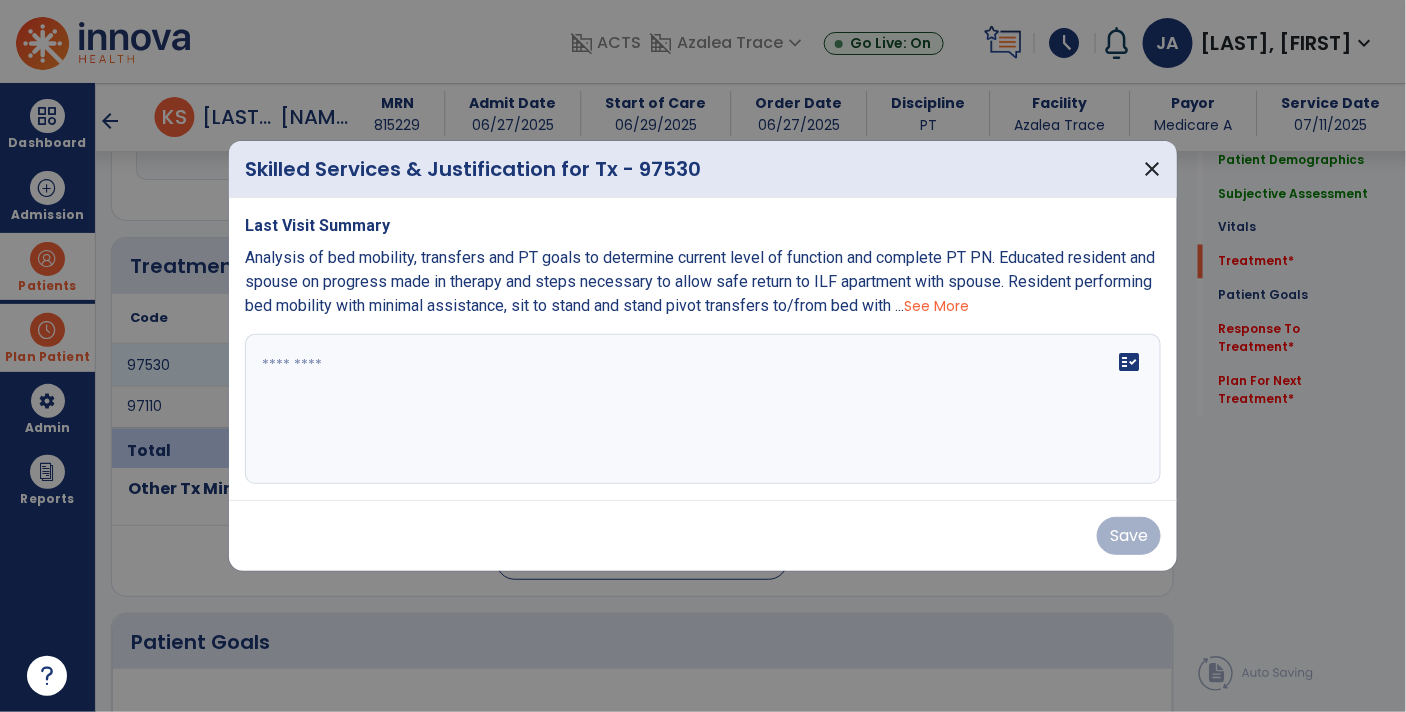 scroll, scrollTop: 1056, scrollLeft: 0, axis: vertical 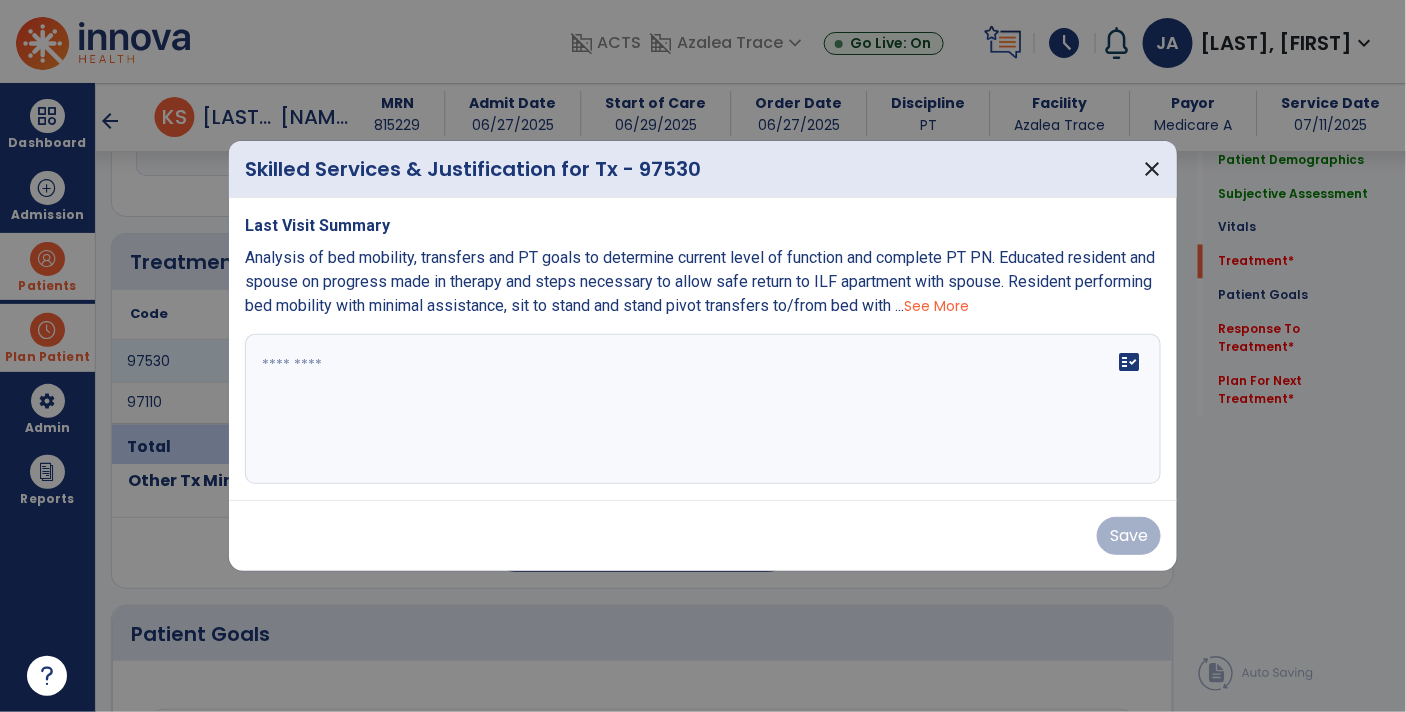 click at bounding box center [703, 409] 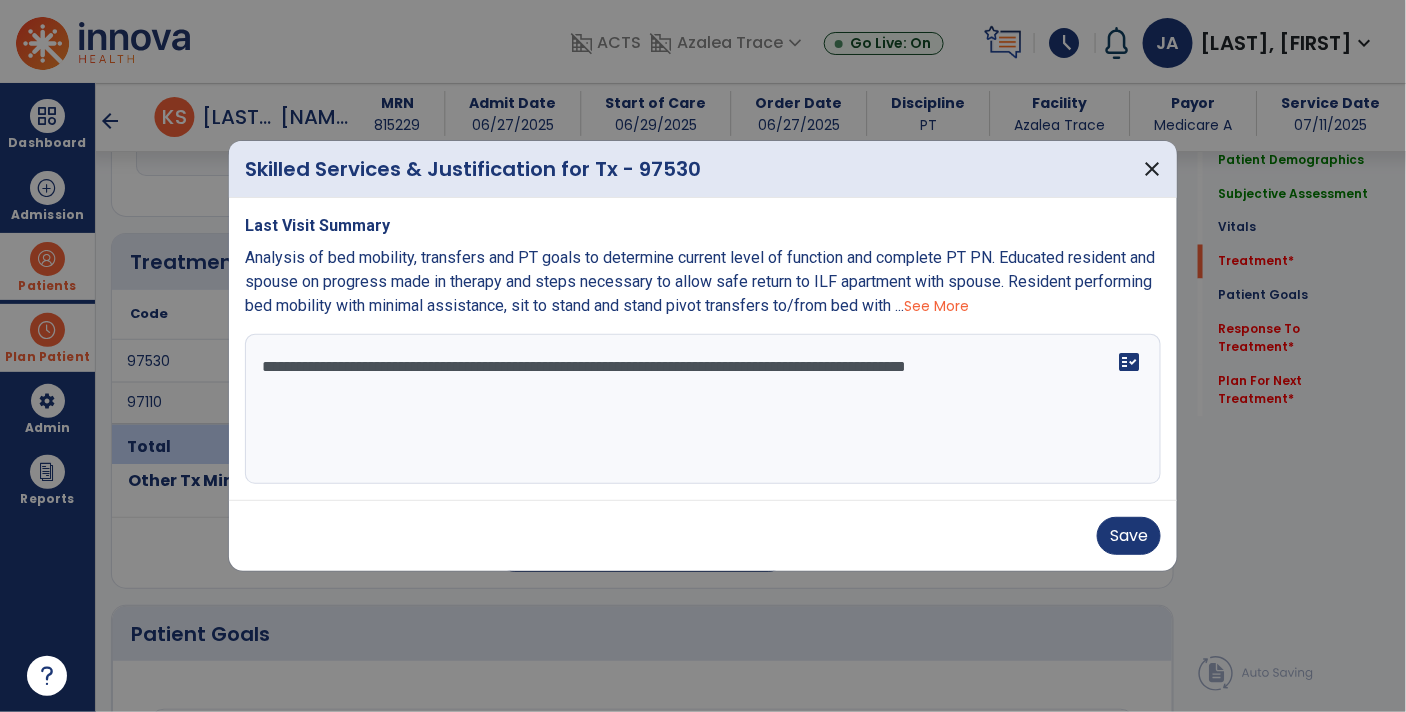 click on "**********" at bounding box center (703, 409) 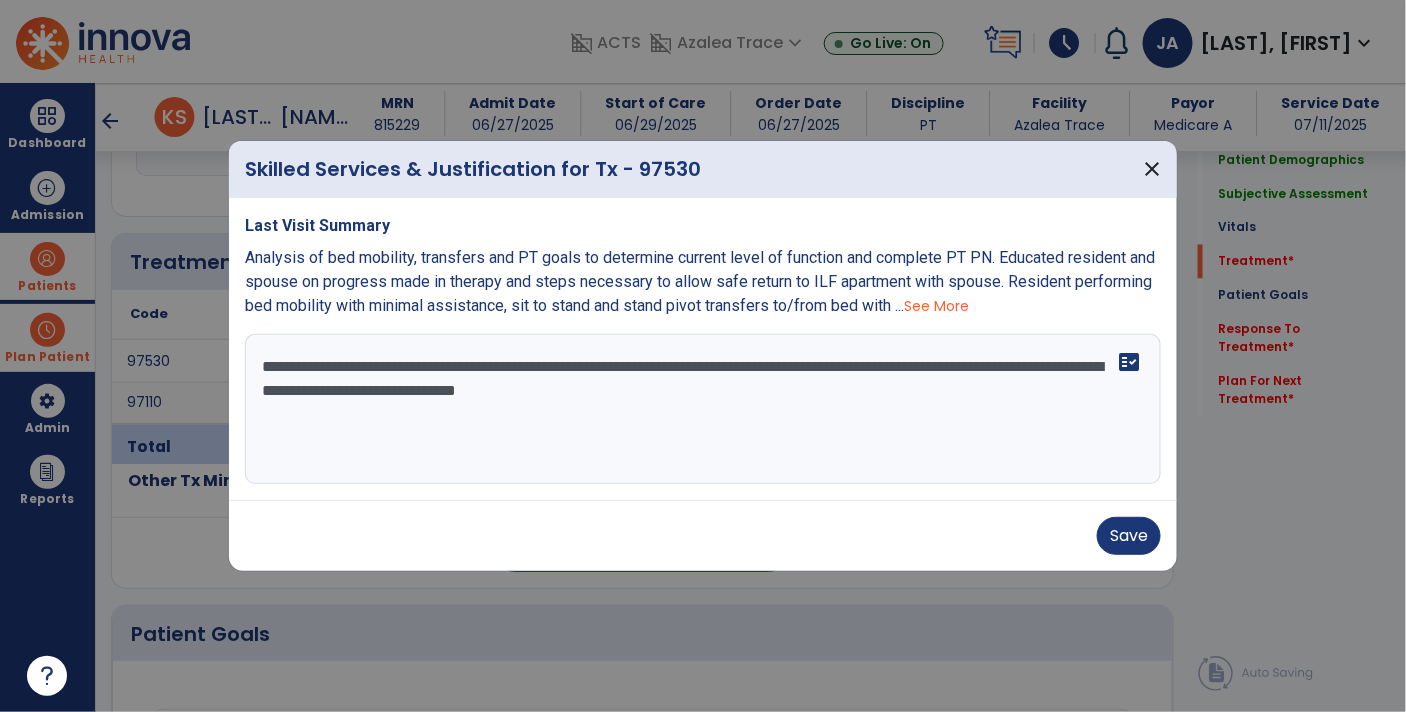 click on "**********" at bounding box center (703, 409) 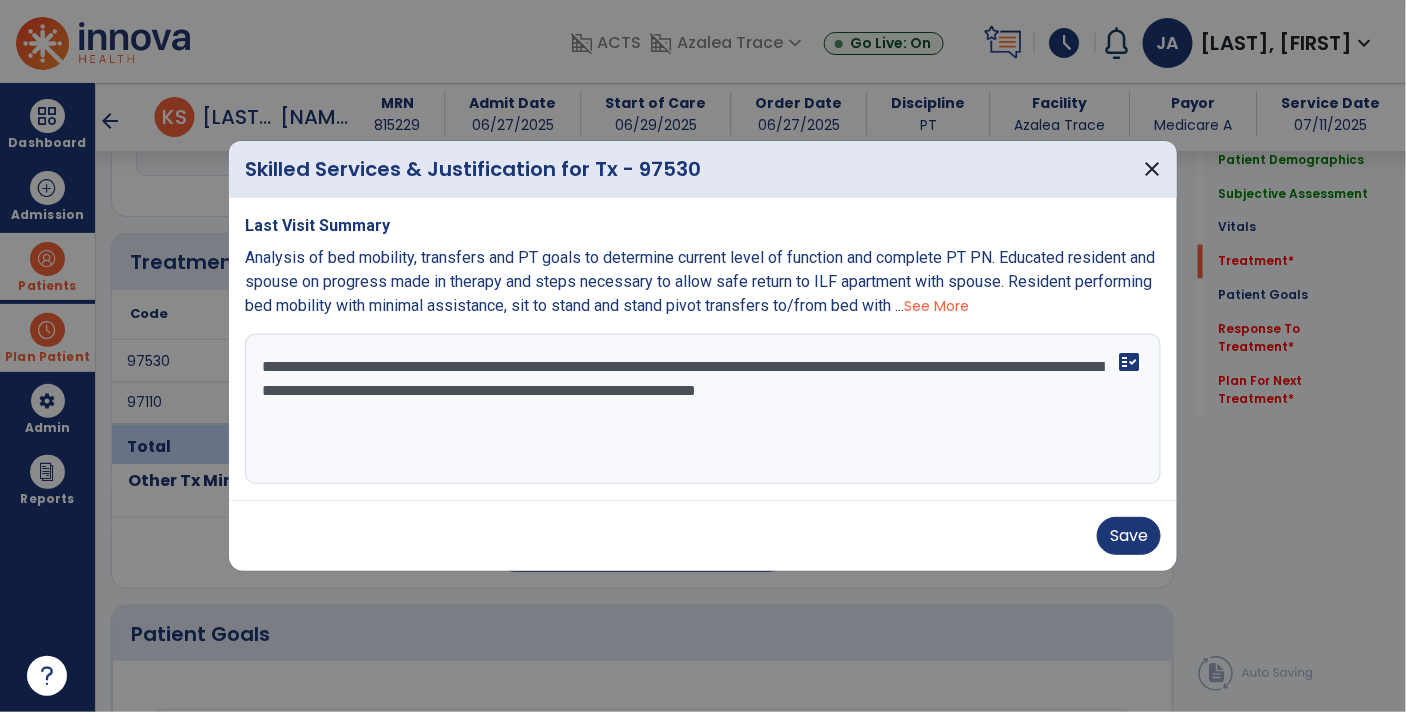 click on "**********" at bounding box center [703, 409] 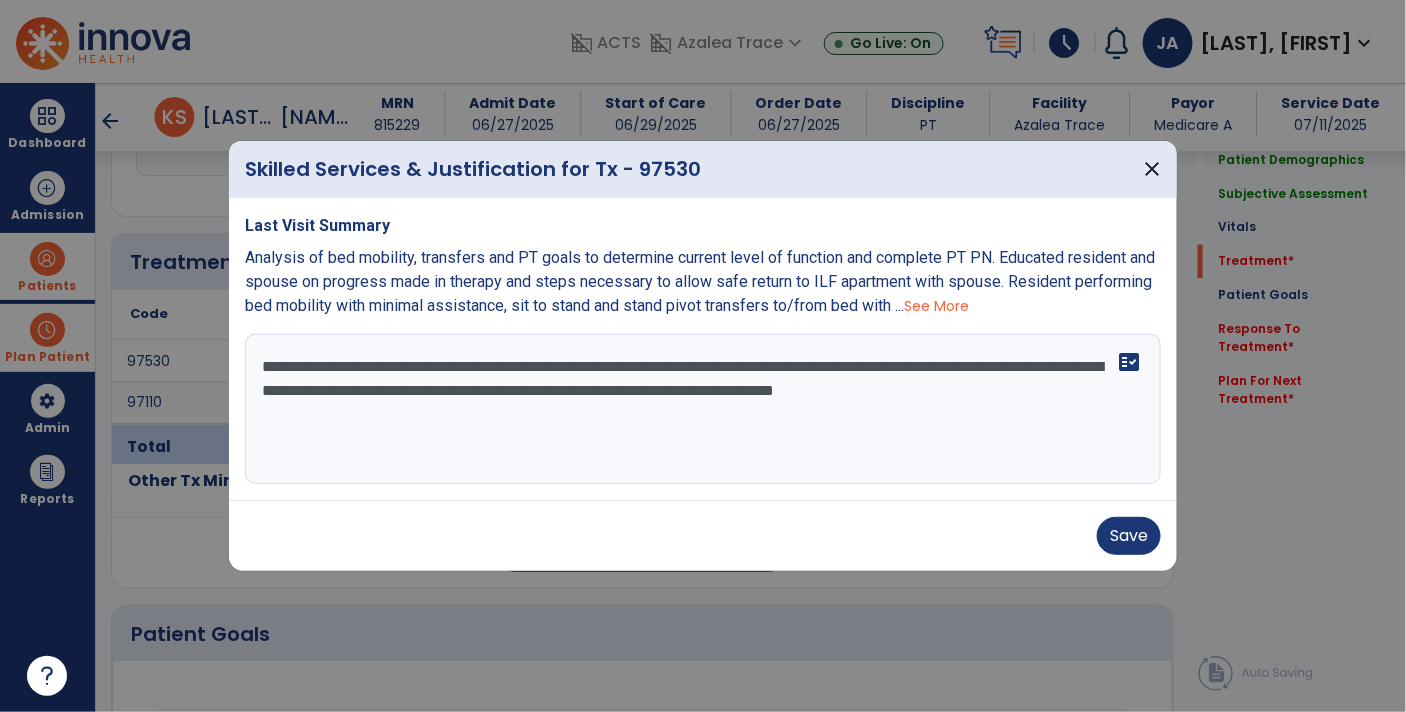 click on "**********" at bounding box center [703, 409] 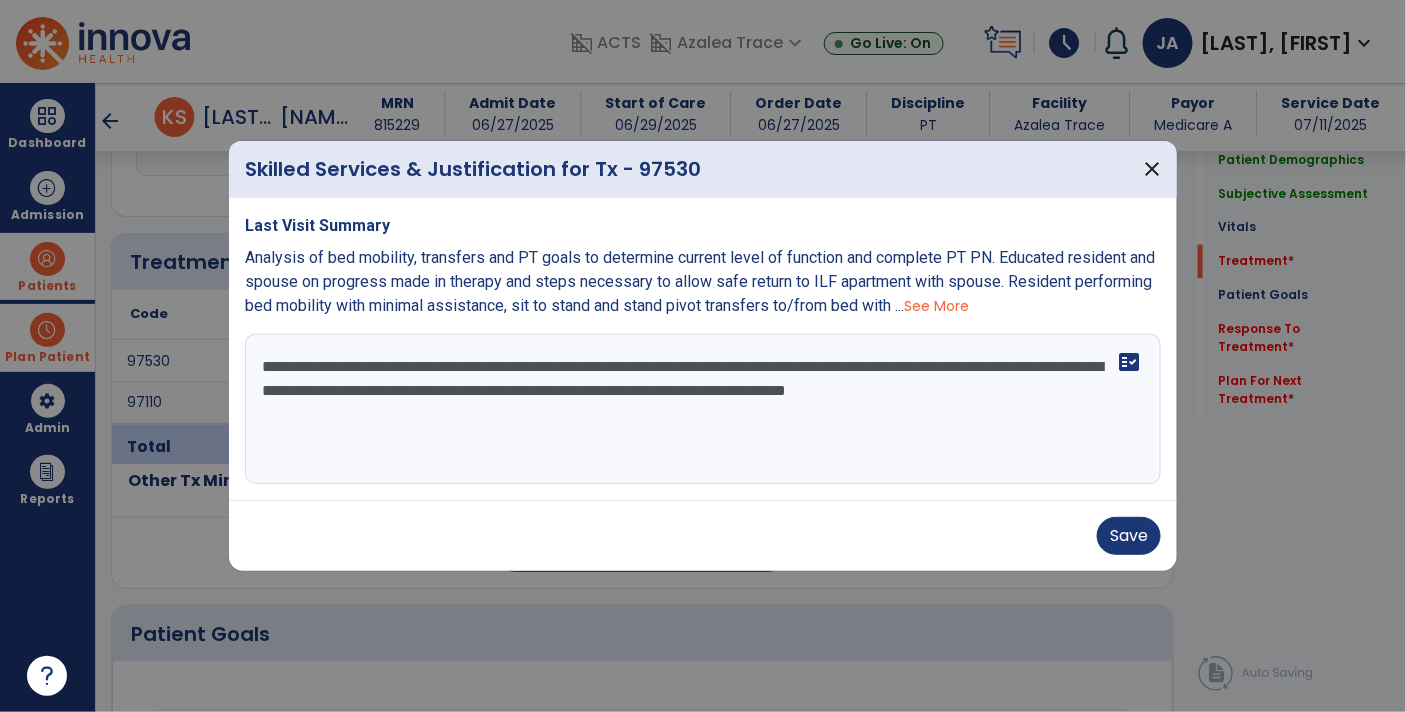 click on "**********" at bounding box center [703, 409] 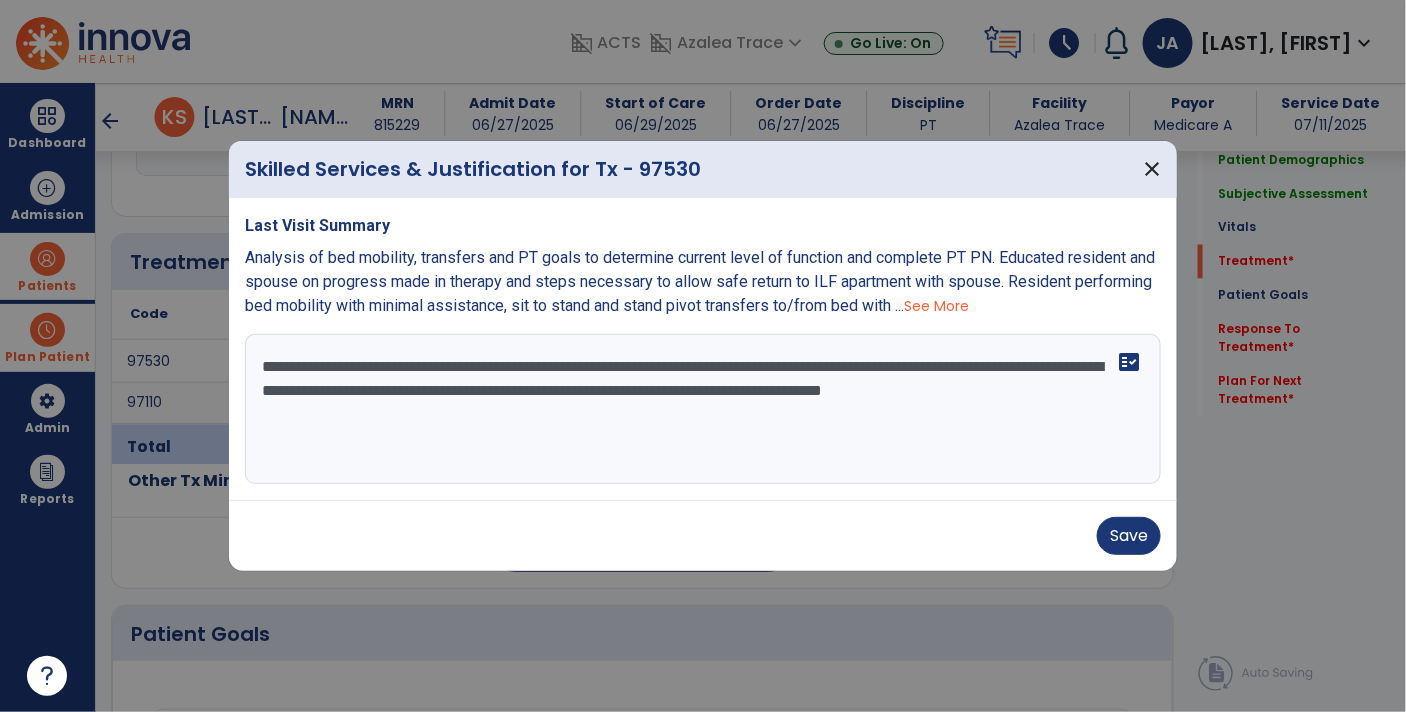 click on "**********" at bounding box center (703, 409) 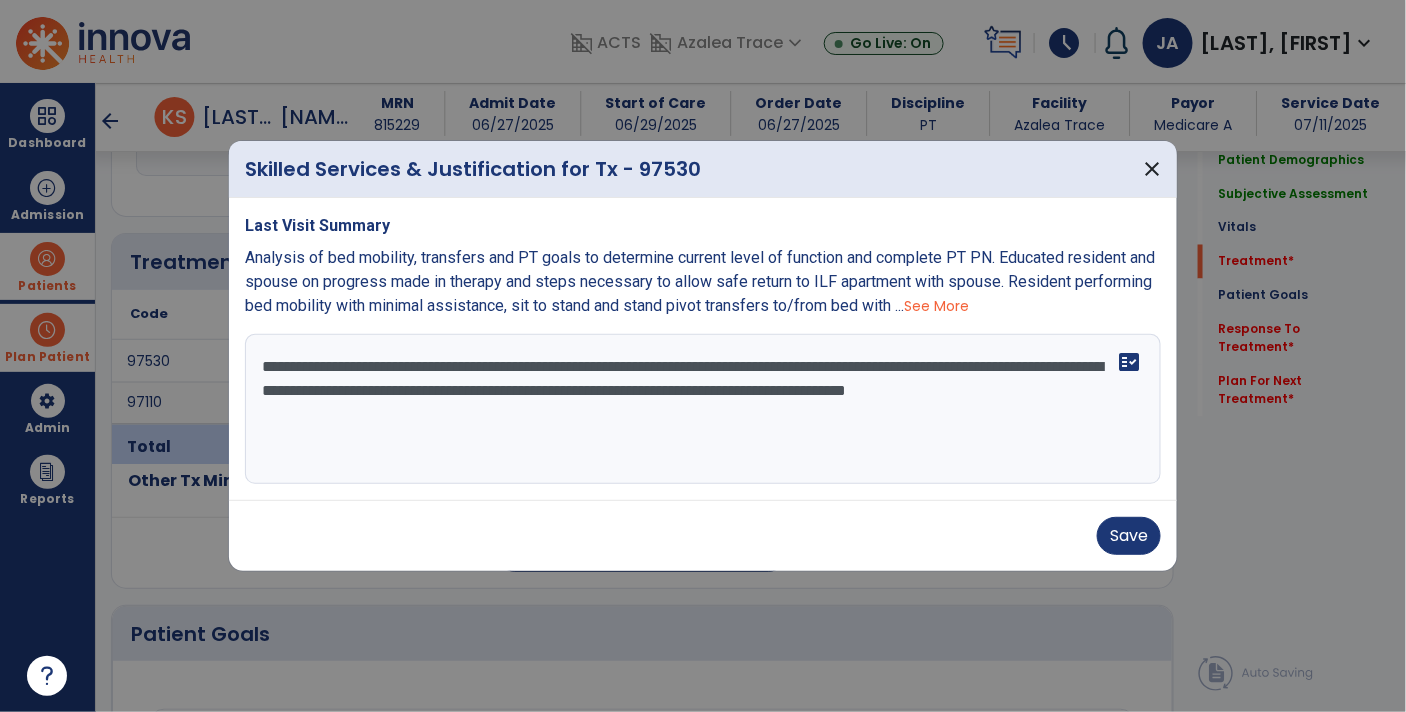 click on "**********" at bounding box center (703, 409) 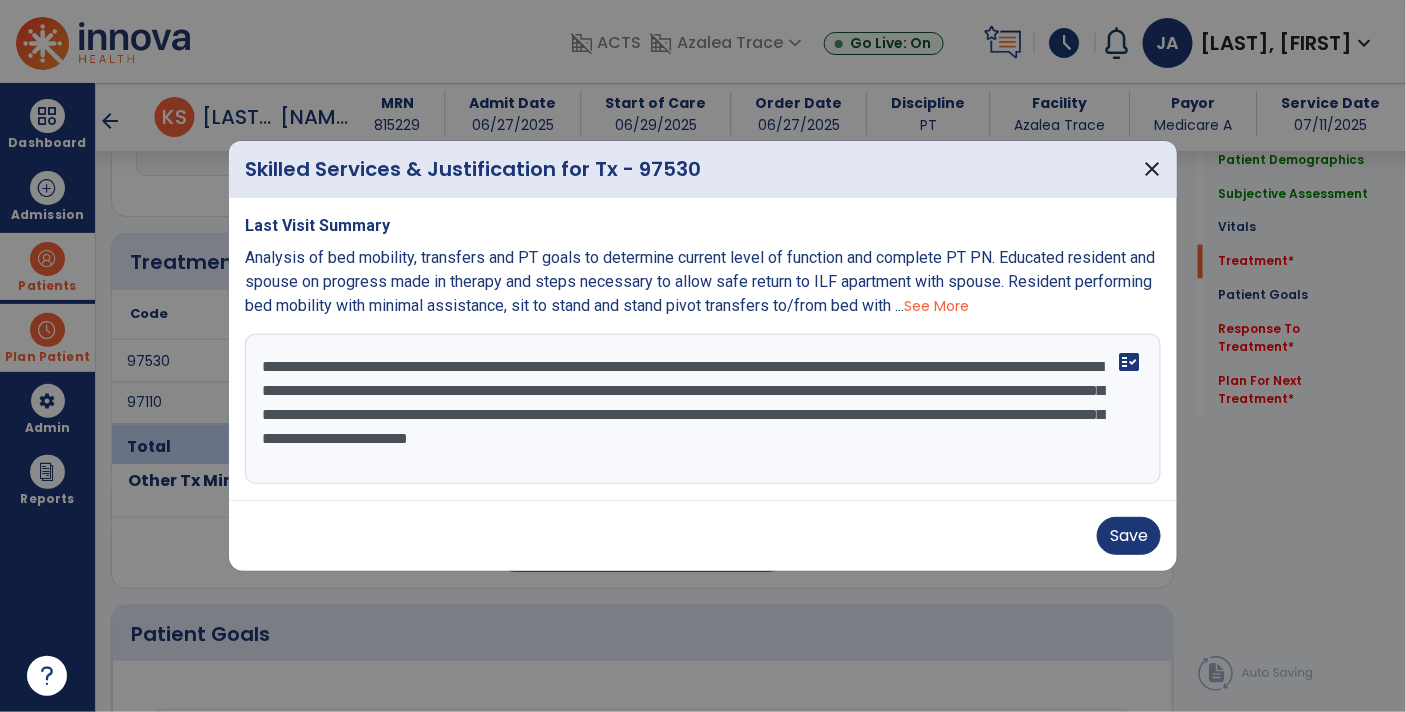 click on "**********" at bounding box center (703, 409) 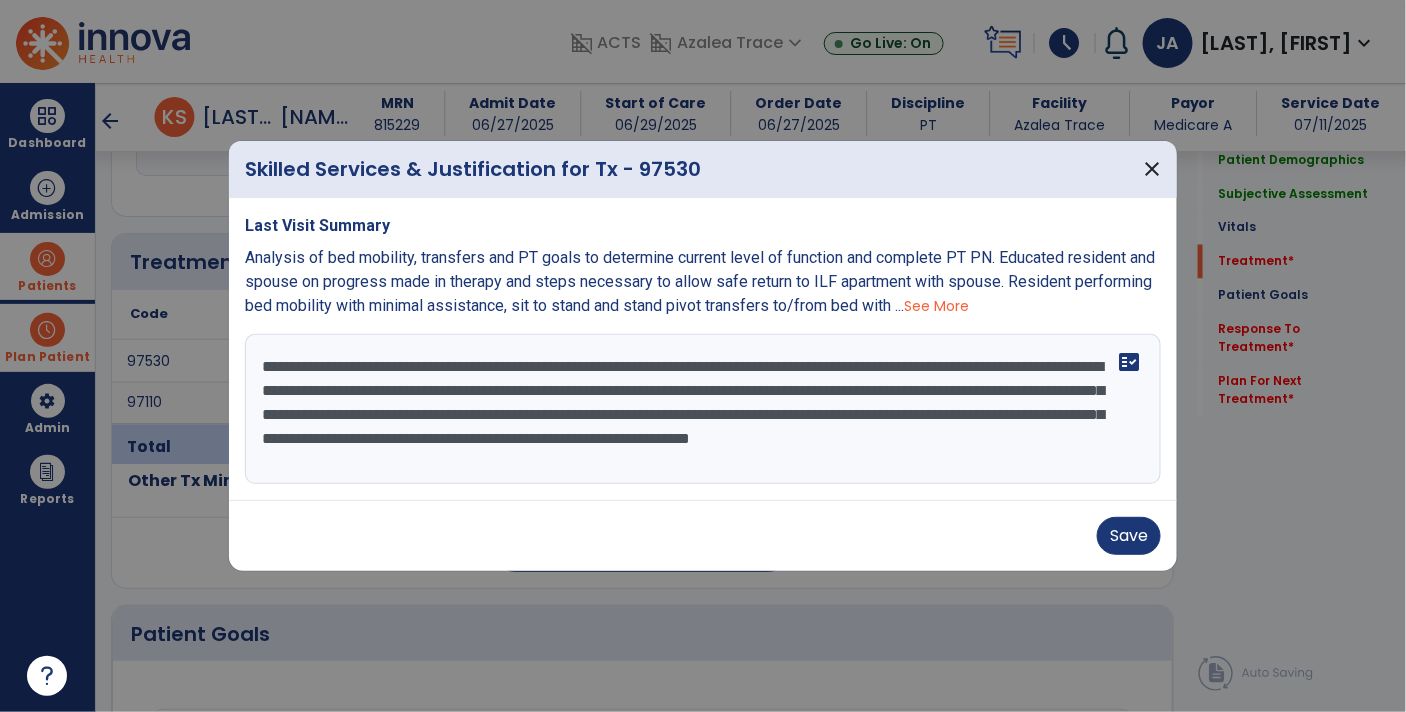 click on "**********" at bounding box center [703, 409] 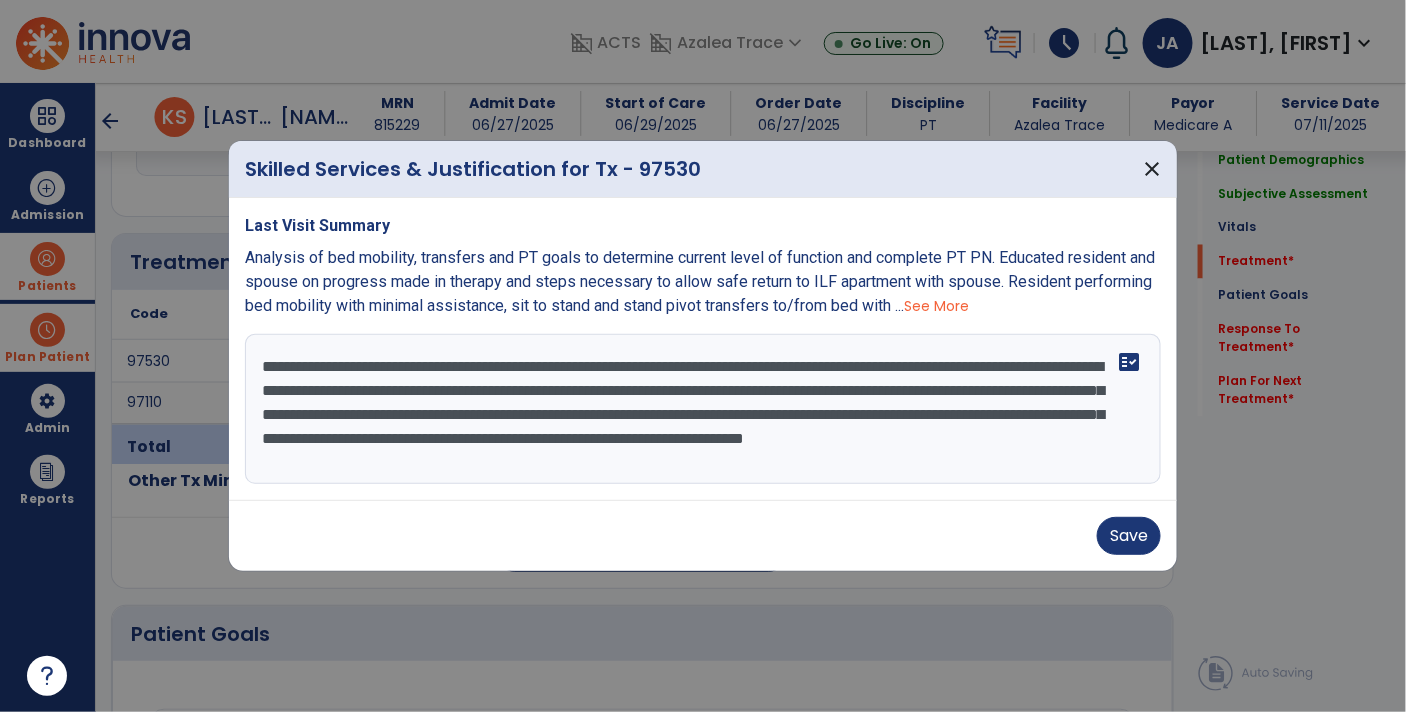 click on "**********" at bounding box center [703, 409] 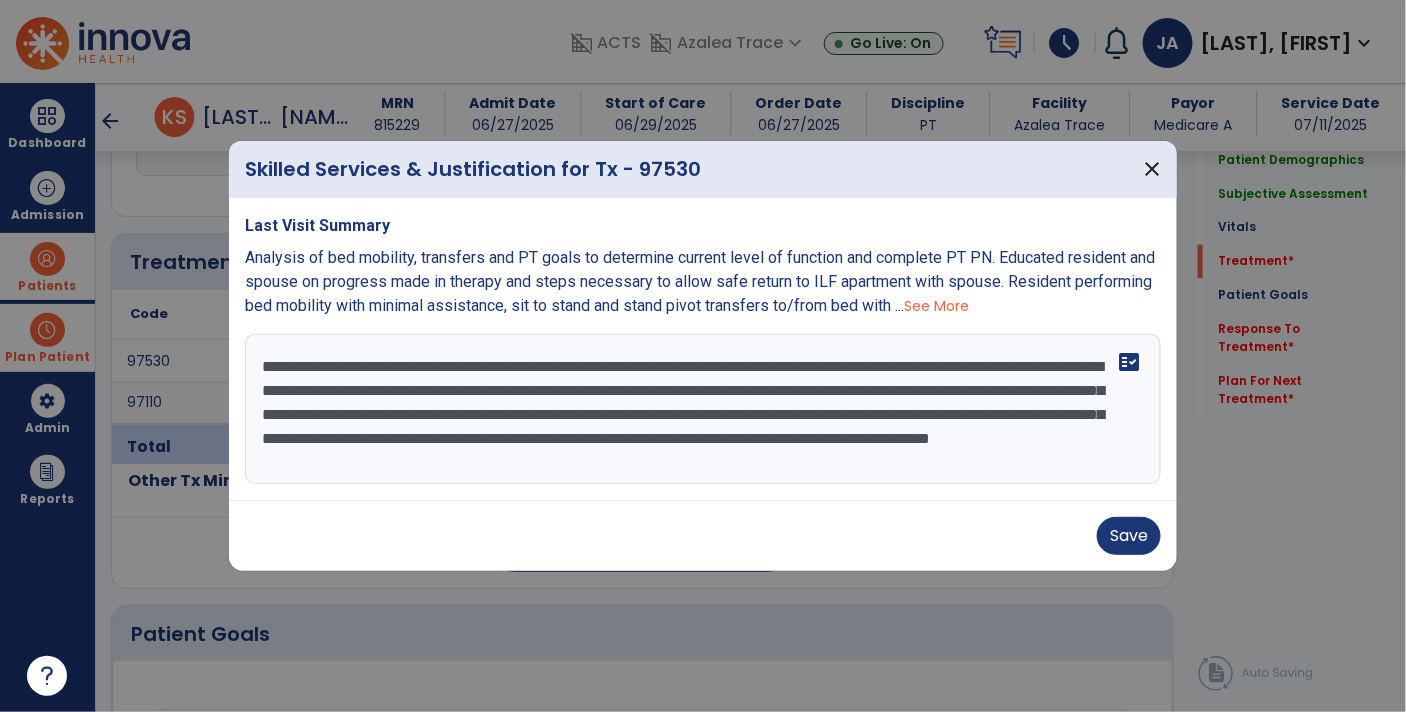 scroll, scrollTop: 14, scrollLeft: 0, axis: vertical 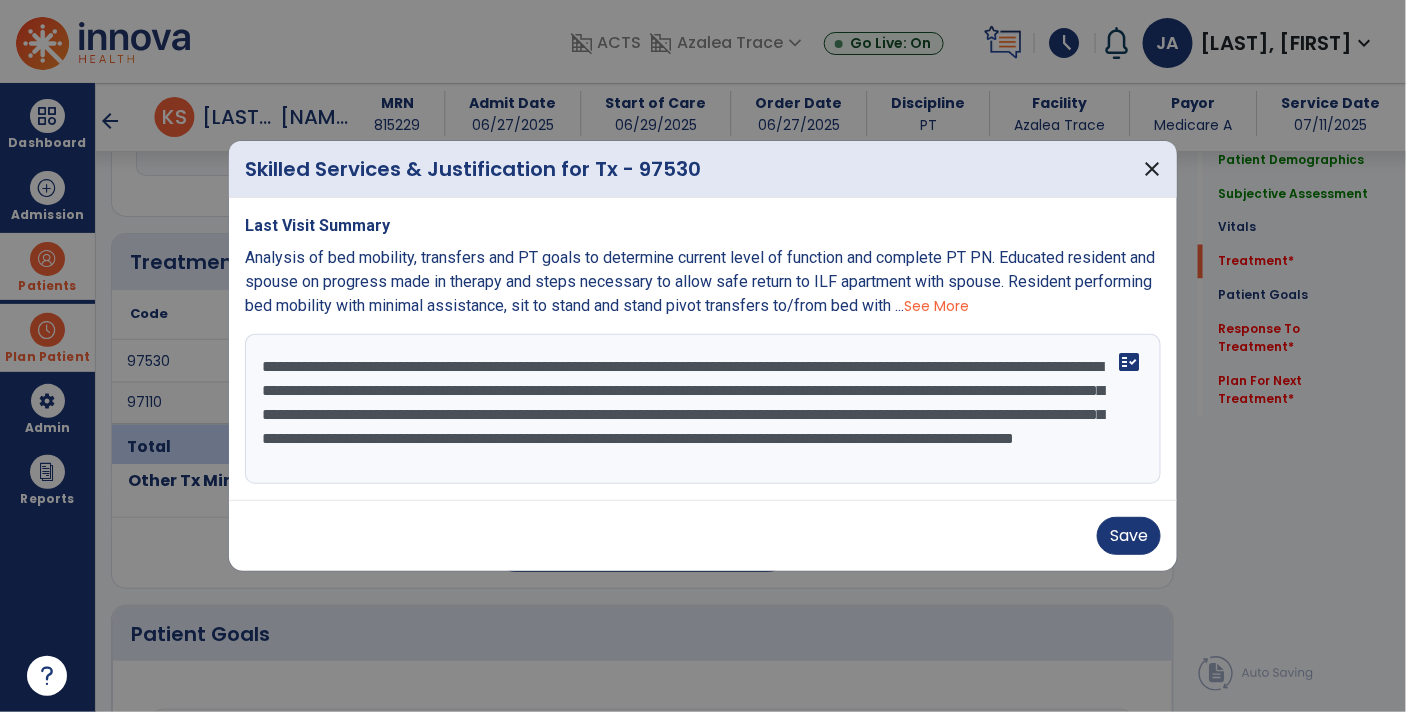 click on "**********" at bounding box center (703, 409) 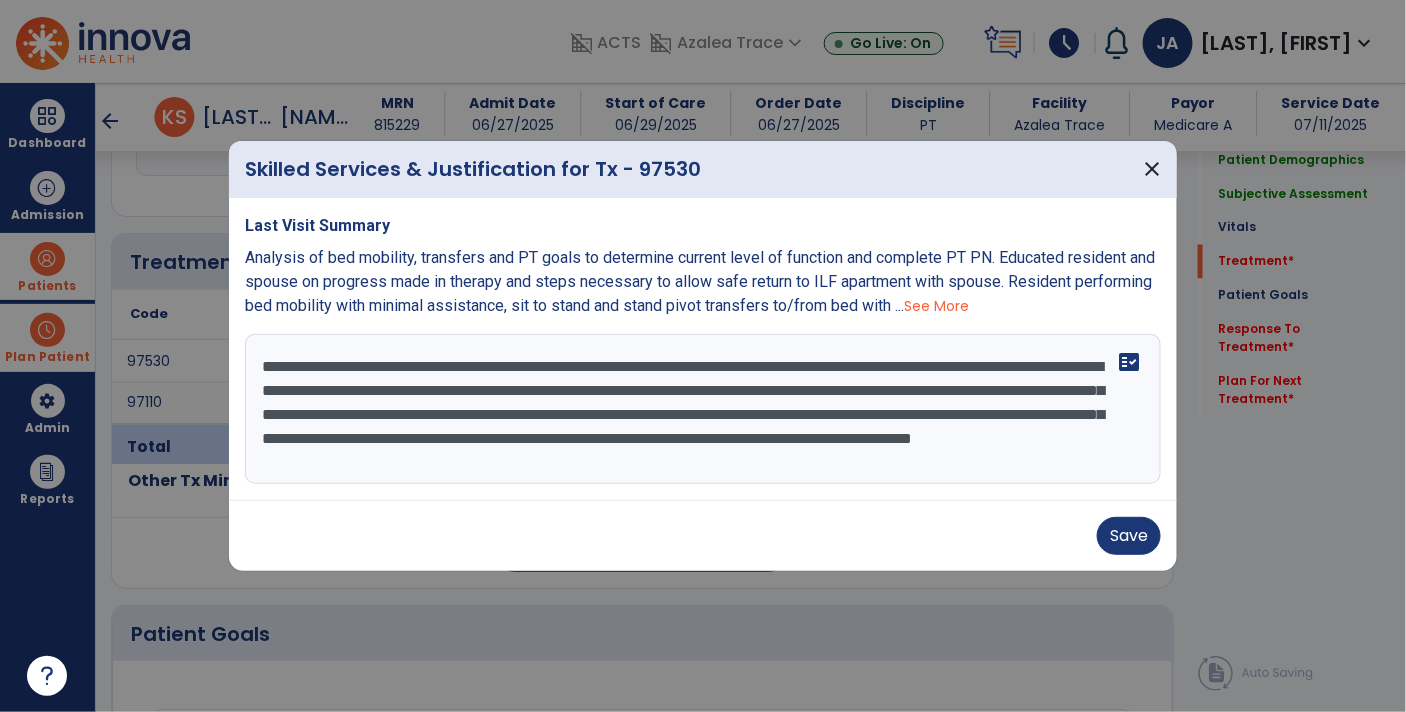 scroll, scrollTop: 0, scrollLeft: 0, axis: both 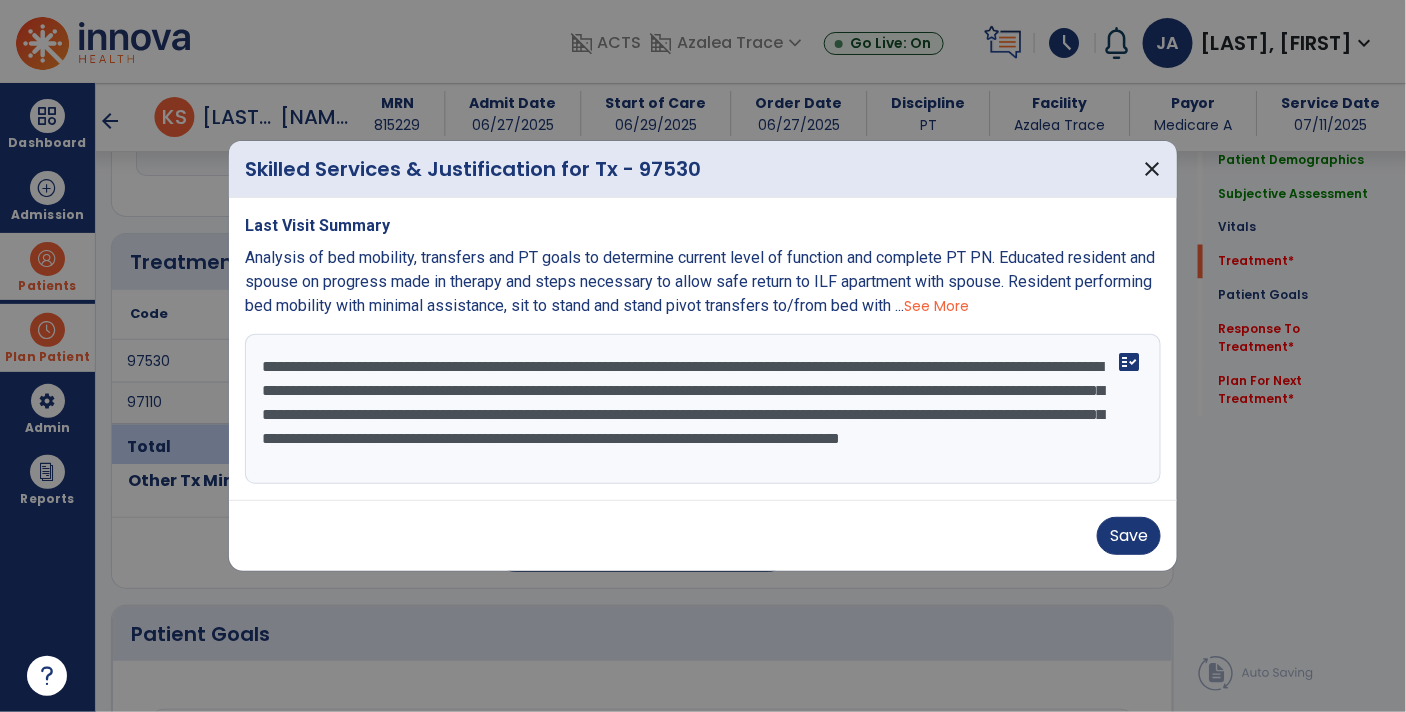 click on "**********" at bounding box center (703, 409) 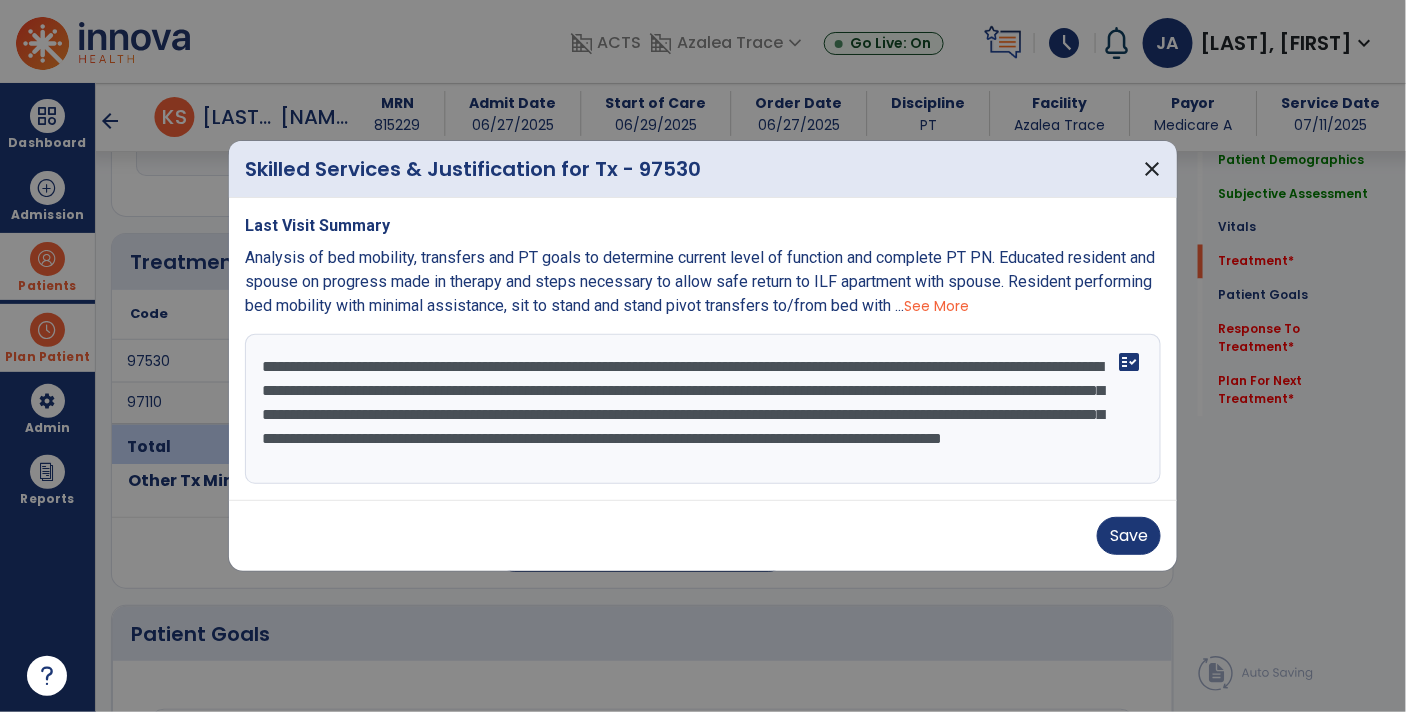 scroll, scrollTop: 14, scrollLeft: 0, axis: vertical 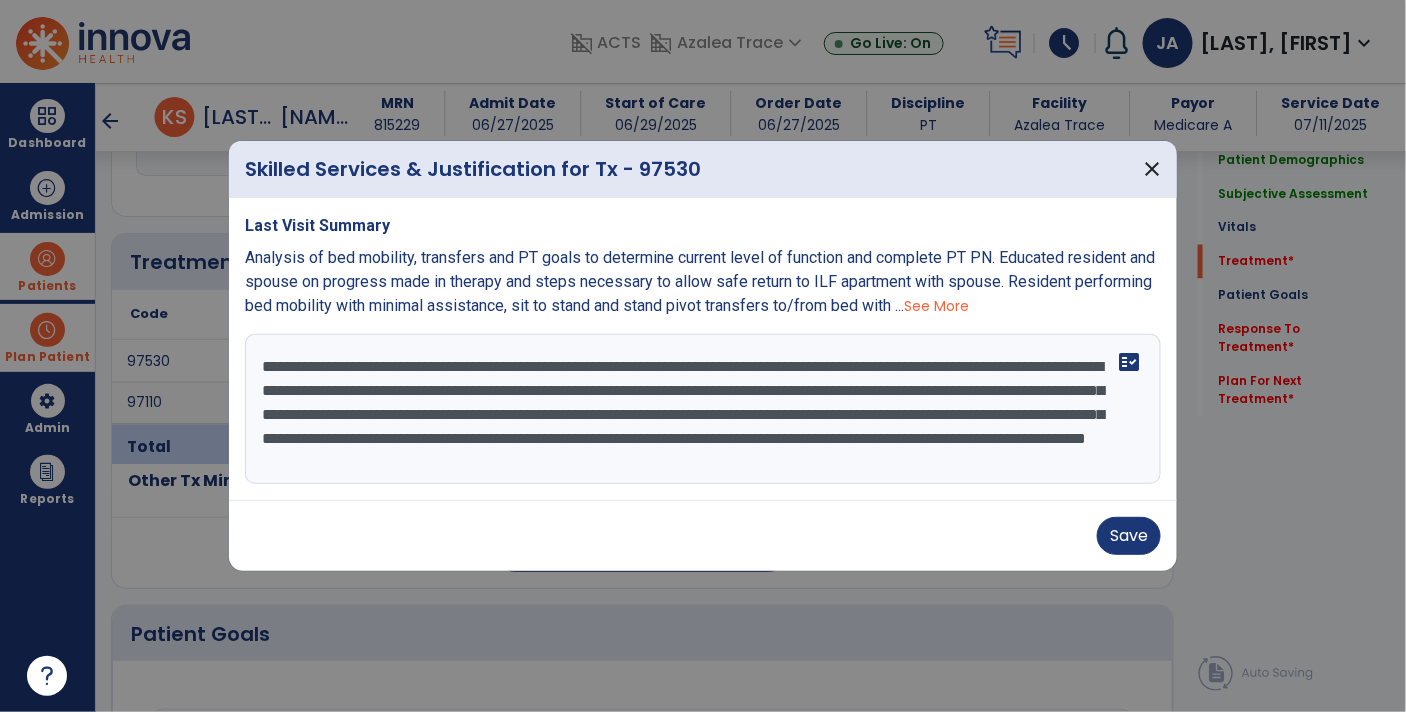 click on "**********" at bounding box center (703, 409) 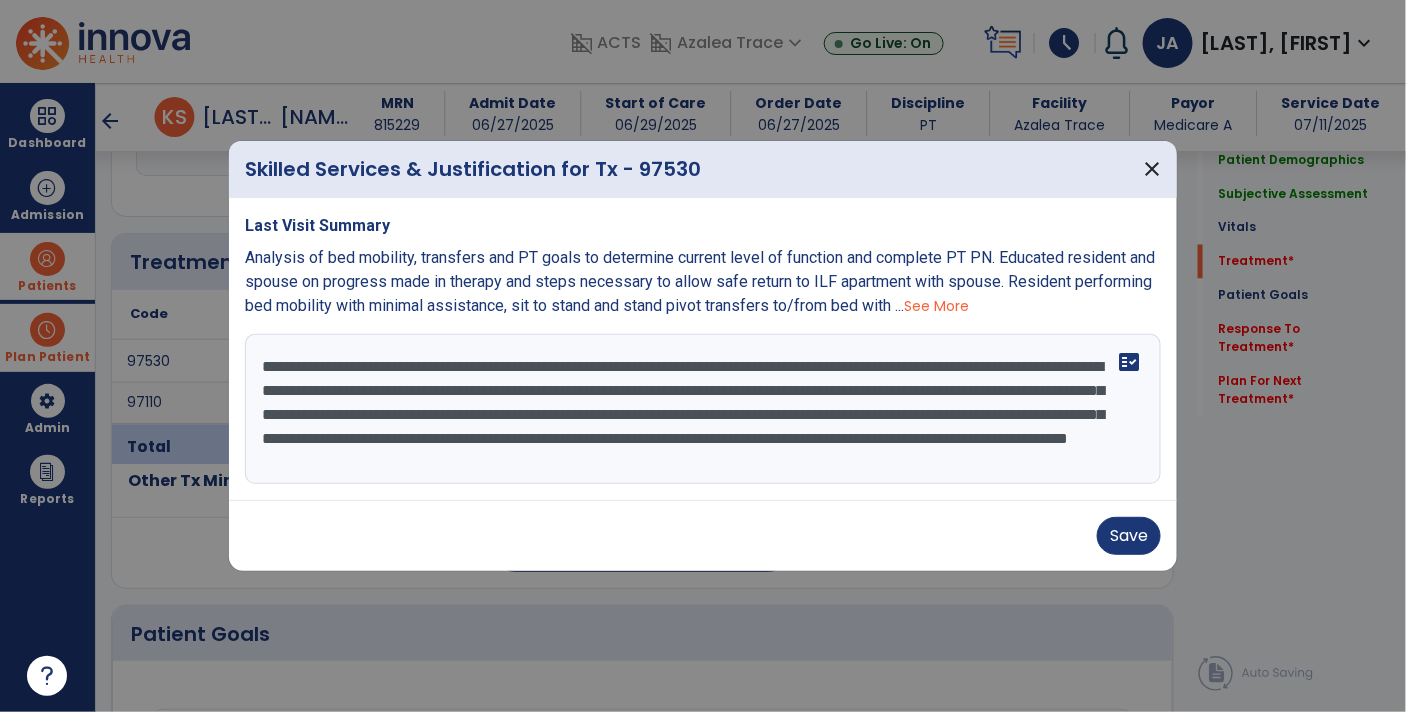 click on "**********" at bounding box center [703, 409] 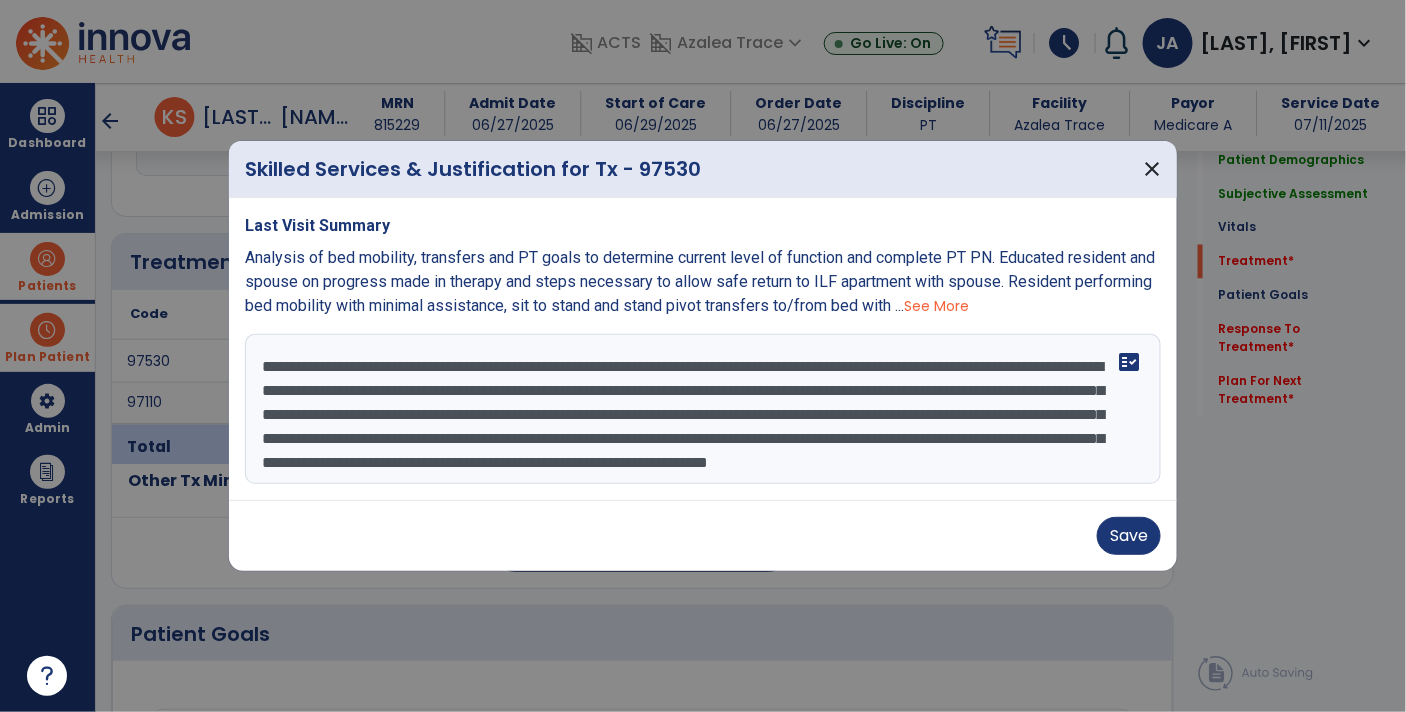 scroll, scrollTop: 38, scrollLeft: 0, axis: vertical 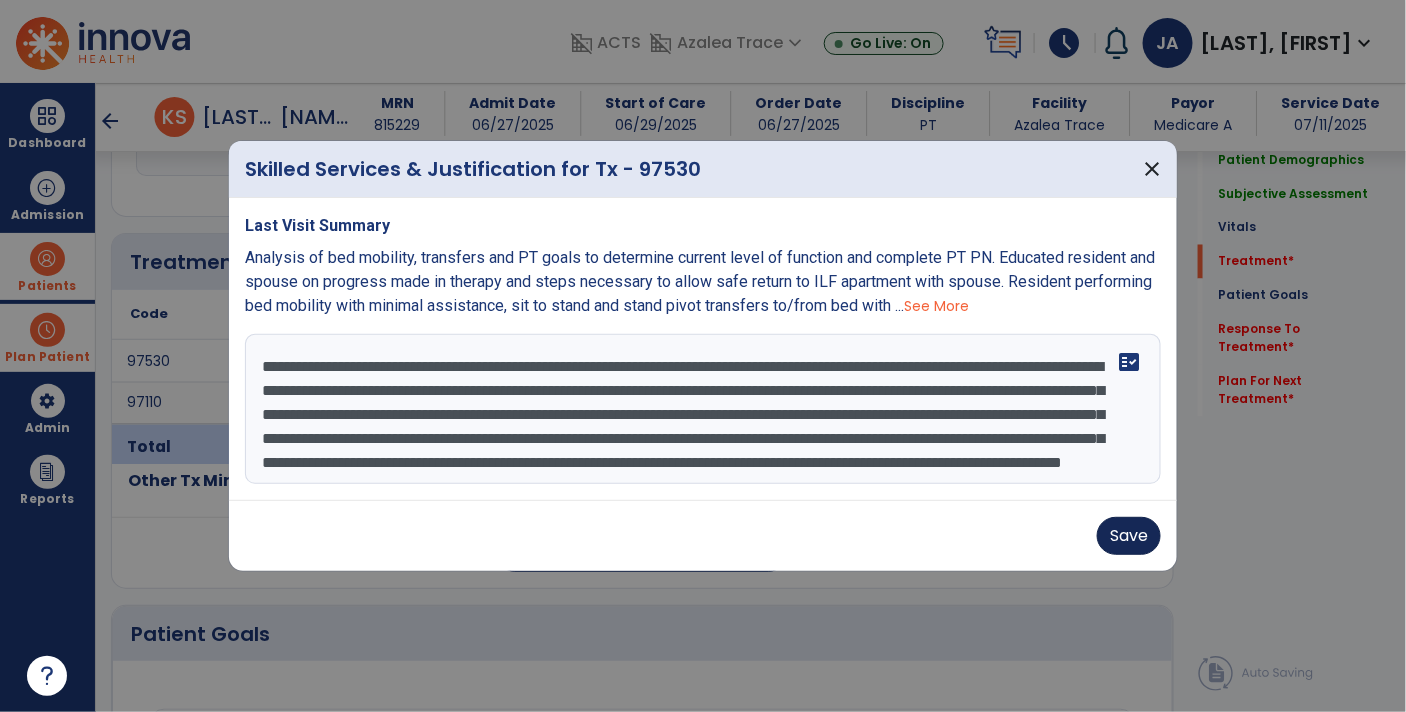 type on "**********" 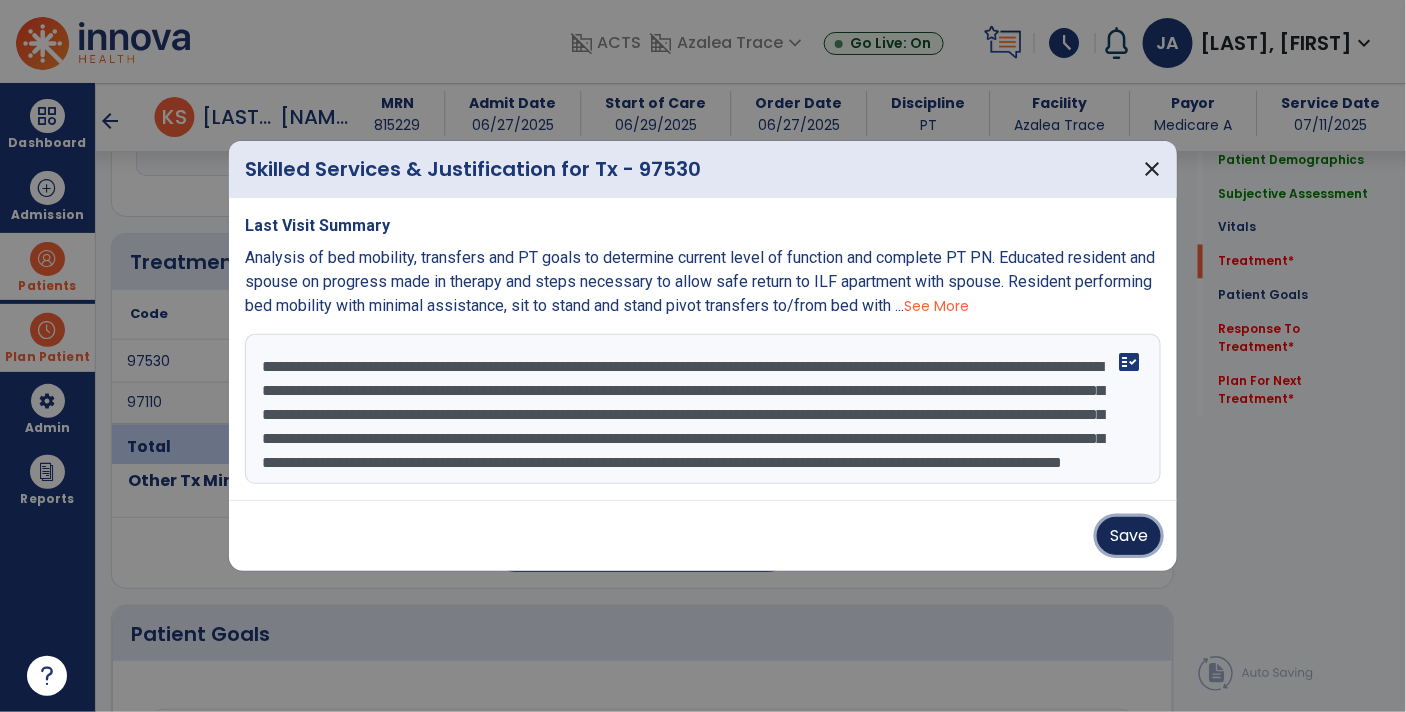click on "Save" at bounding box center (1129, 536) 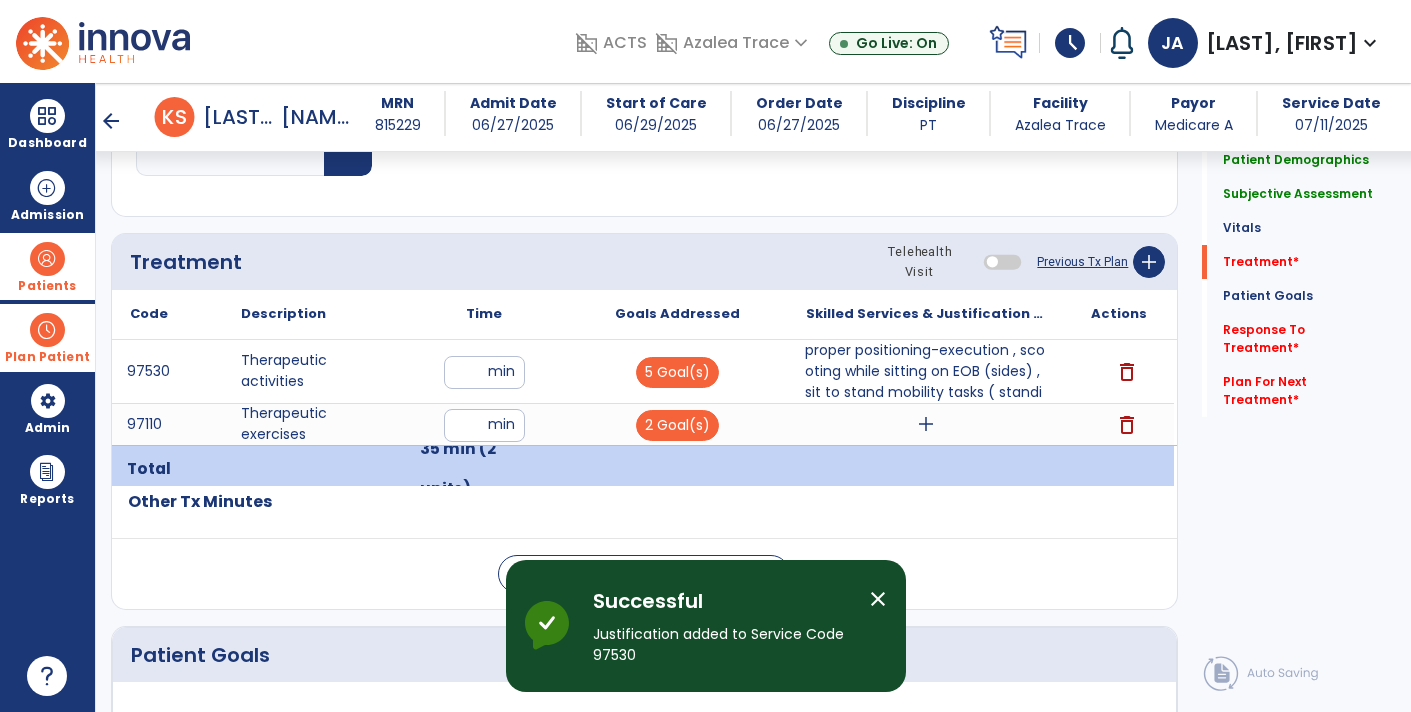 click on "engaged/facilitated bed mobility tasks - rolling to B sides cues for utilizing bed rails for efficient transition/scooting(sides/up<>down in bed incorporating bridging ), sidelying to B sides and sup<>  with mod/min (A) sit on EOB  cues ~ 20% for initiation/termination of tasks, and proper positioning-execution , scooting while sitting on EOB (sides) , sit to stand mobility tasks ( standing tolerance -can tolerate only <1min only due to dizziness /shakiness resulting to safety concerns . ) performed SPT transfers tasks bed<> w/c -mod (A) /min (A)  was performed to improve performance skills with functional tasks . communicate" at bounding box center [926, 371] 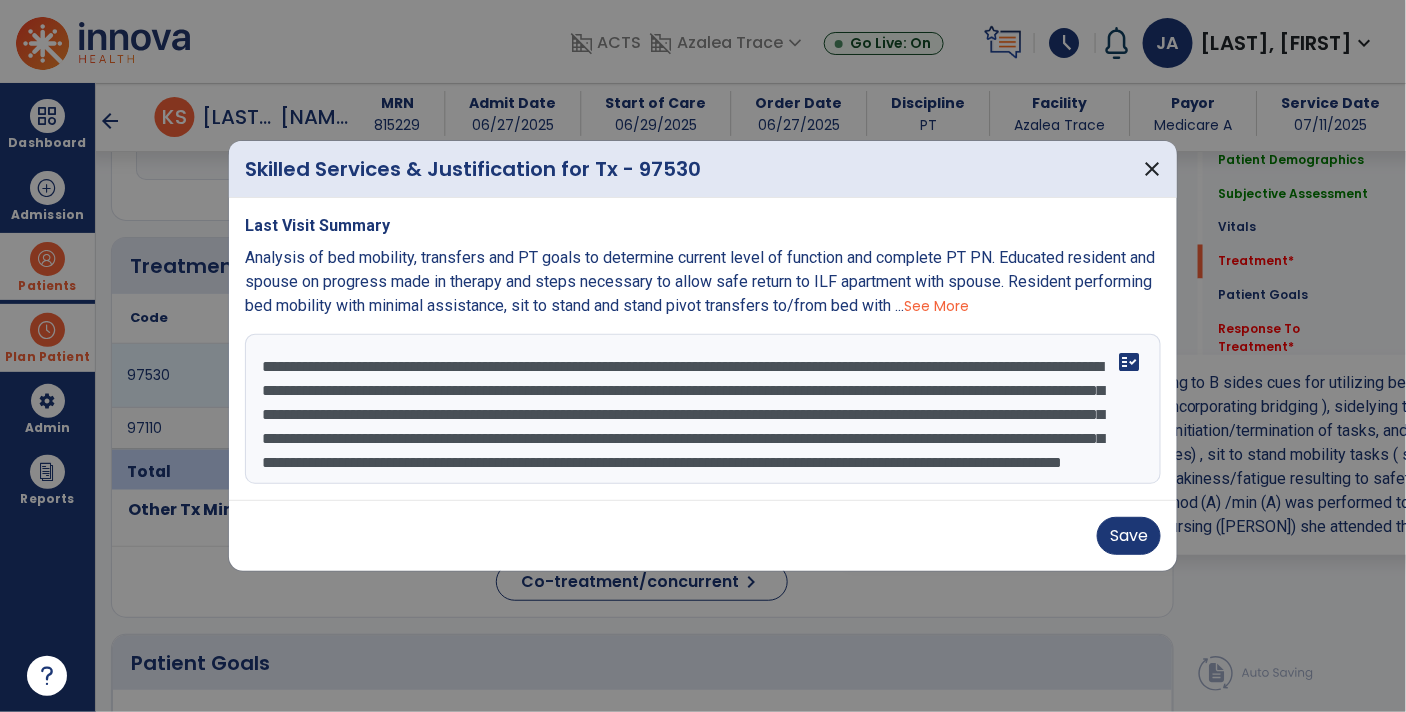 scroll, scrollTop: 1056, scrollLeft: 0, axis: vertical 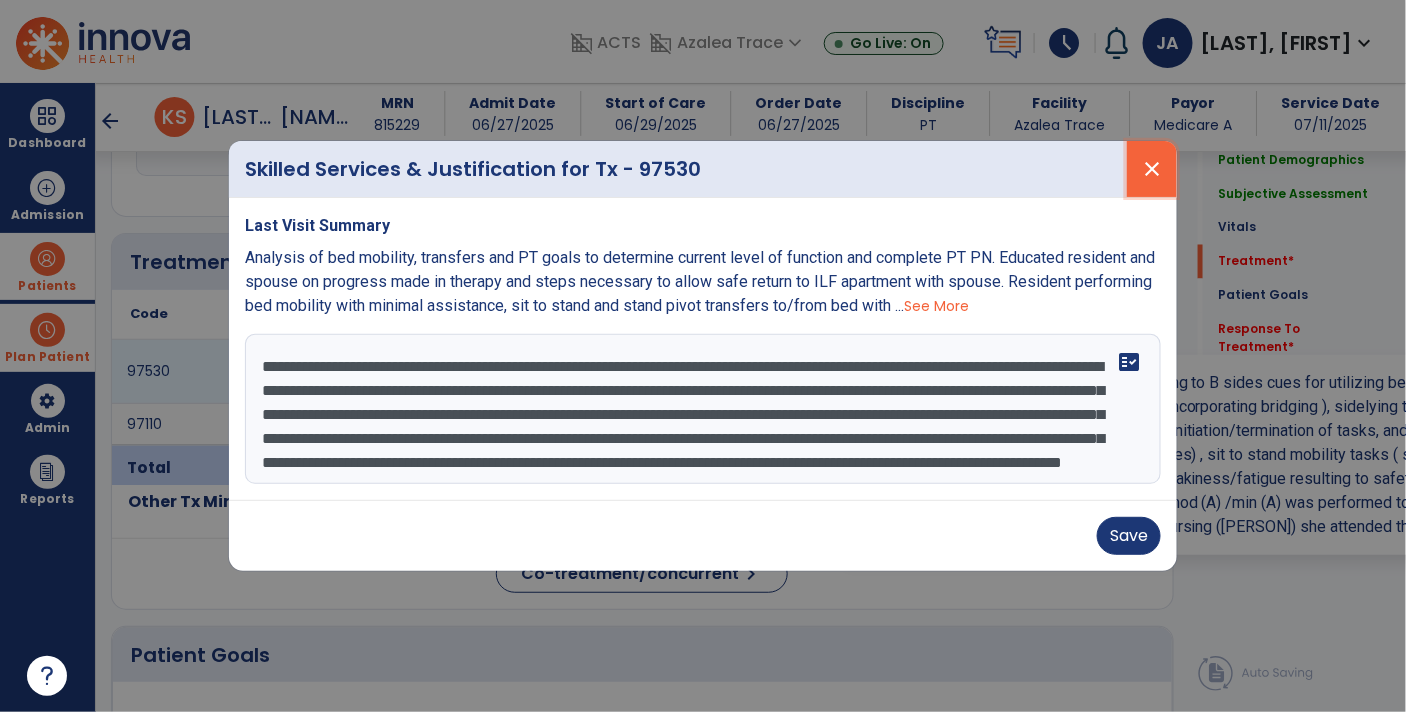 click on "close" at bounding box center [1152, 169] 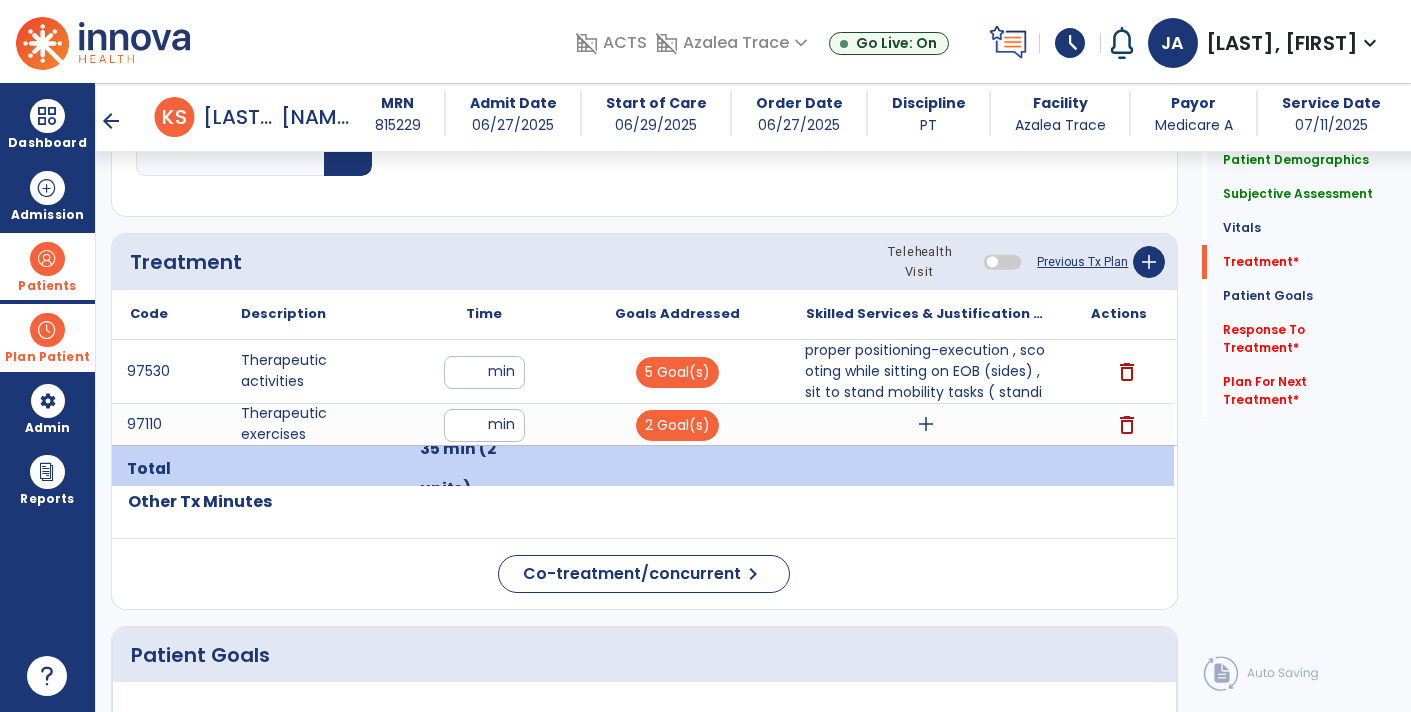 click on "**" at bounding box center [484, 372] 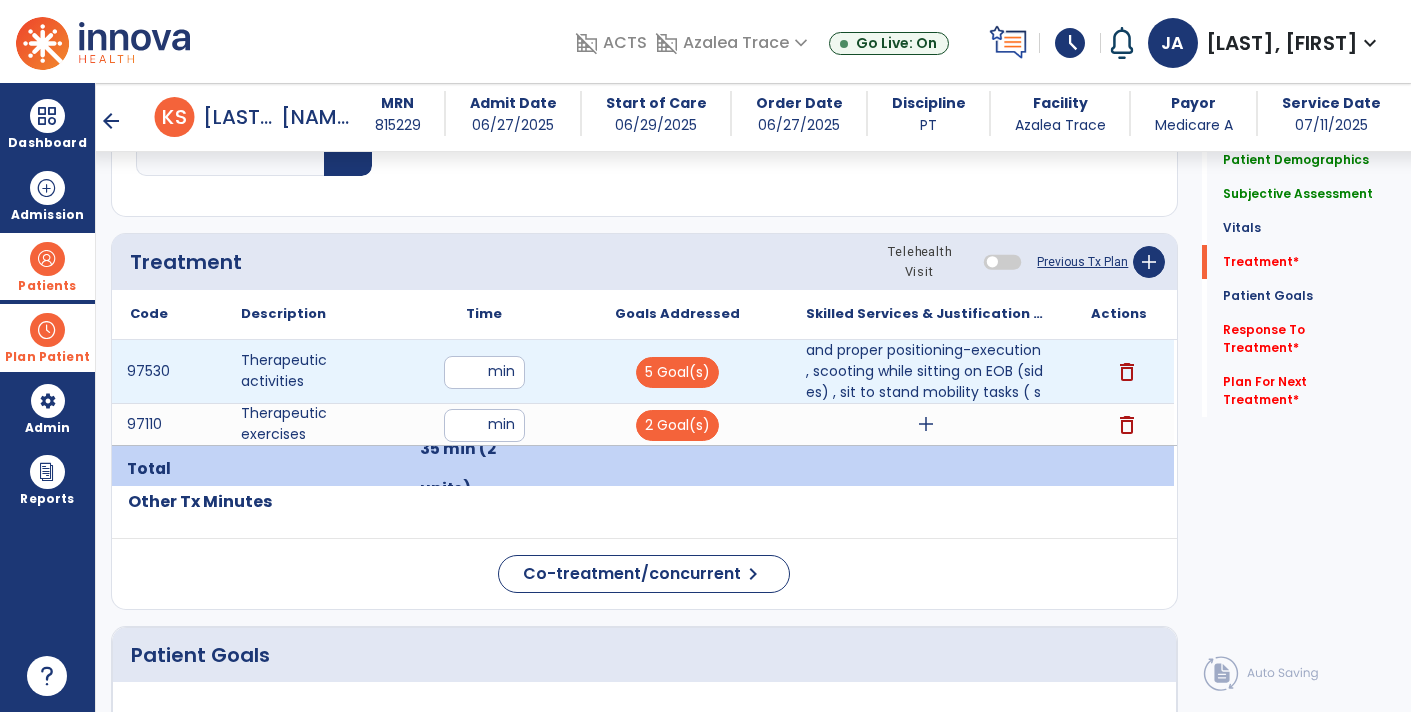 type on "*" 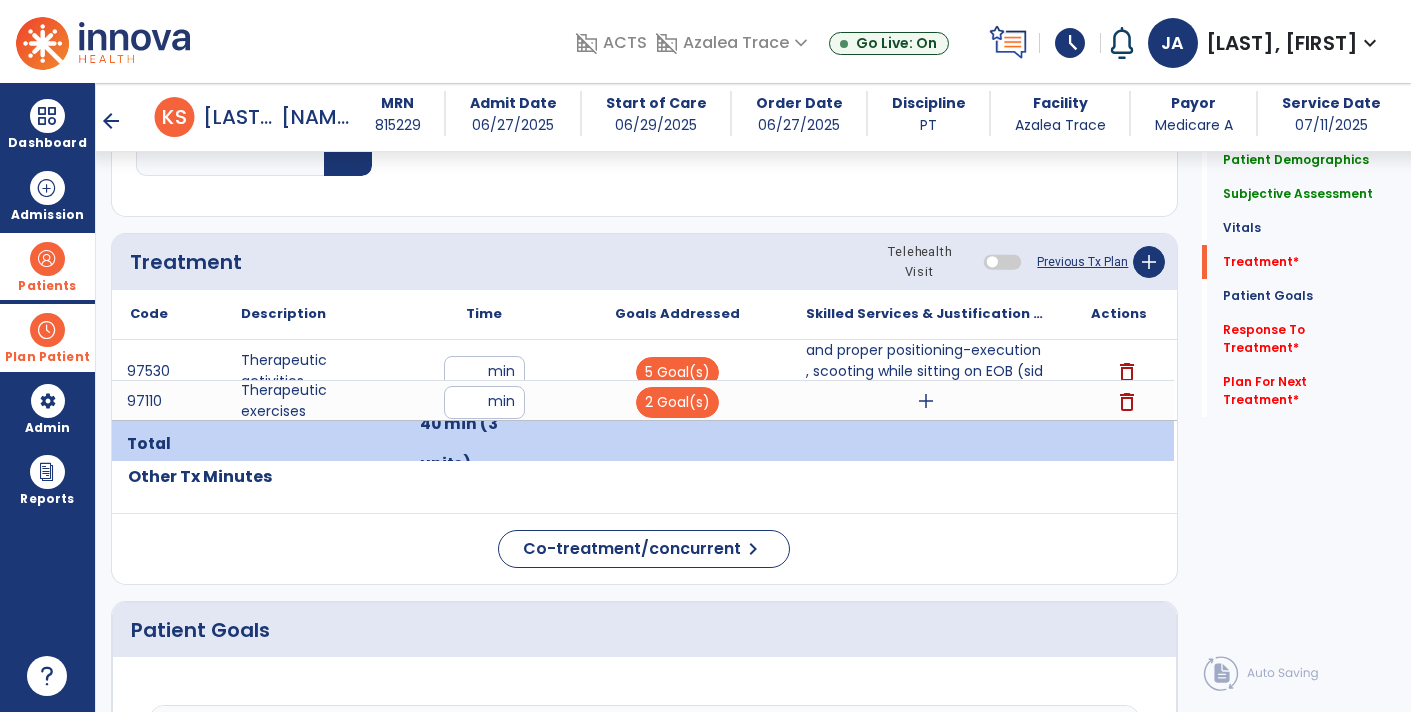 click on "**" at bounding box center [484, 402] 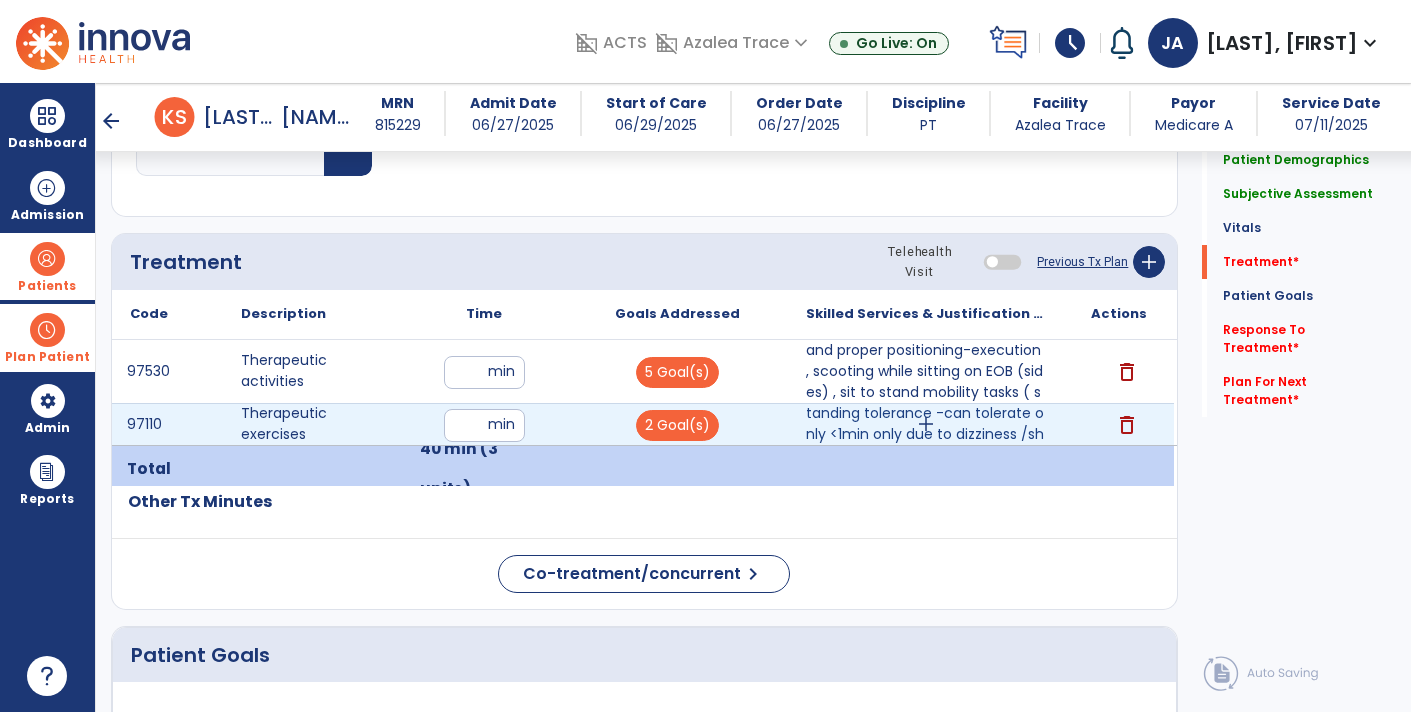 type on "*" 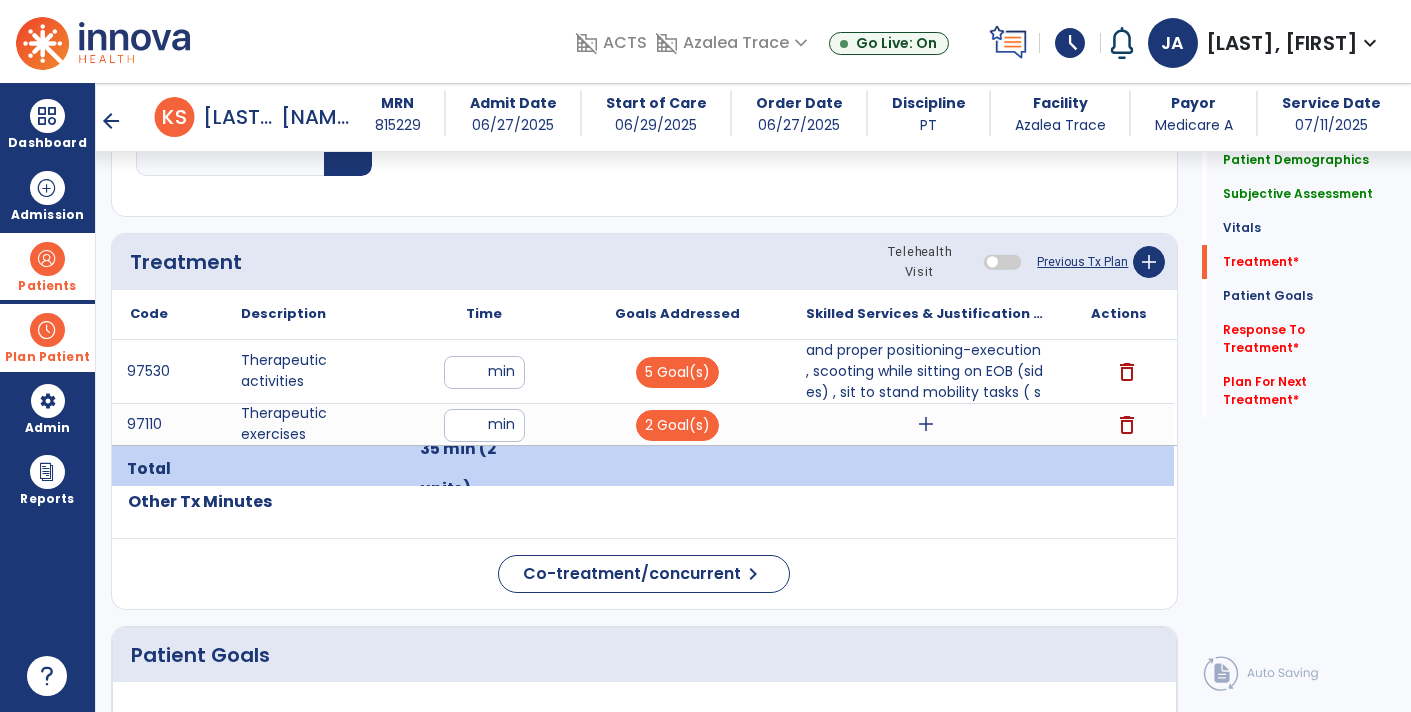 click on "add" at bounding box center (926, 424) 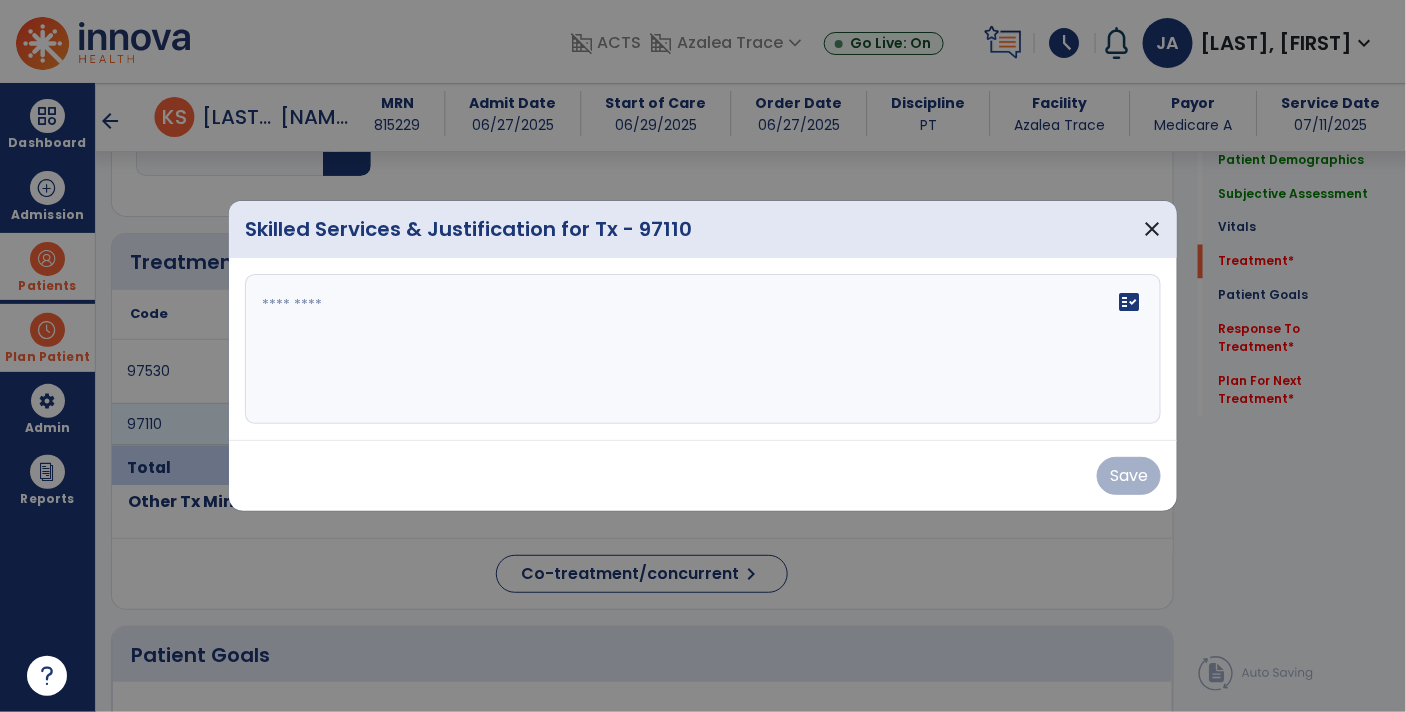 scroll, scrollTop: 1056, scrollLeft: 0, axis: vertical 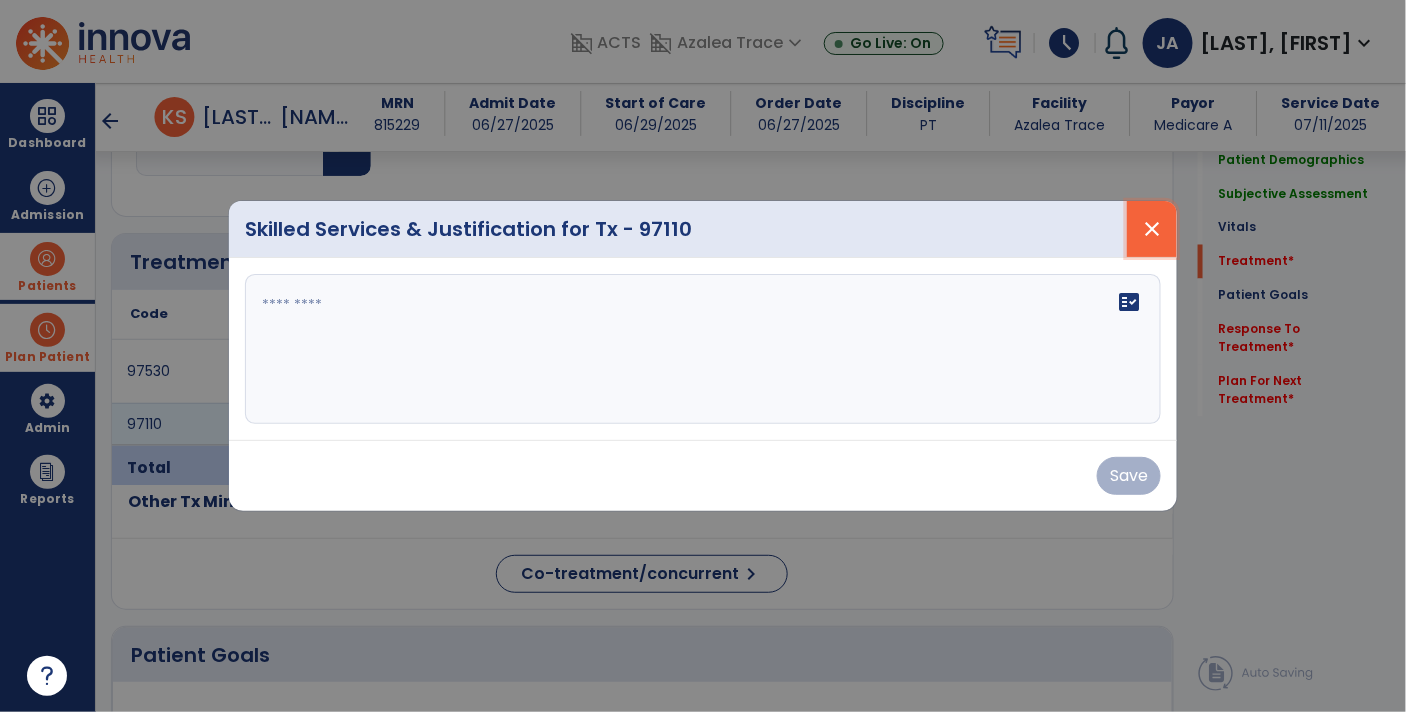 click on "close" at bounding box center (1152, 229) 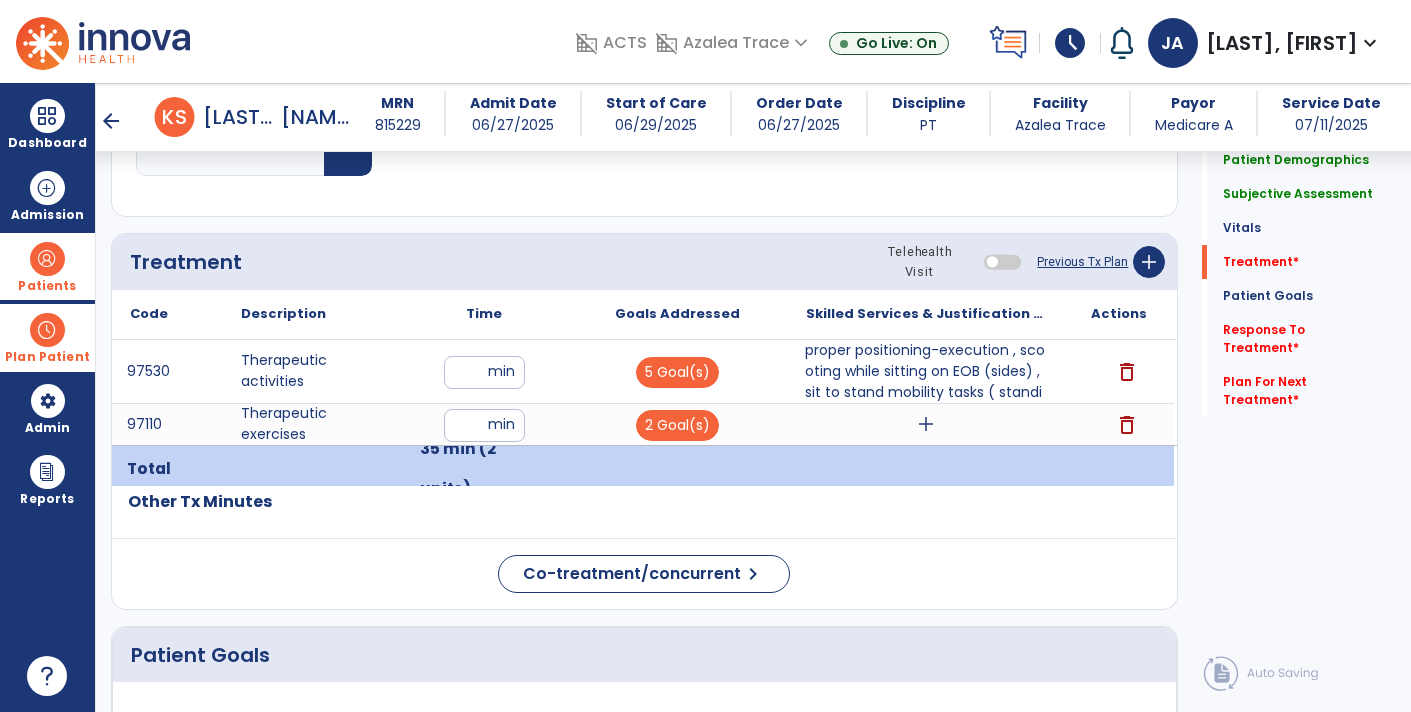 click on "engaged/facilitated bed mobility tasks - rolling to B sides cues for utilizing bed rails for efficient transition/scooting(sides/up<>down in bed incorporating bridging ), sidelying to B sides and sup<>  with mod/min (A) sit on EOB  cues ~ 20% for initiation/termination of tasks, and proper positioning-execution , scooting while sitting on EOB (sides) , sit to stand mobility tasks ( standing tolerance -can tolerate only <1min only due to dizziness /shakiness resulting to safety concerns . ) performed SPT transfers tasks bed<> w/c -mod (A) /min (A)  was performed to improve performance skills with functional tasks . communicate" at bounding box center (926, 371) 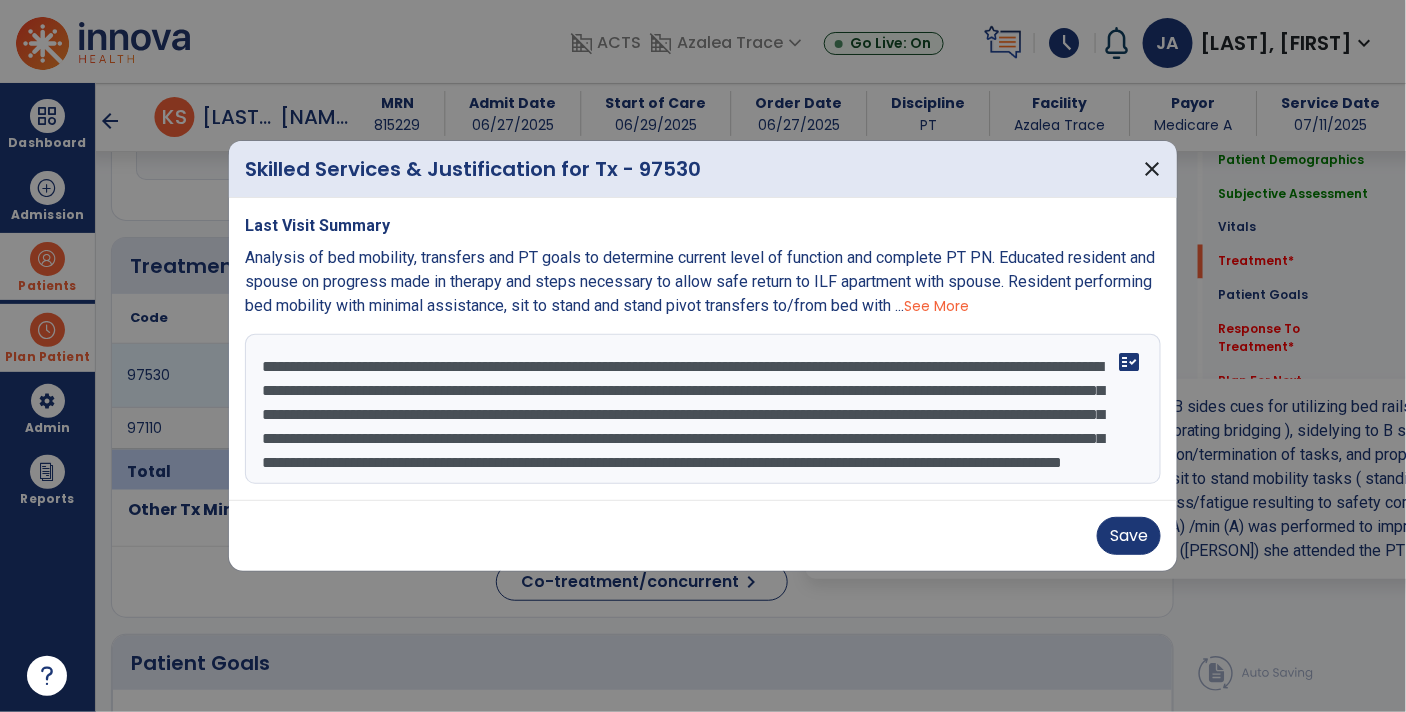 scroll, scrollTop: 1056, scrollLeft: 0, axis: vertical 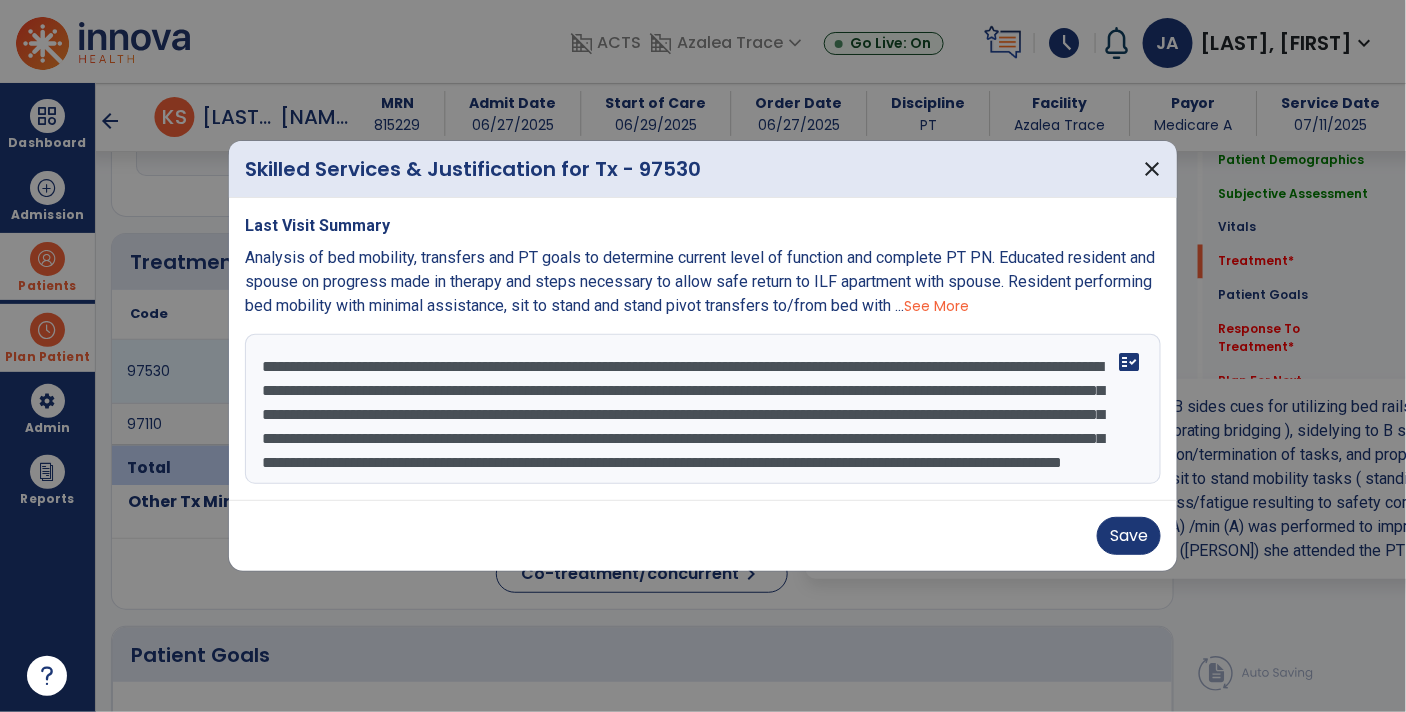 click on "**********" at bounding box center [703, 409] 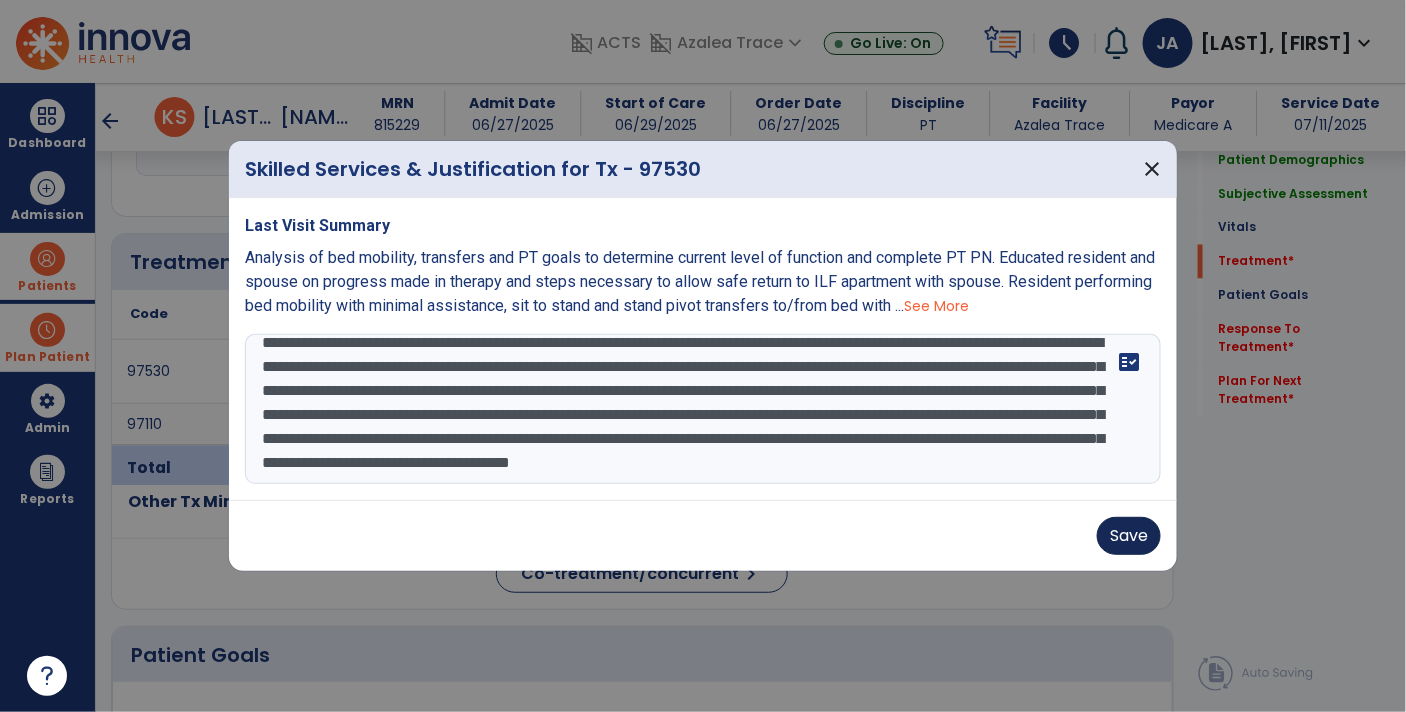 type on "**********" 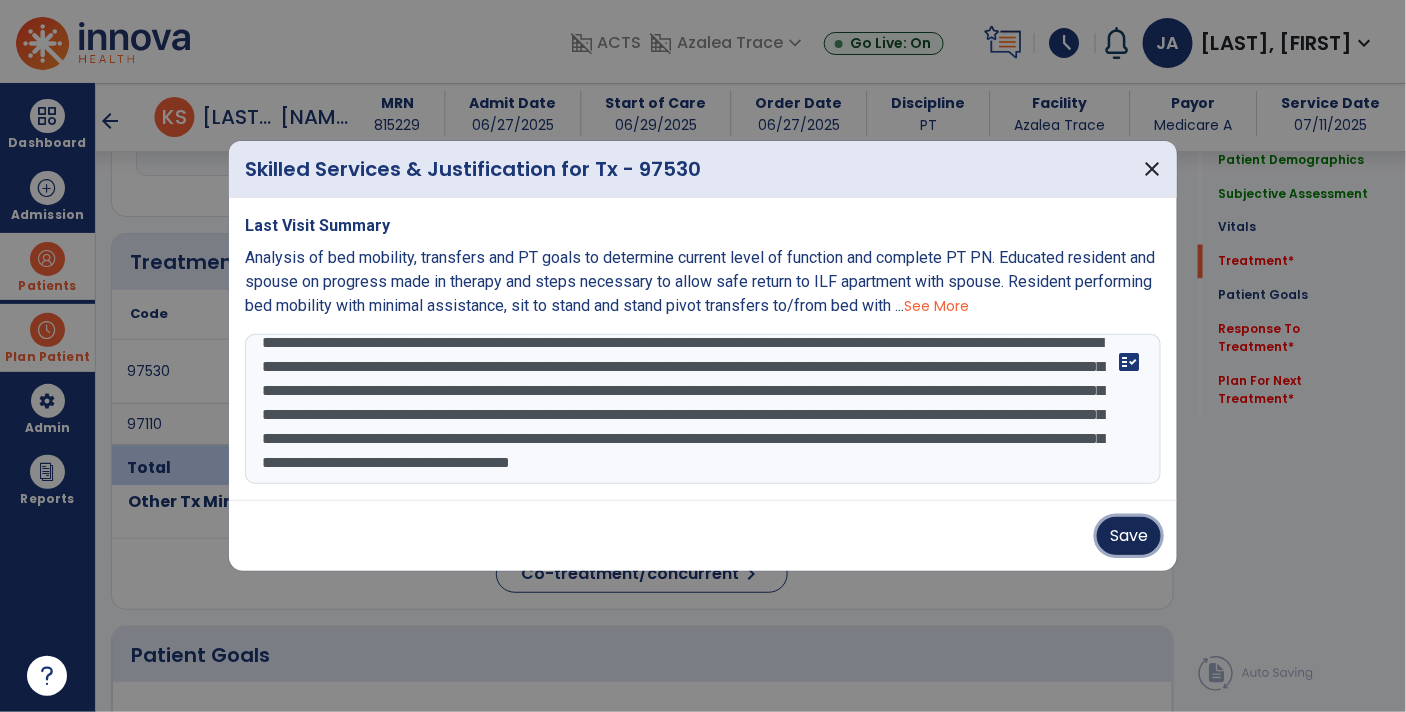 click on "Save" at bounding box center [1129, 536] 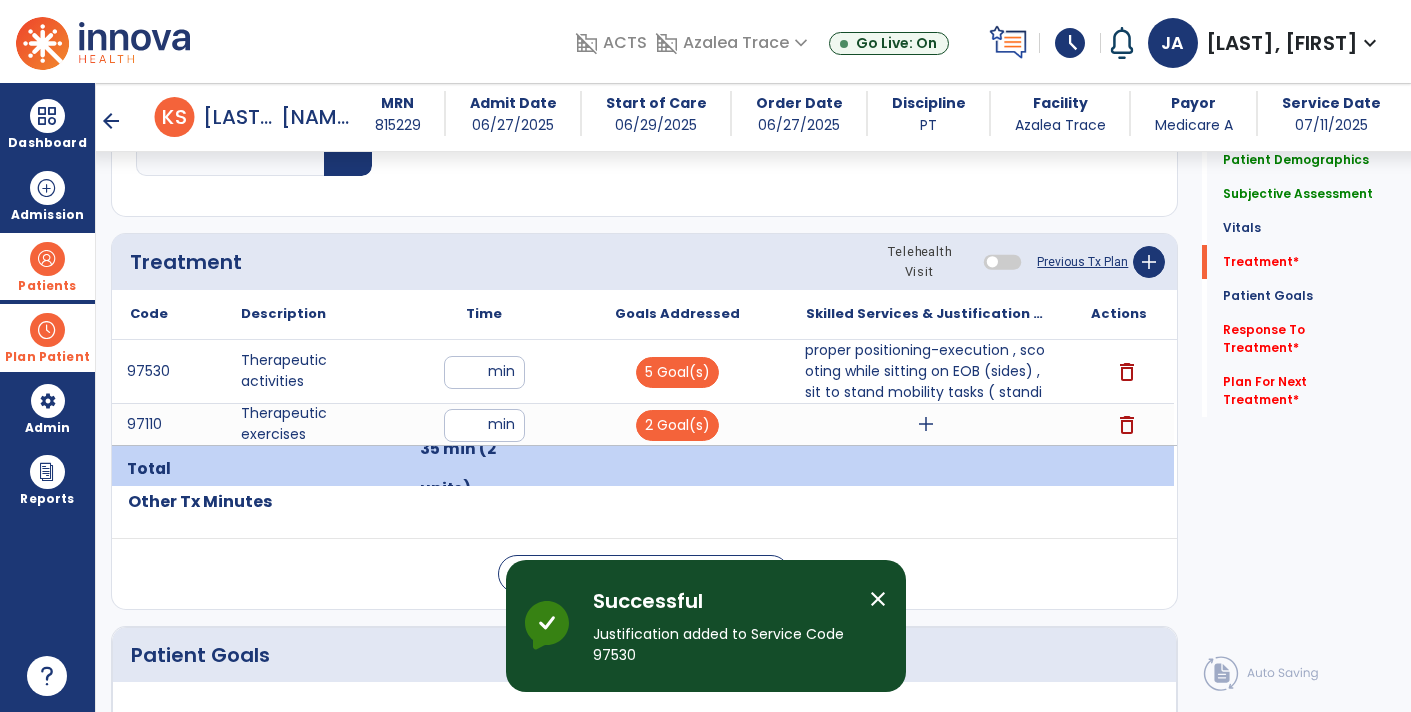 click on "add" at bounding box center [926, 424] 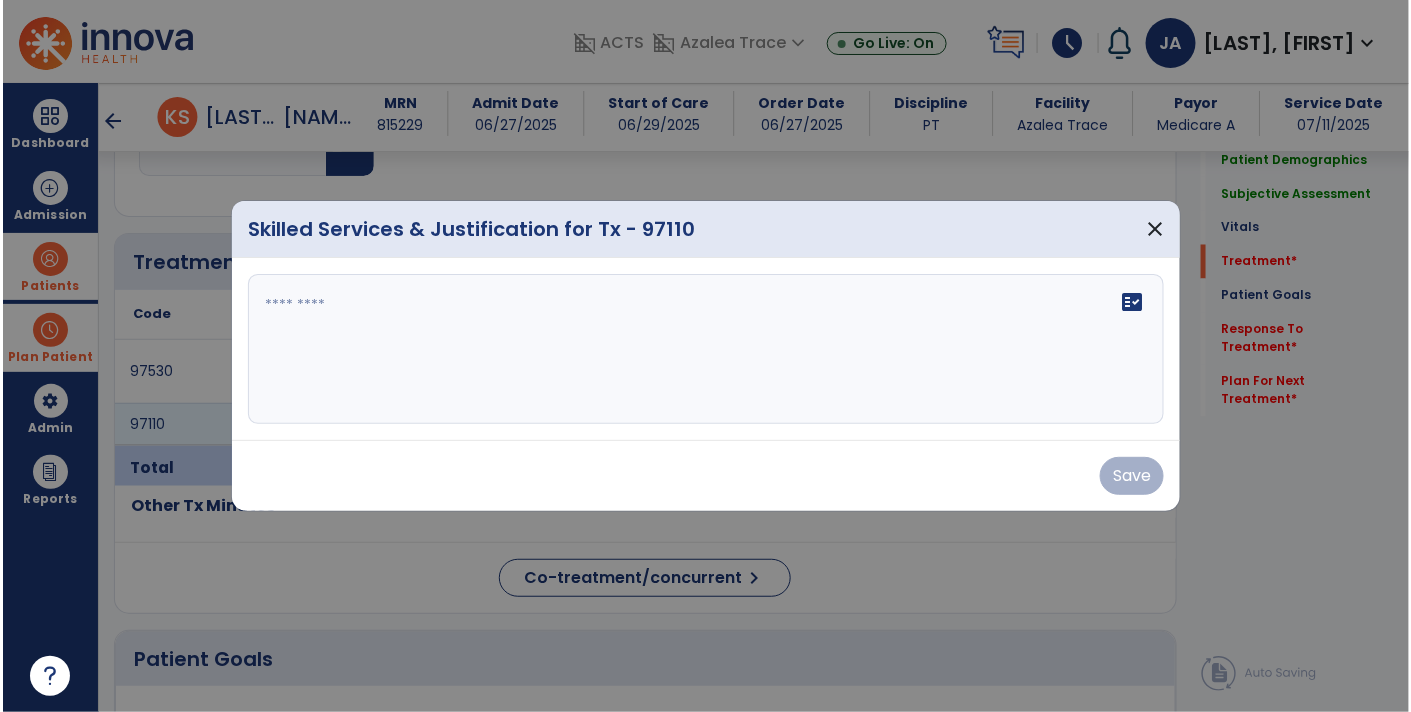 scroll, scrollTop: 1056, scrollLeft: 0, axis: vertical 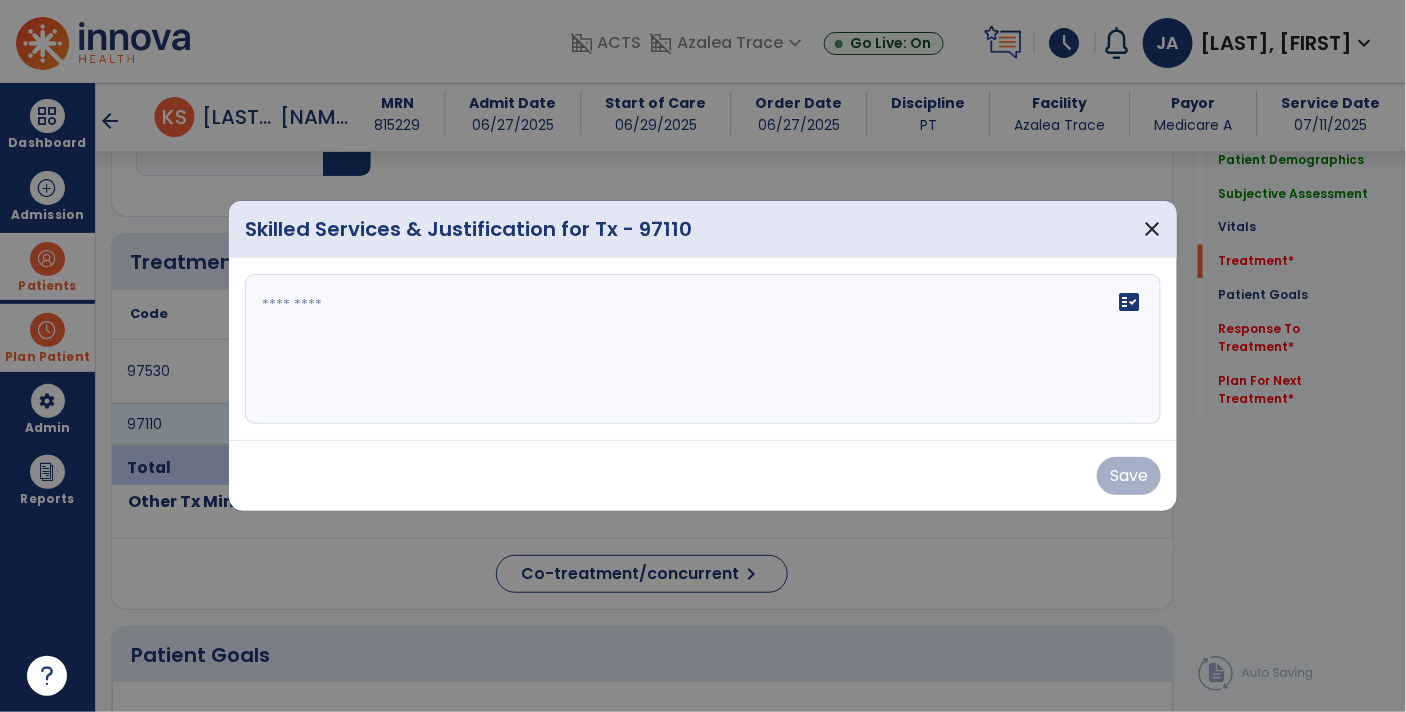 click at bounding box center [703, 349] 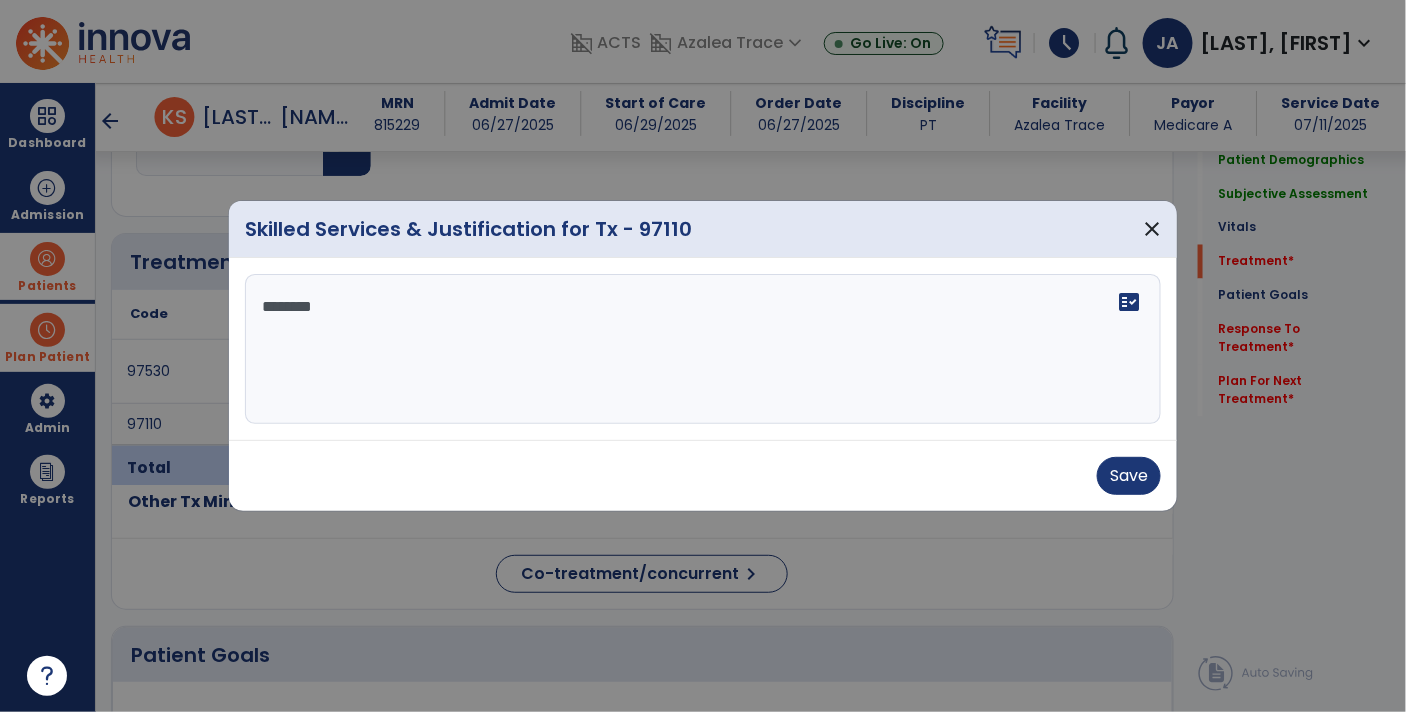 type on "*********" 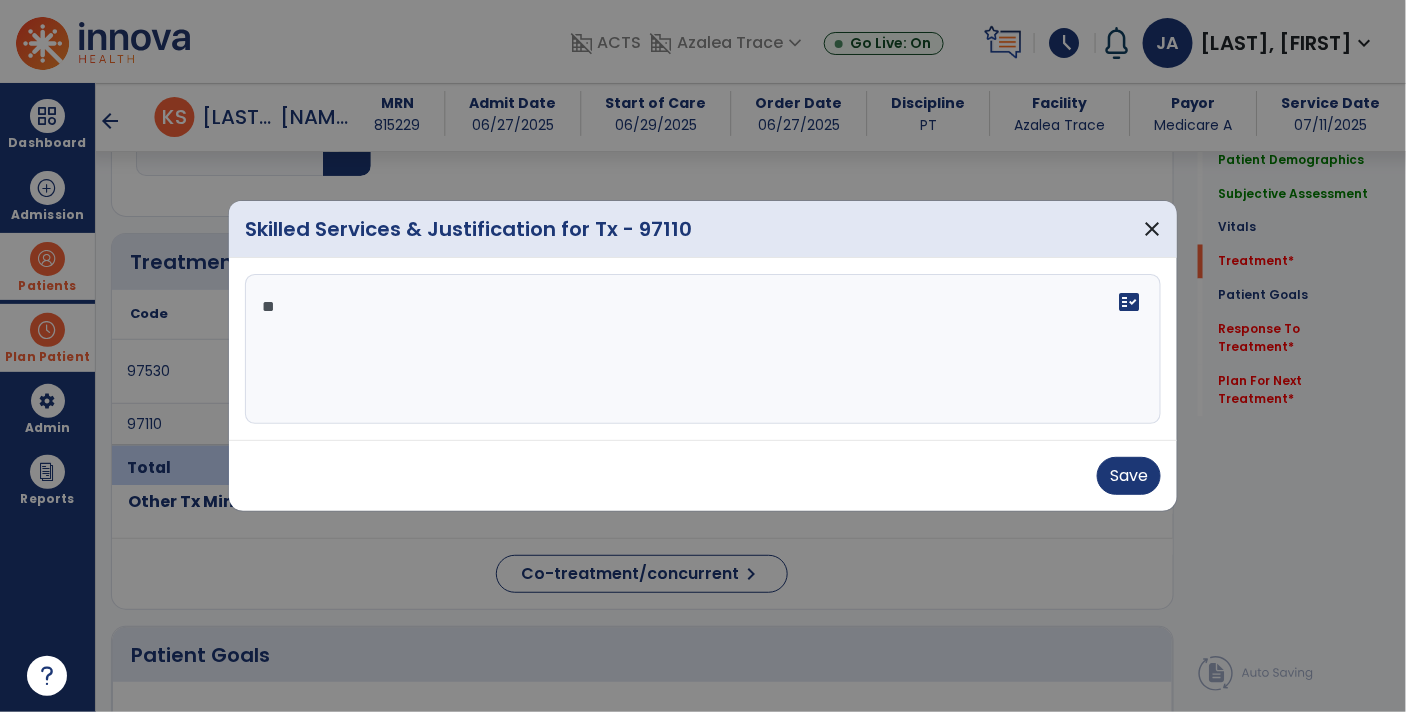 type on "*" 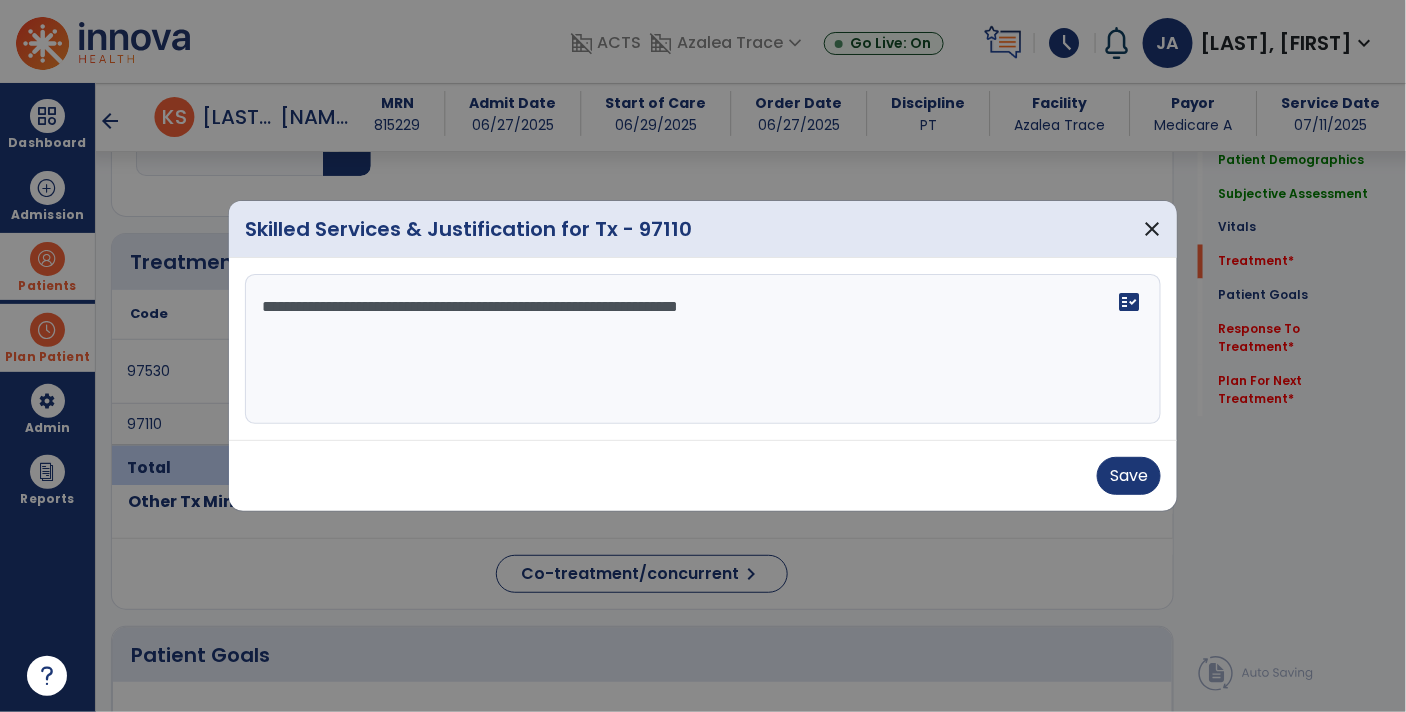 click on "**********" at bounding box center (703, 349) 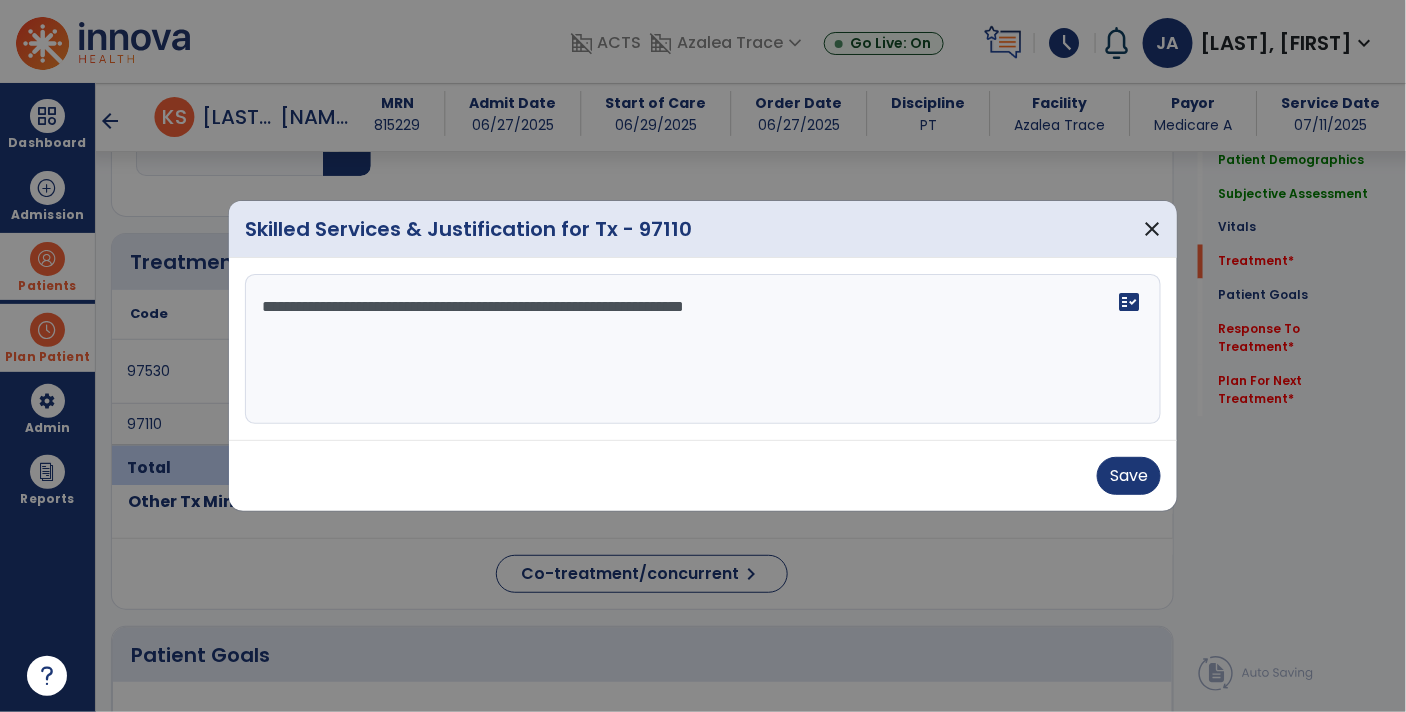 click on "**********" at bounding box center (703, 349) 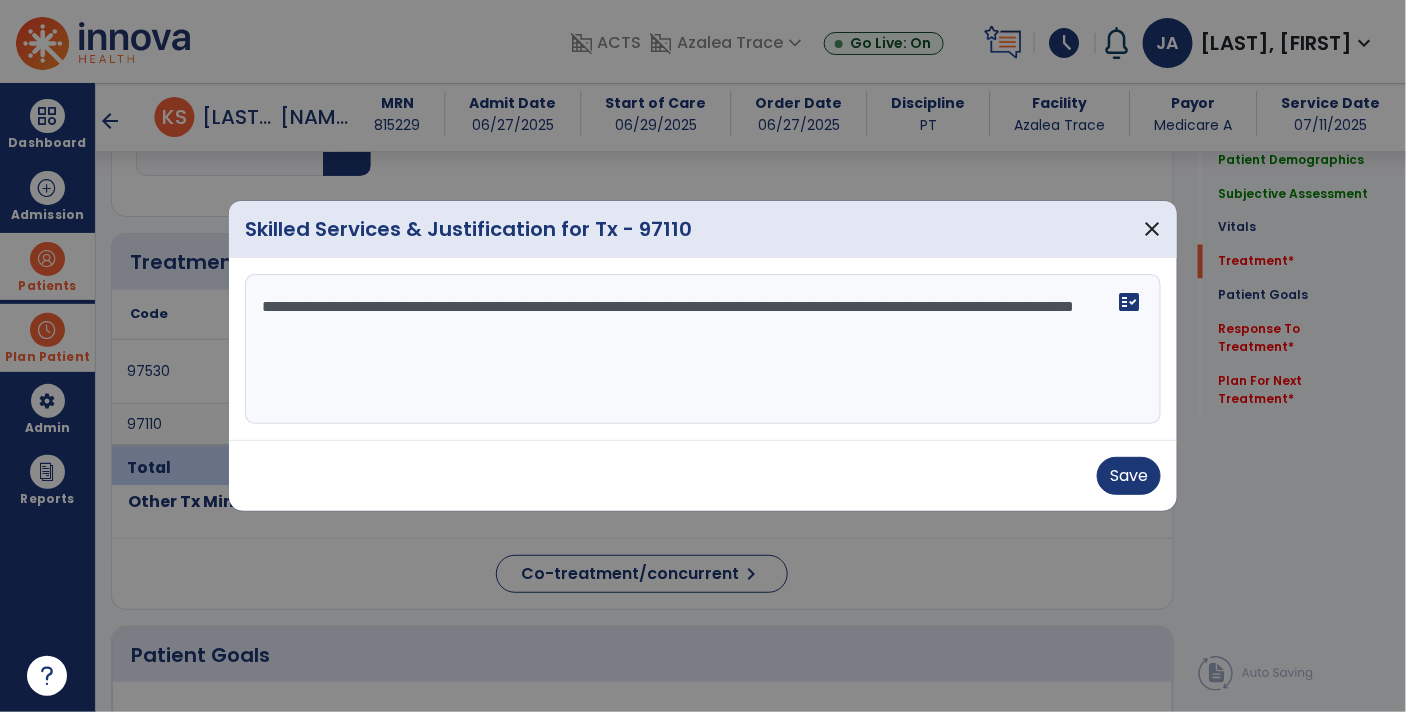 click on "**********" at bounding box center [703, 349] 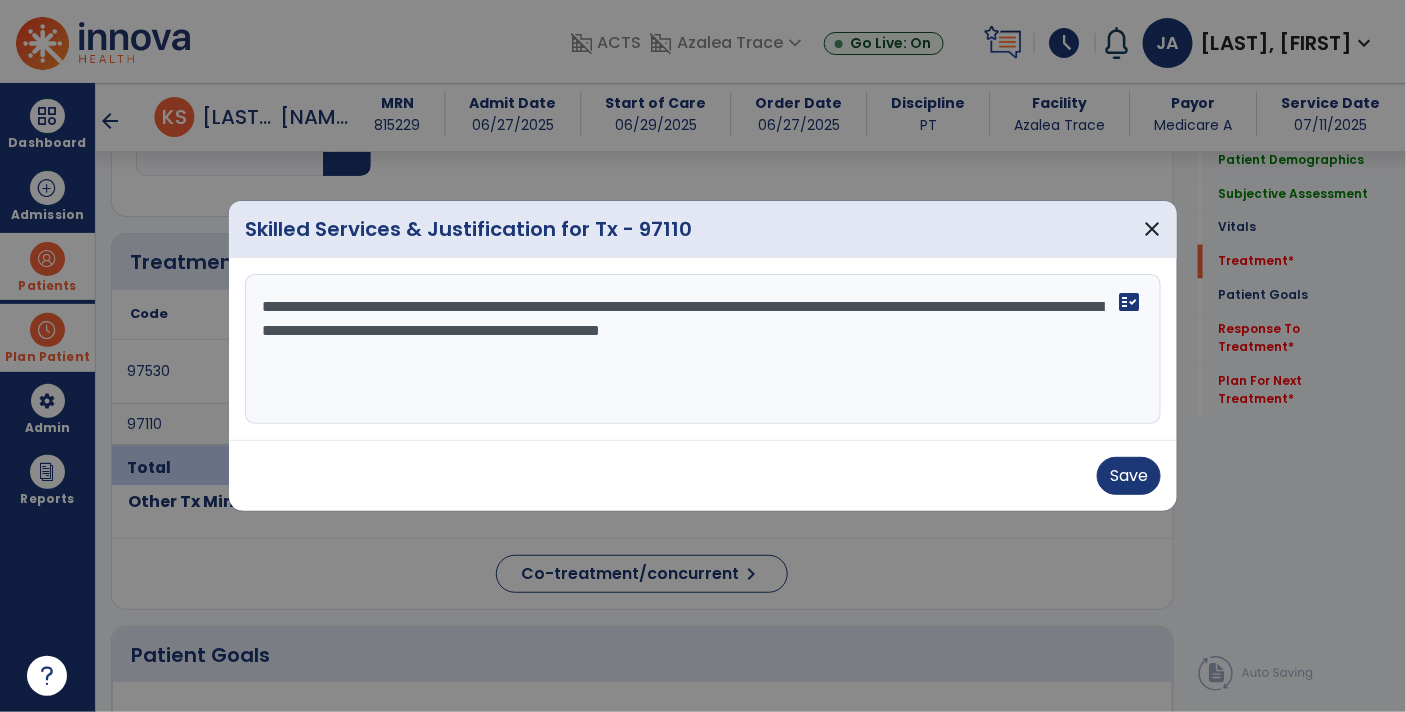 click on "**********" at bounding box center [703, 349] 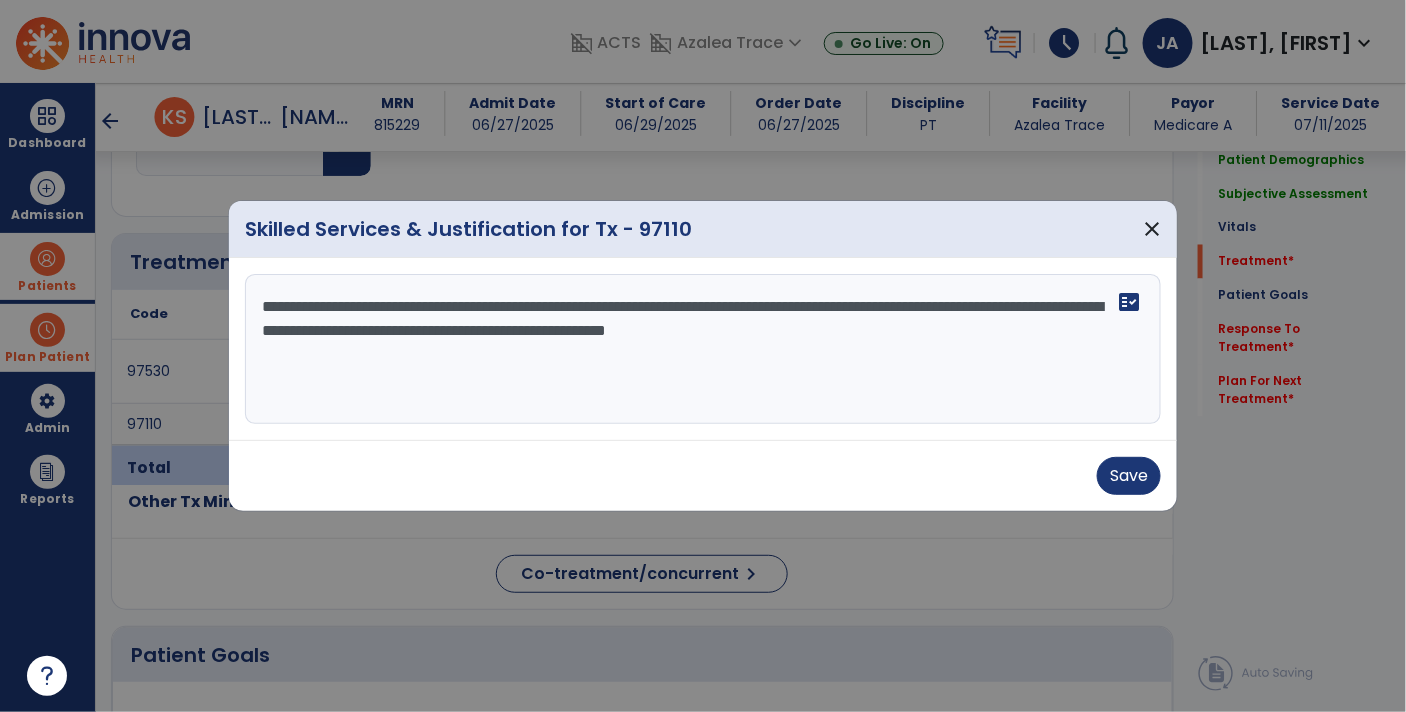 click on "**********" at bounding box center [703, 349] 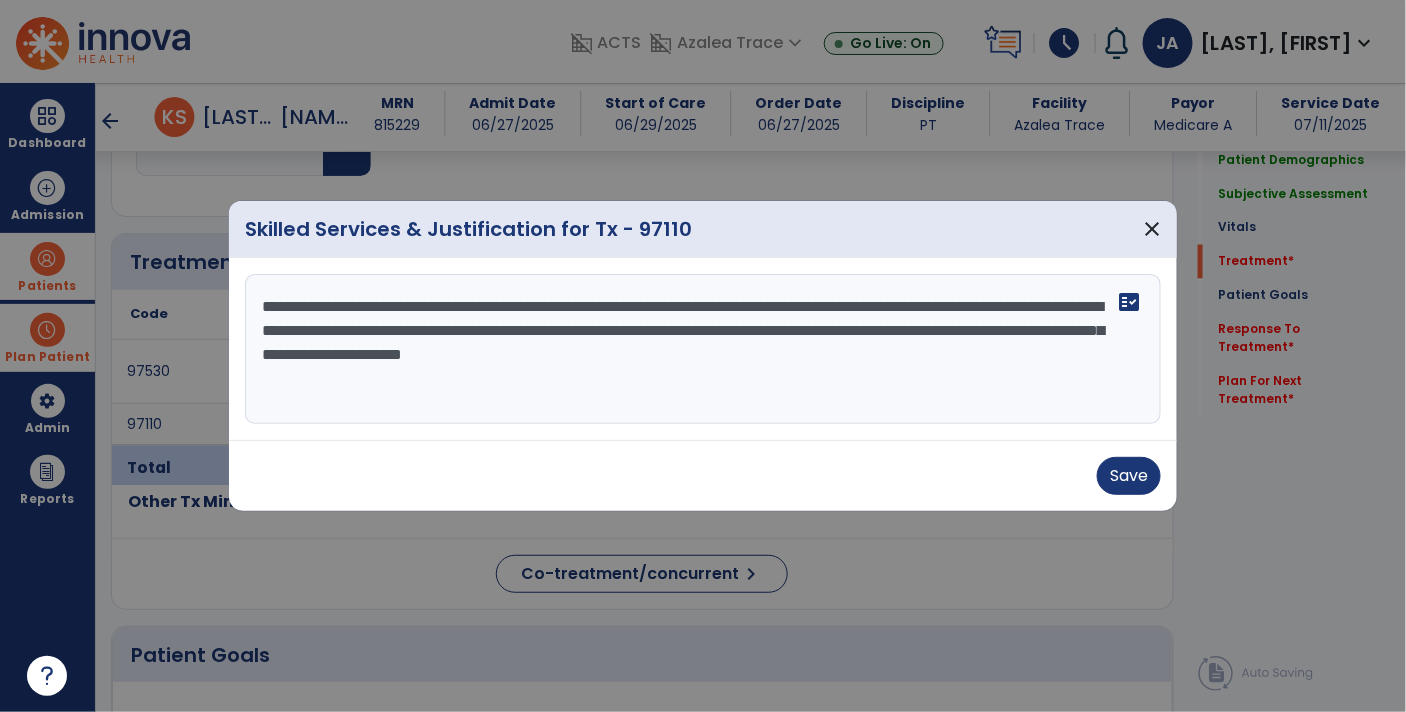 click on "**********" at bounding box center [703, 349] 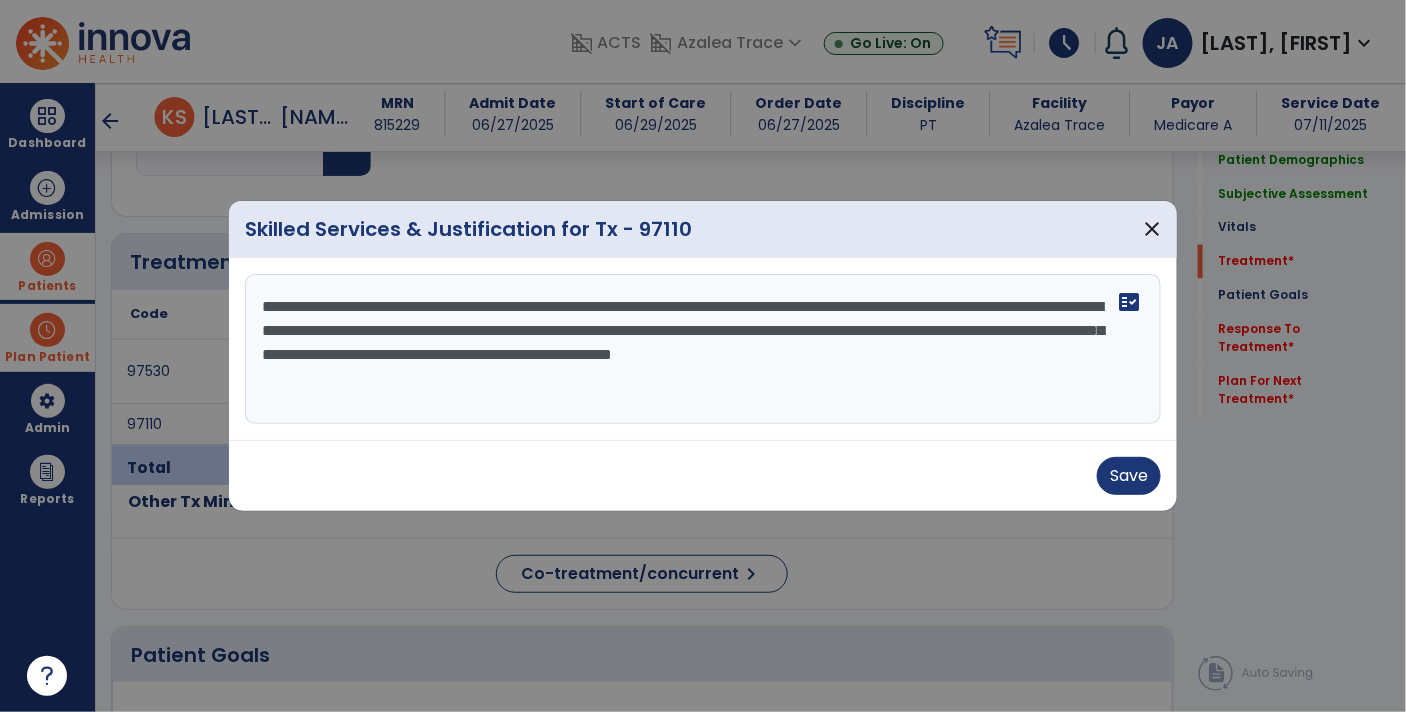 click on "**********" at bounding box center (703, 349) 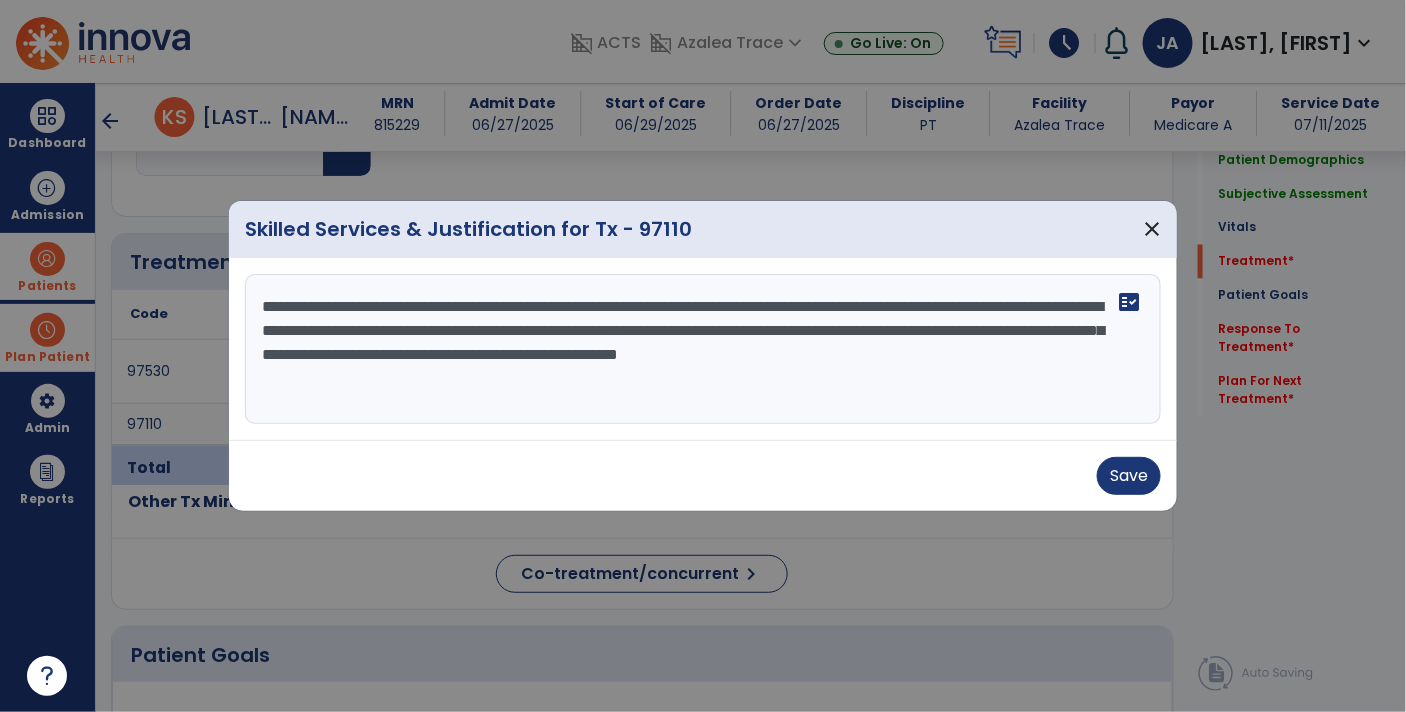 click on "**********" at bounding box center (703, 349) 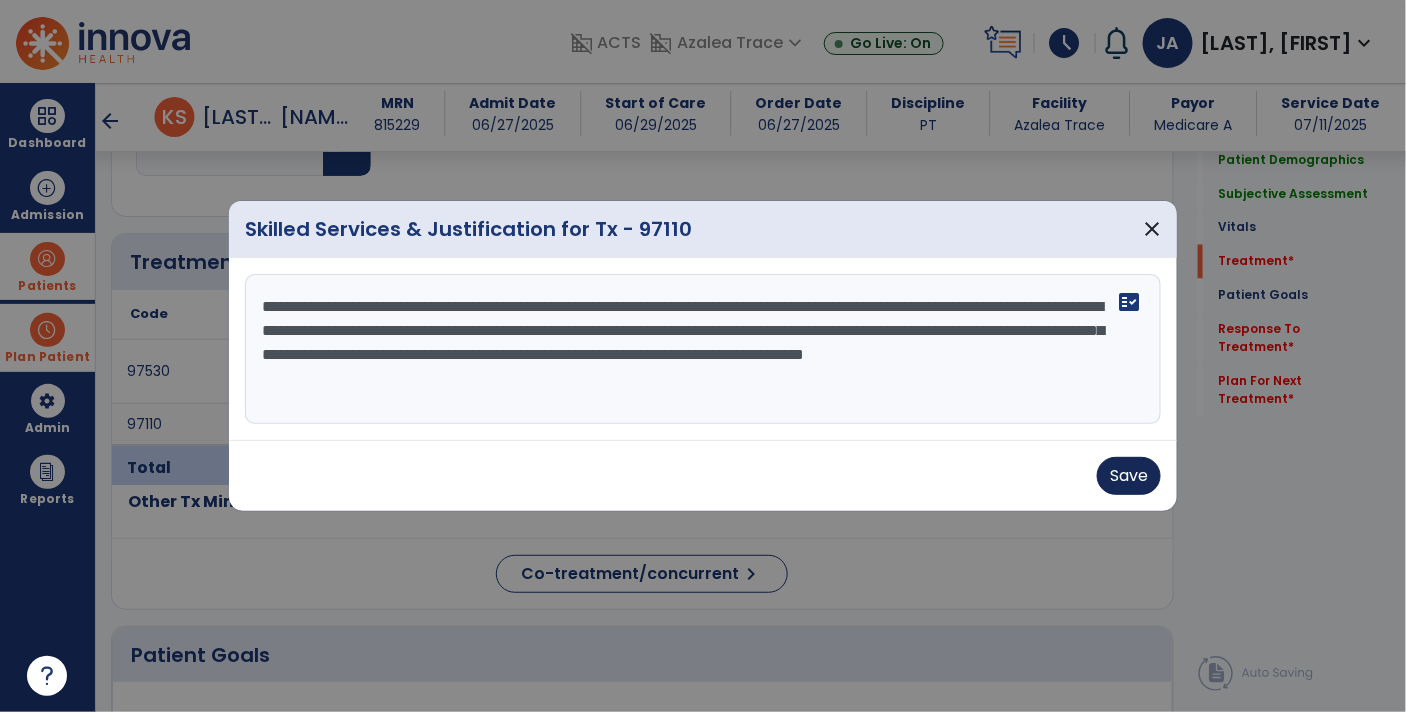 type on "**********" 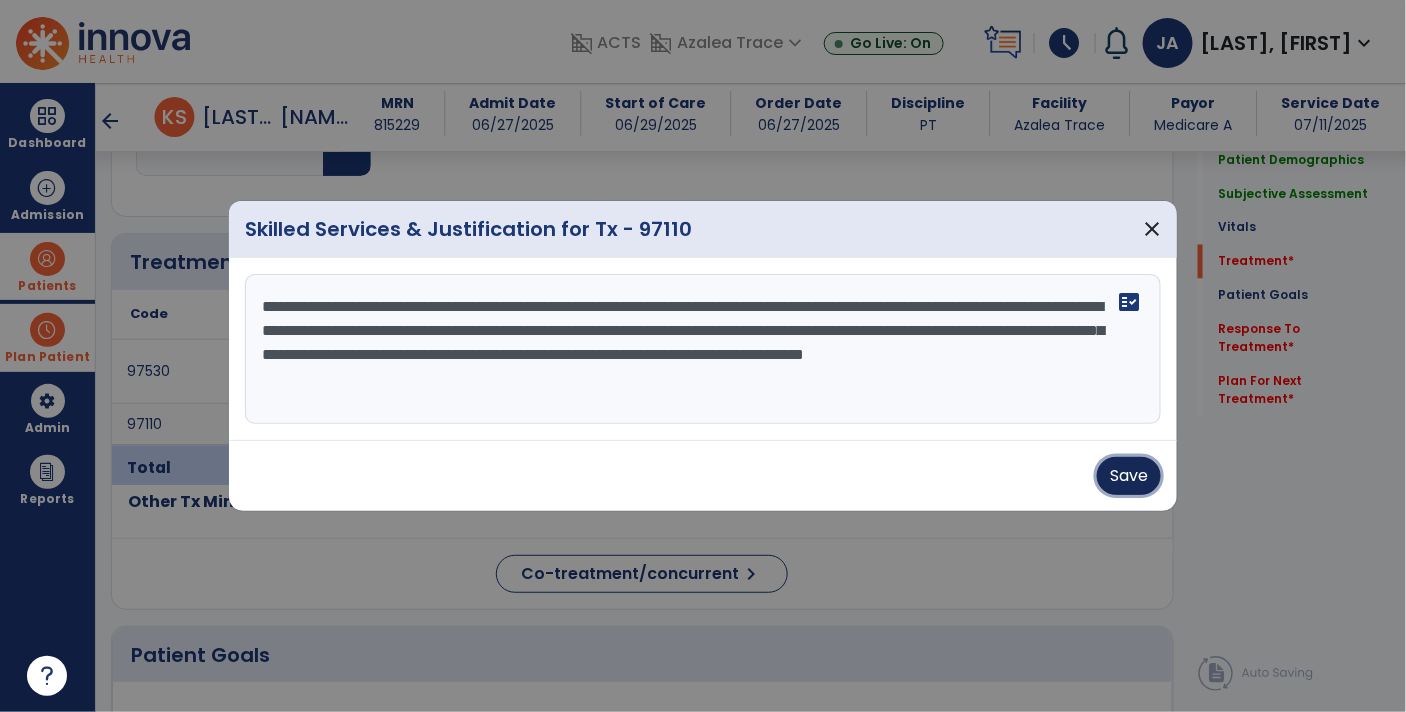click on "Save" at bounding box center (1129, 476) 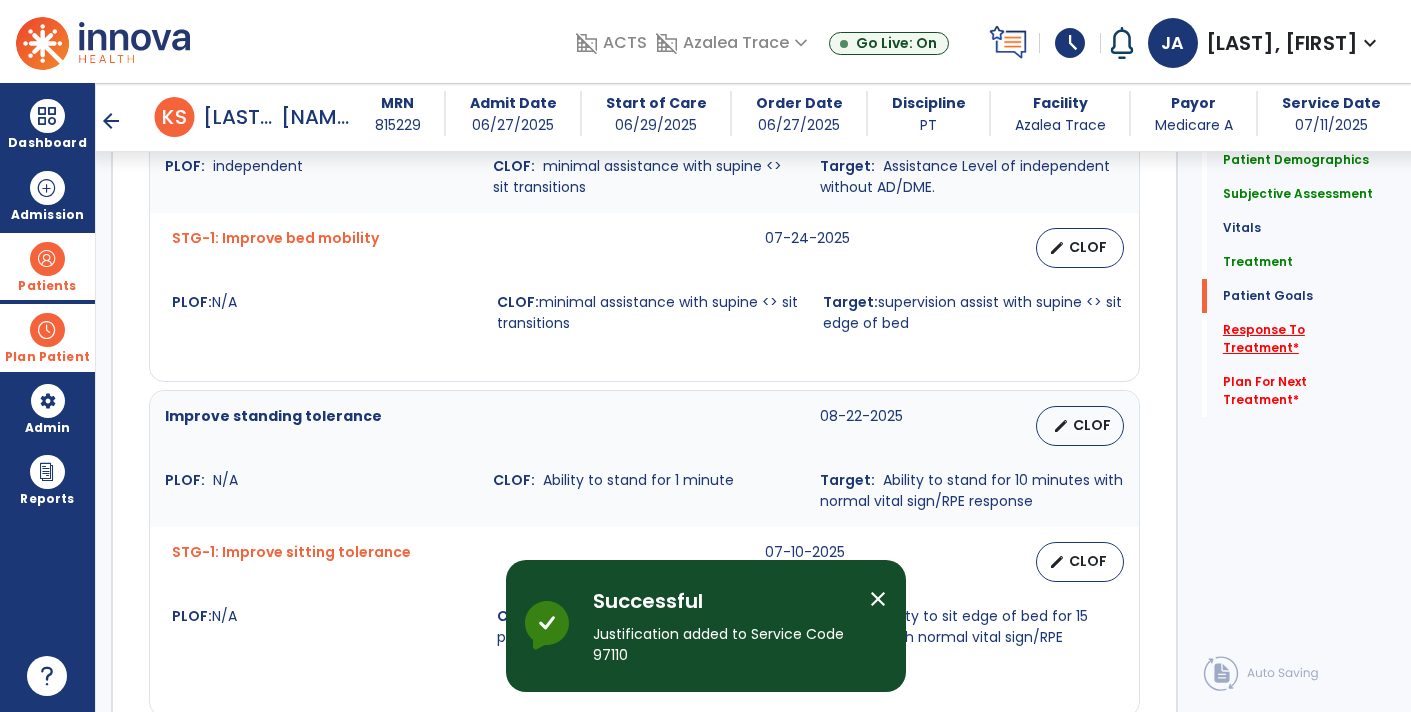 click on "Response To Treatment   *" 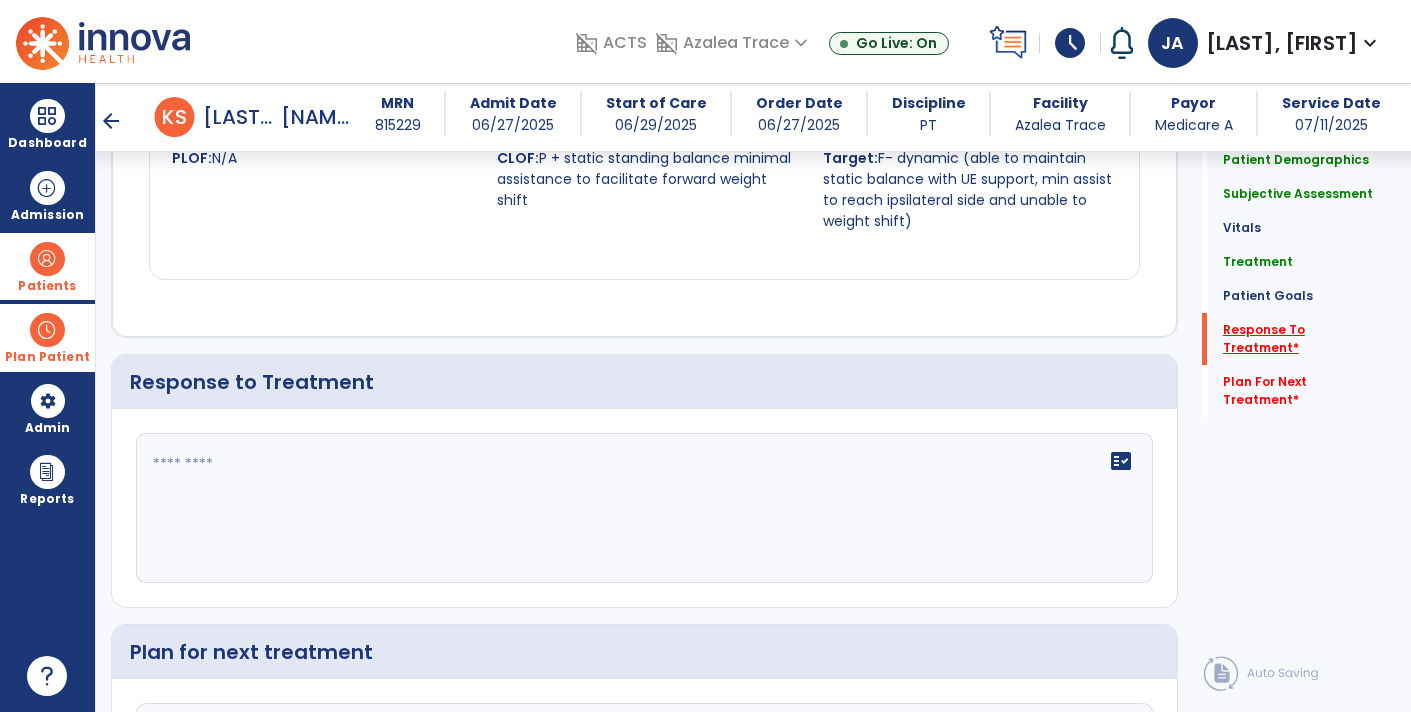 scroll, scrollTop: 3057, scrollLeft: 0, axis: vertical 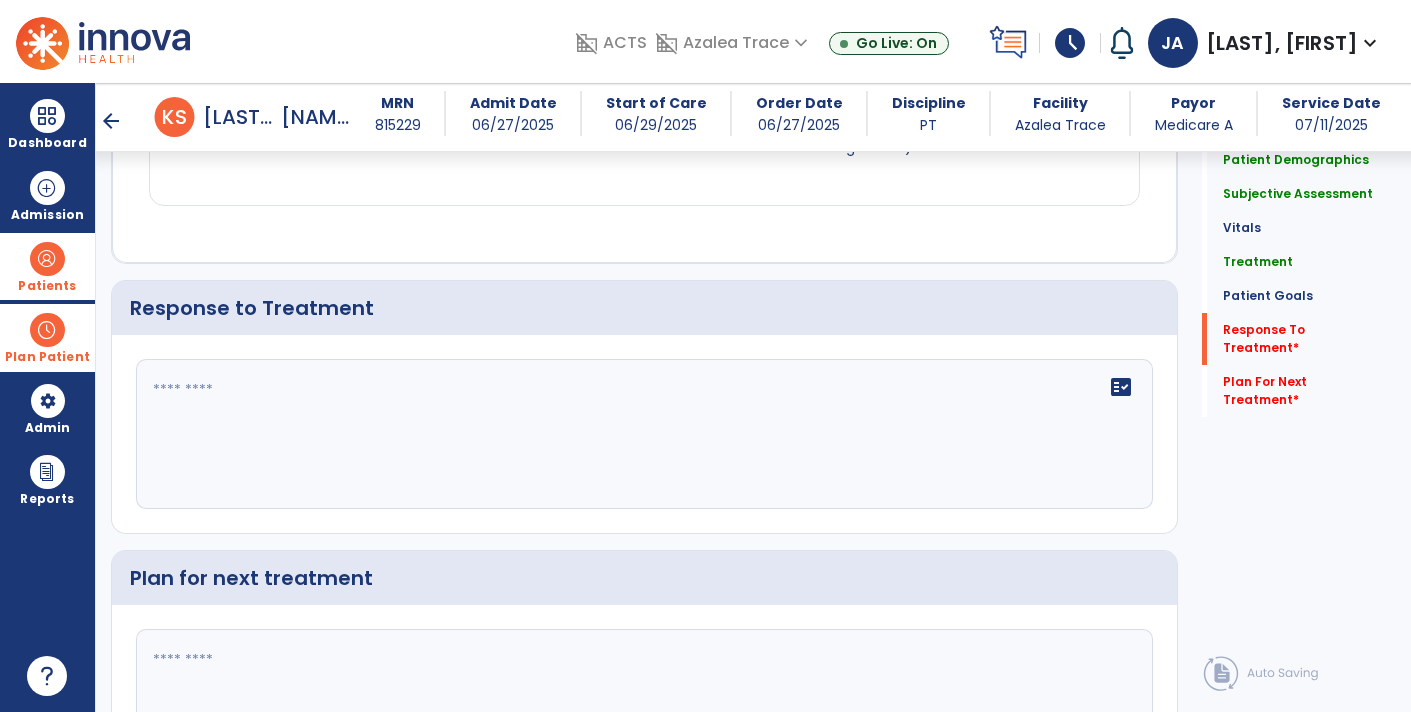 click 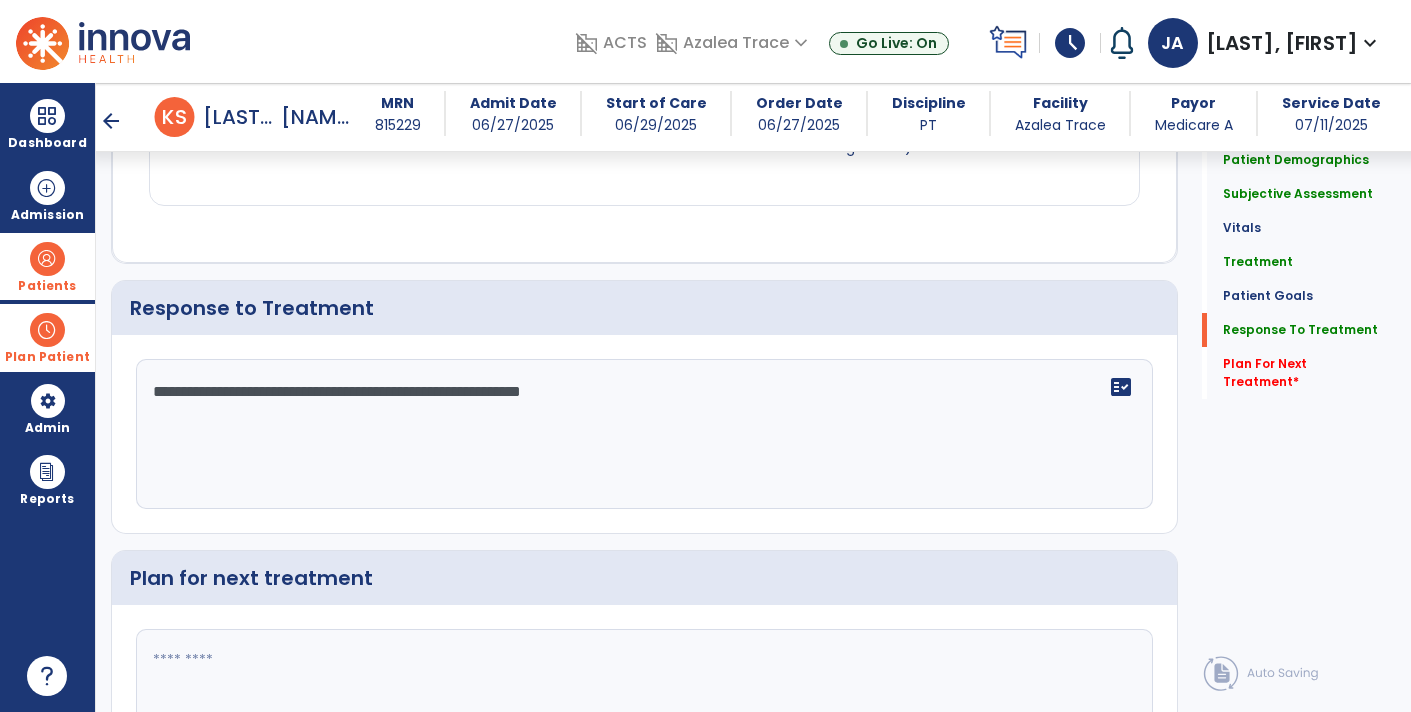 click on "**********" 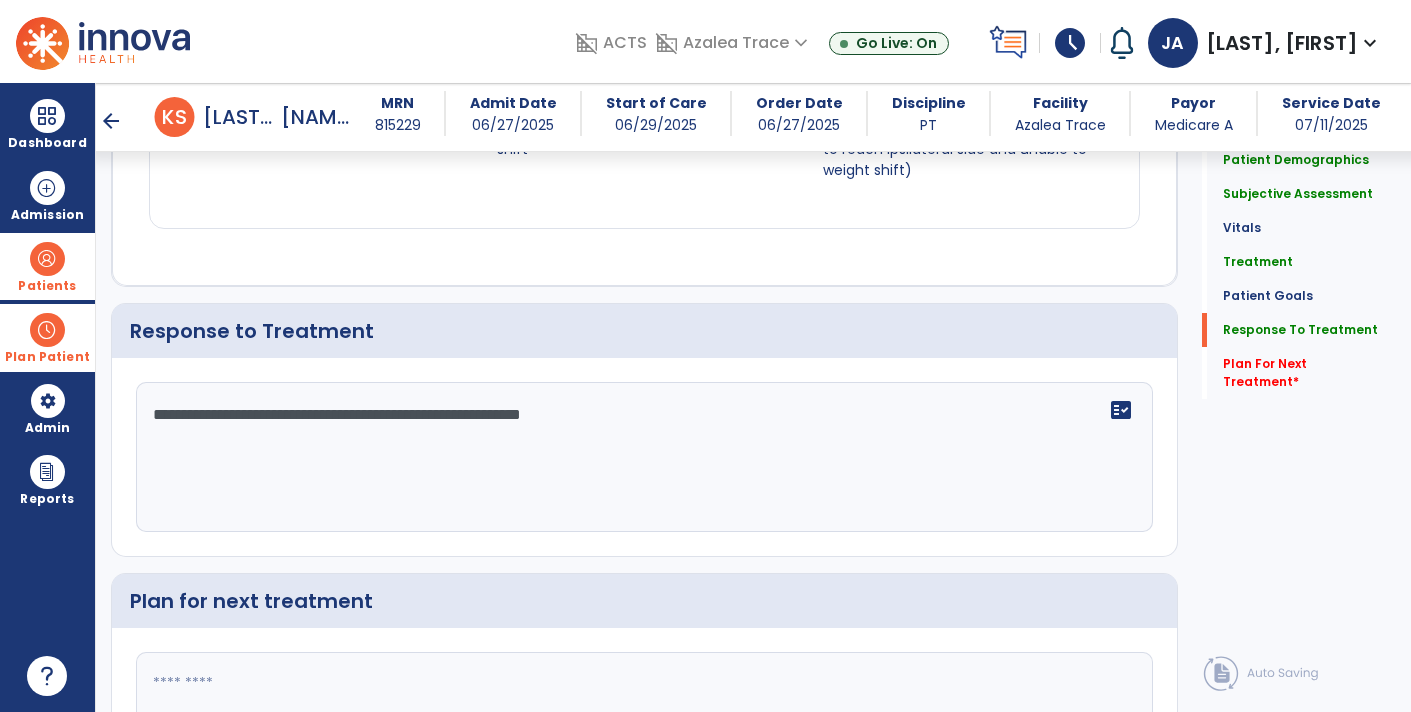 scroll, scrollTop: 3057, scrollLeft: 0, axis: vertical 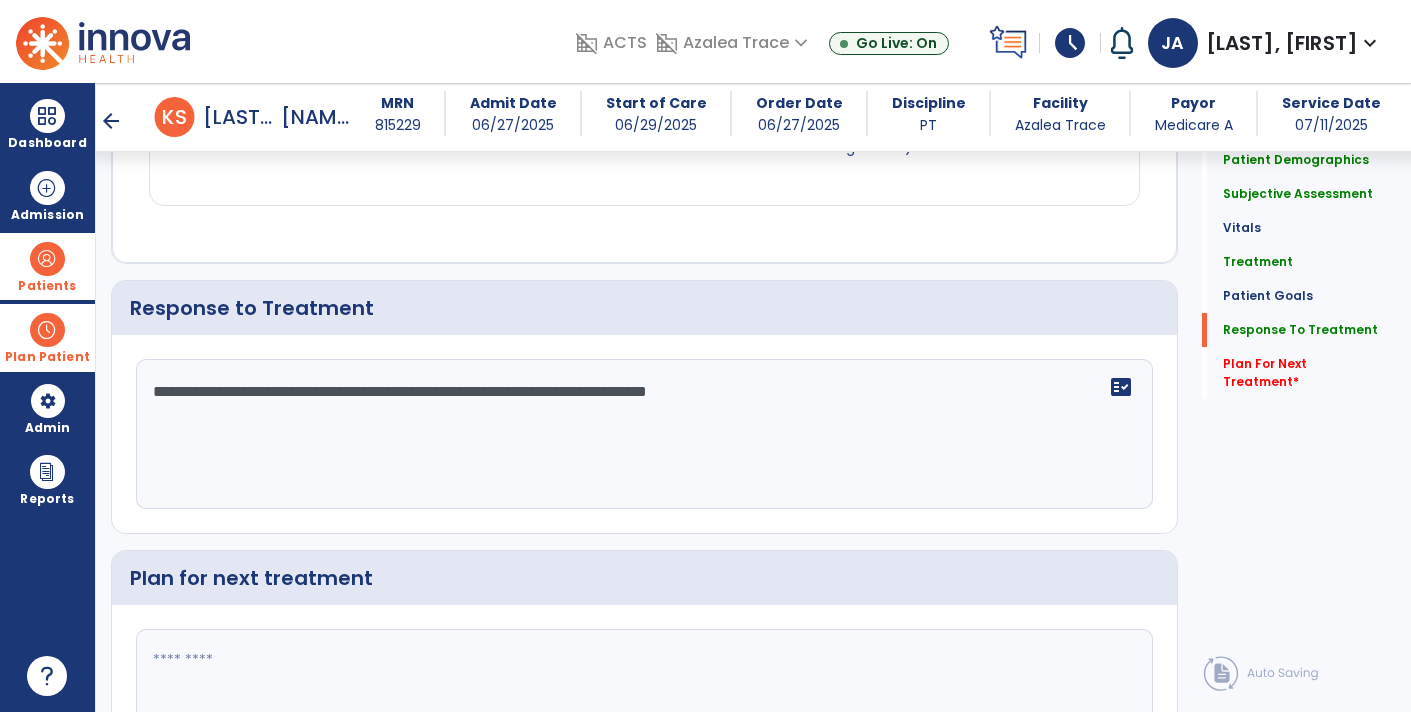 click on "**********" 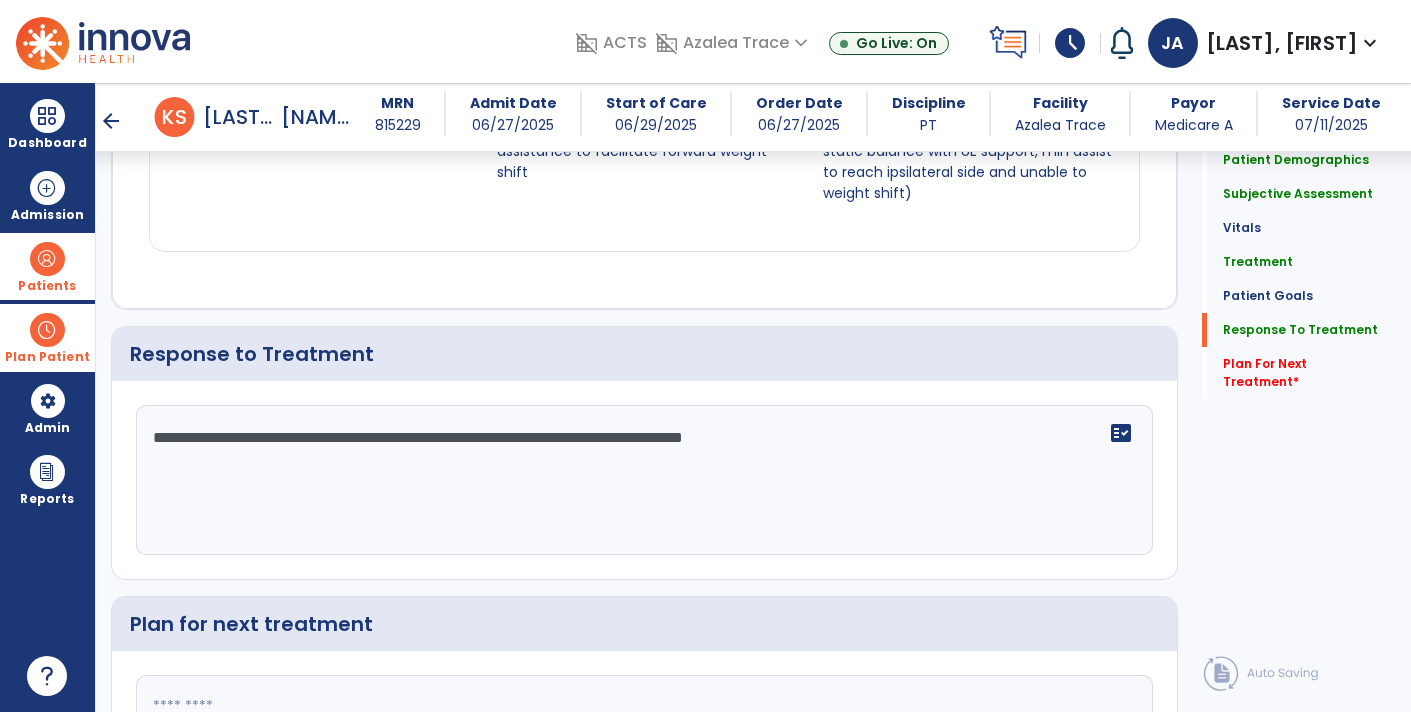scroll, scrollTop: 3057, scrollLeft: 0, axis: vertical 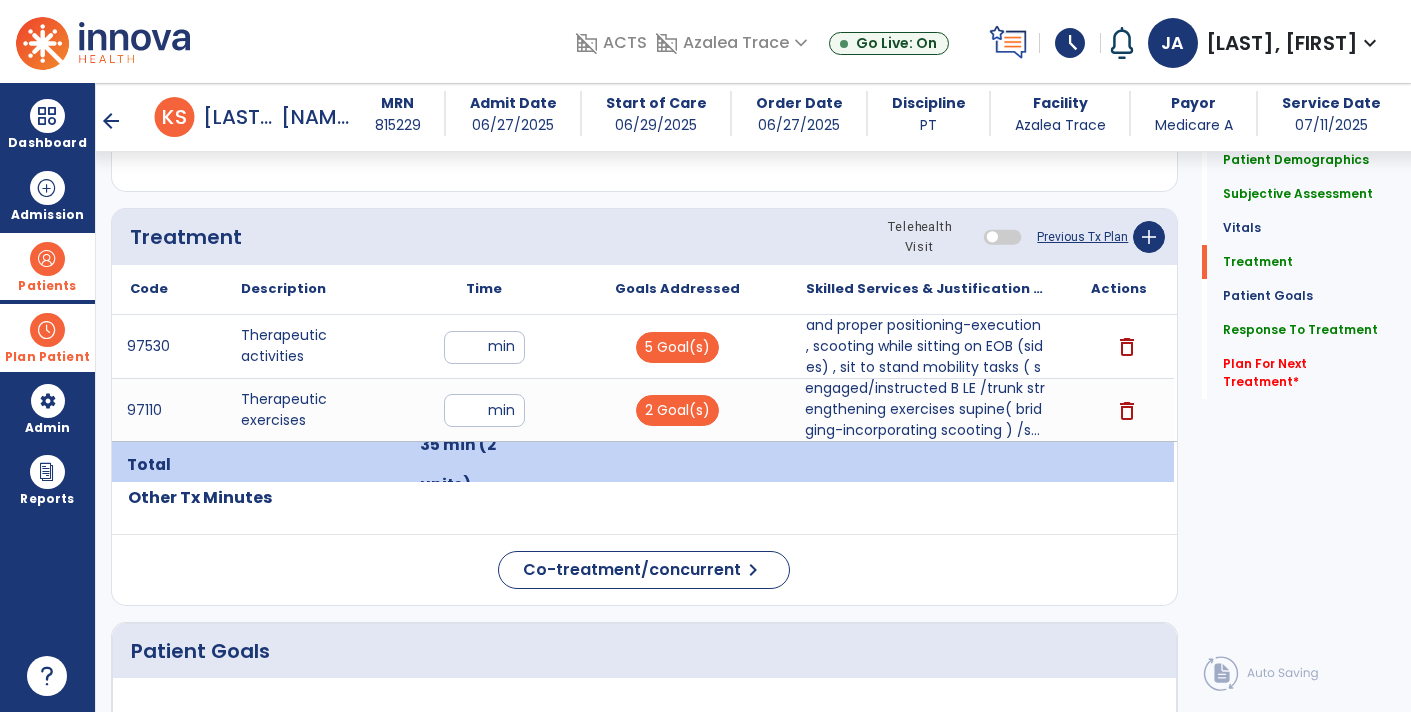 type on "**********" 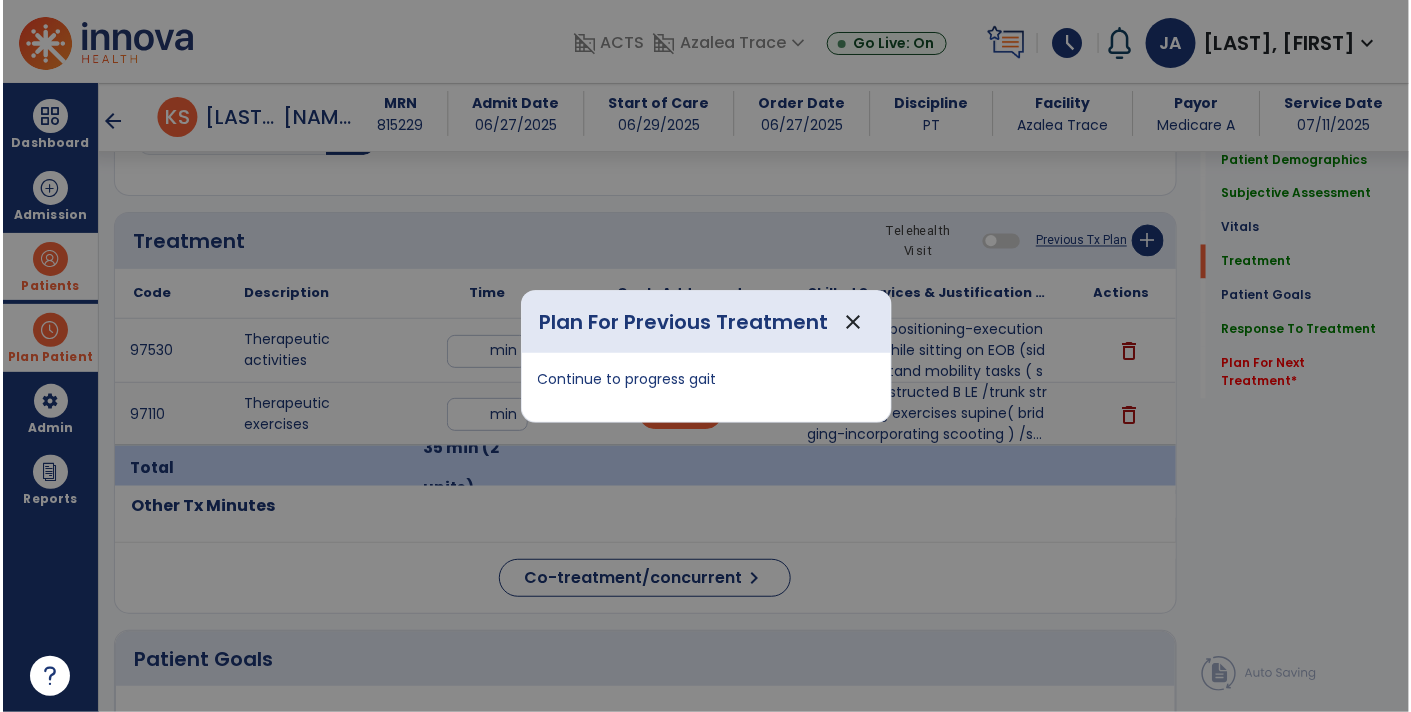scroll, scrollTop: 1081, scrollLeft: 0, axis: vertical 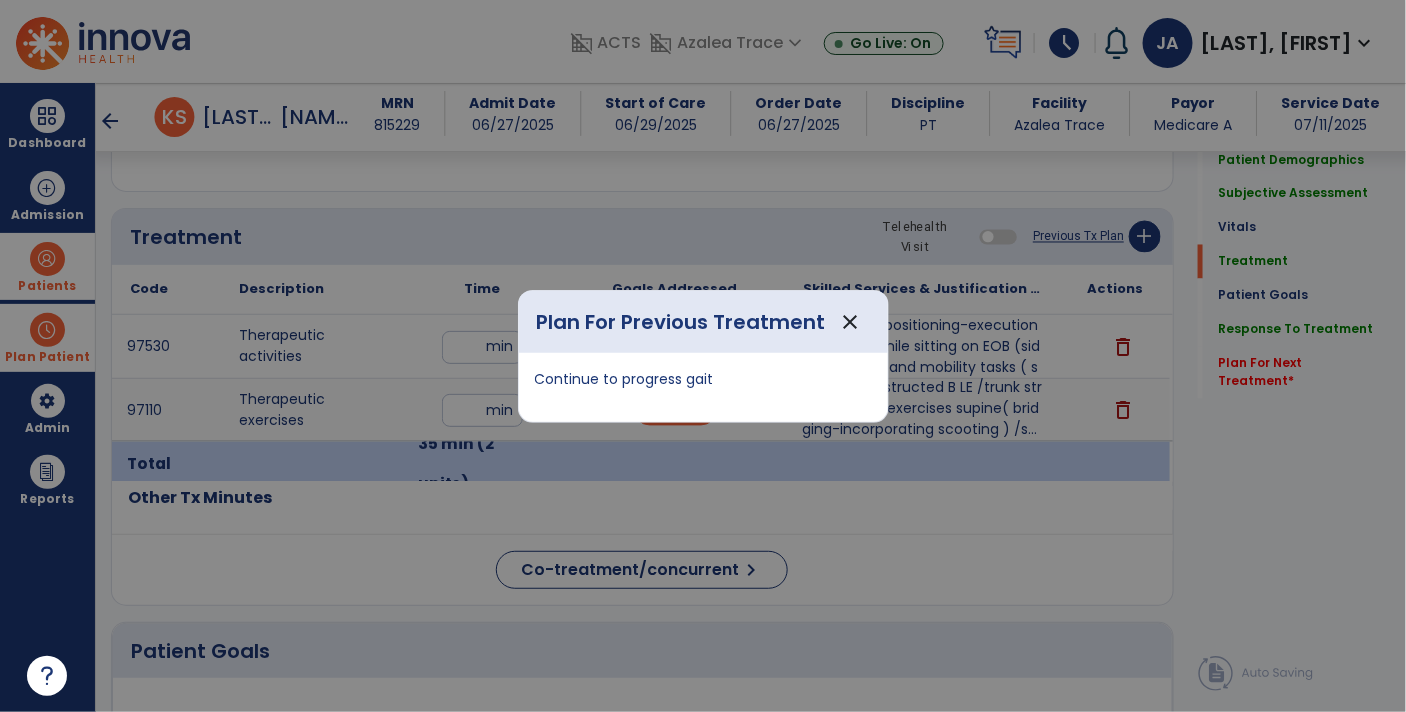 click at bounding box center (703, 356) 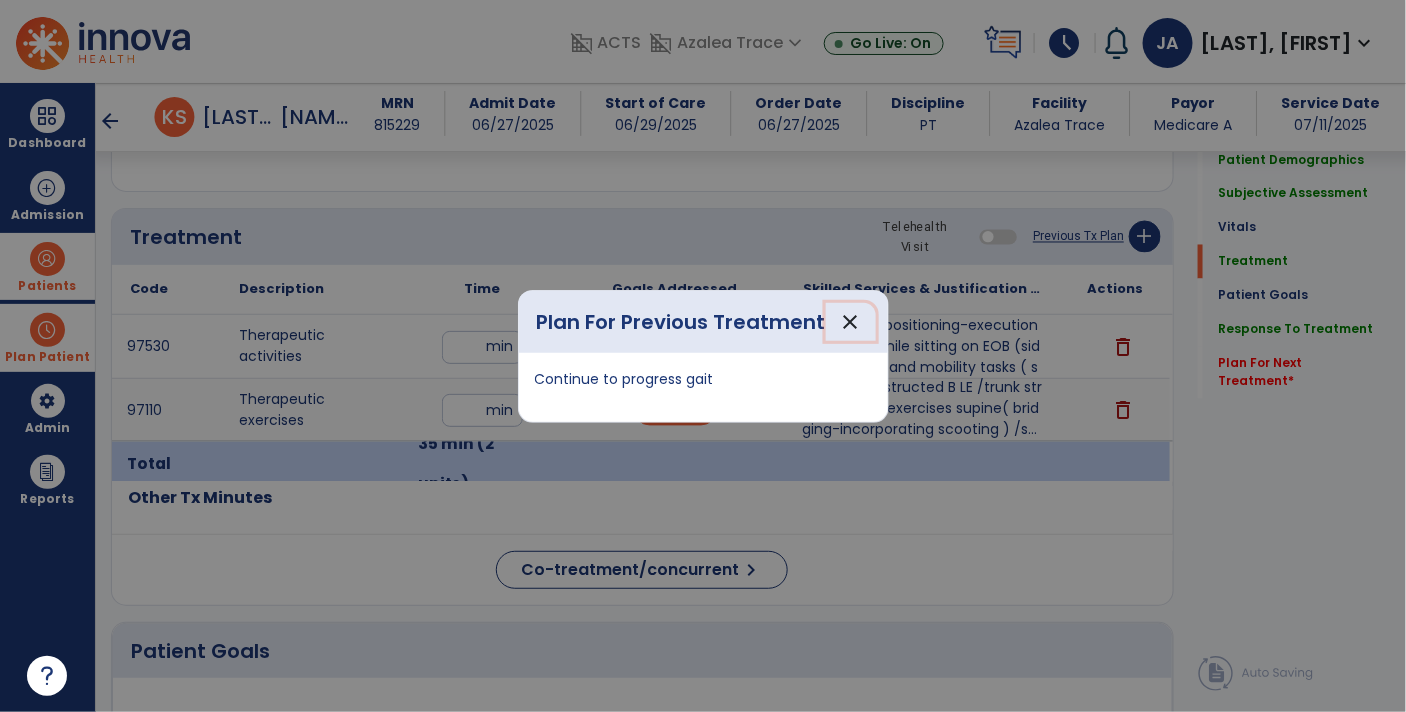 click on "close" at bounding box center [851, 322] 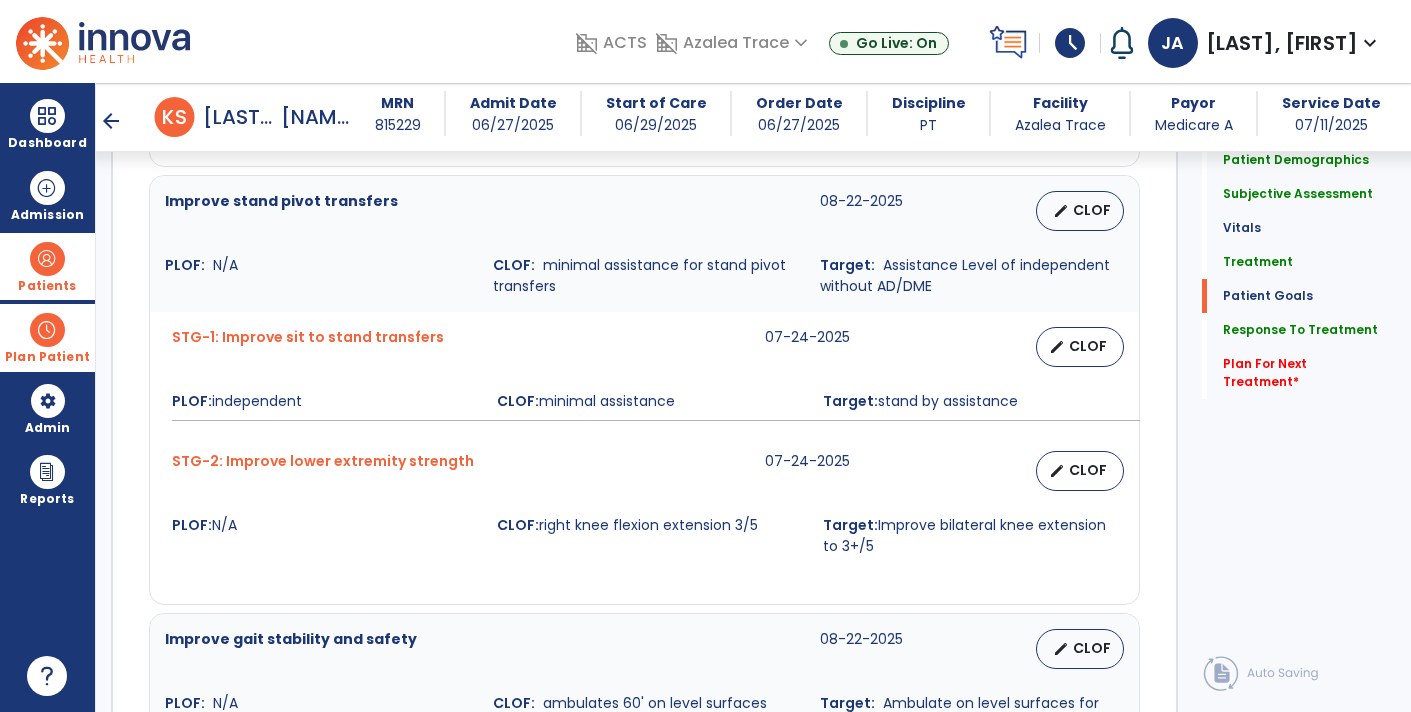 scroll, scrollTop: 3203, scrollLeft: 0, axis: vertical 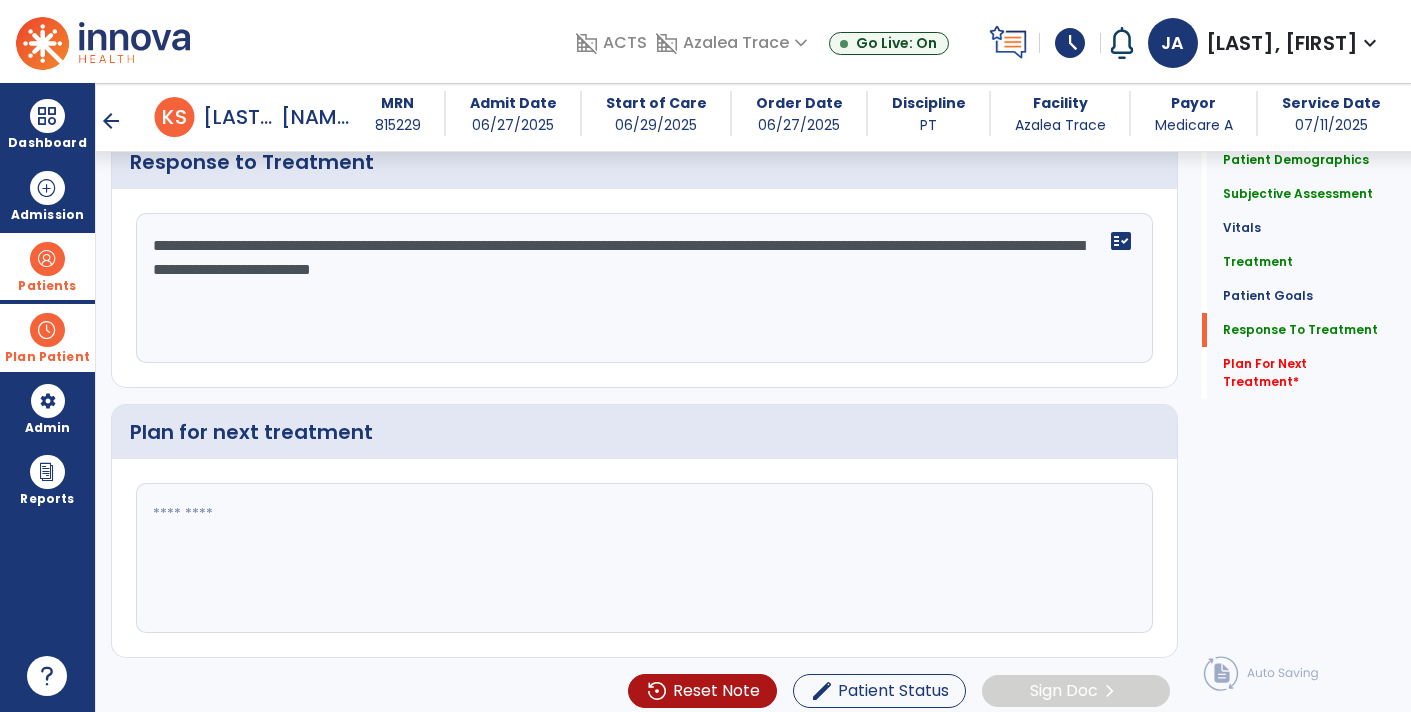 click 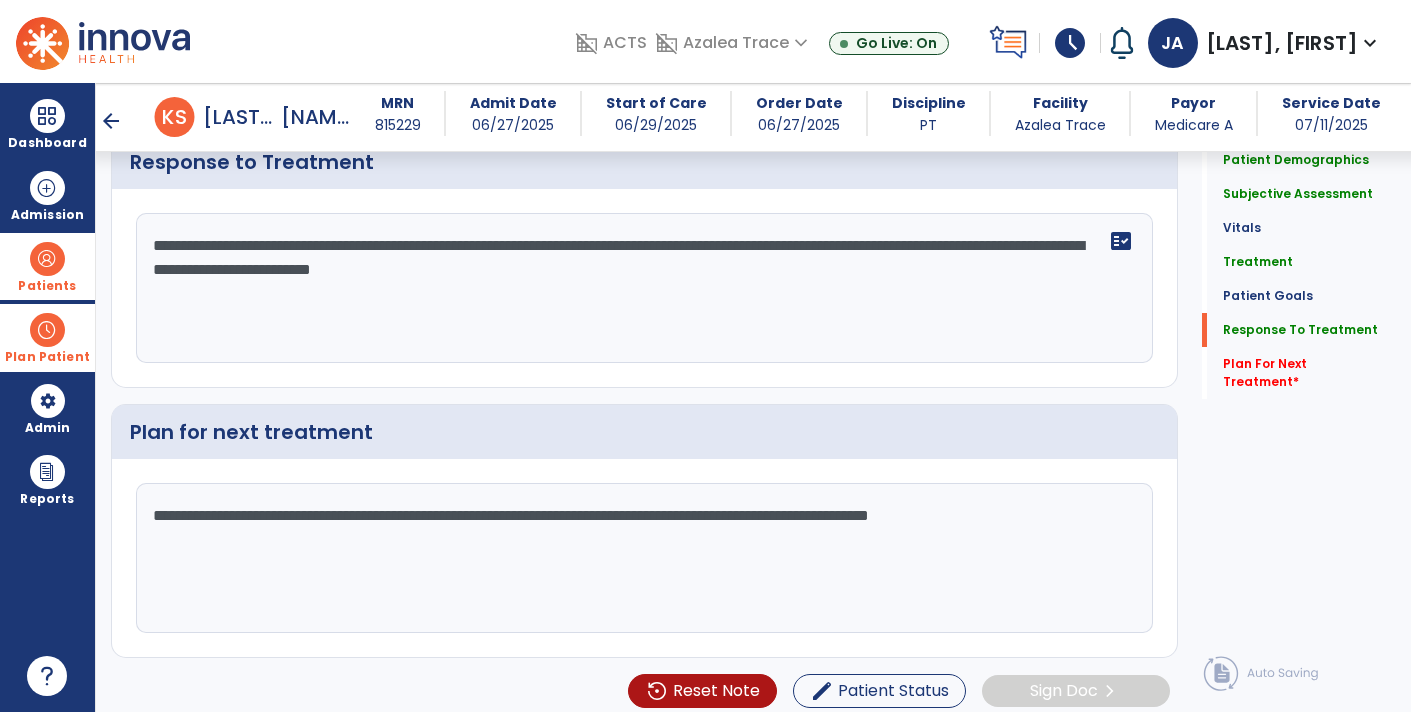 click on "**********" 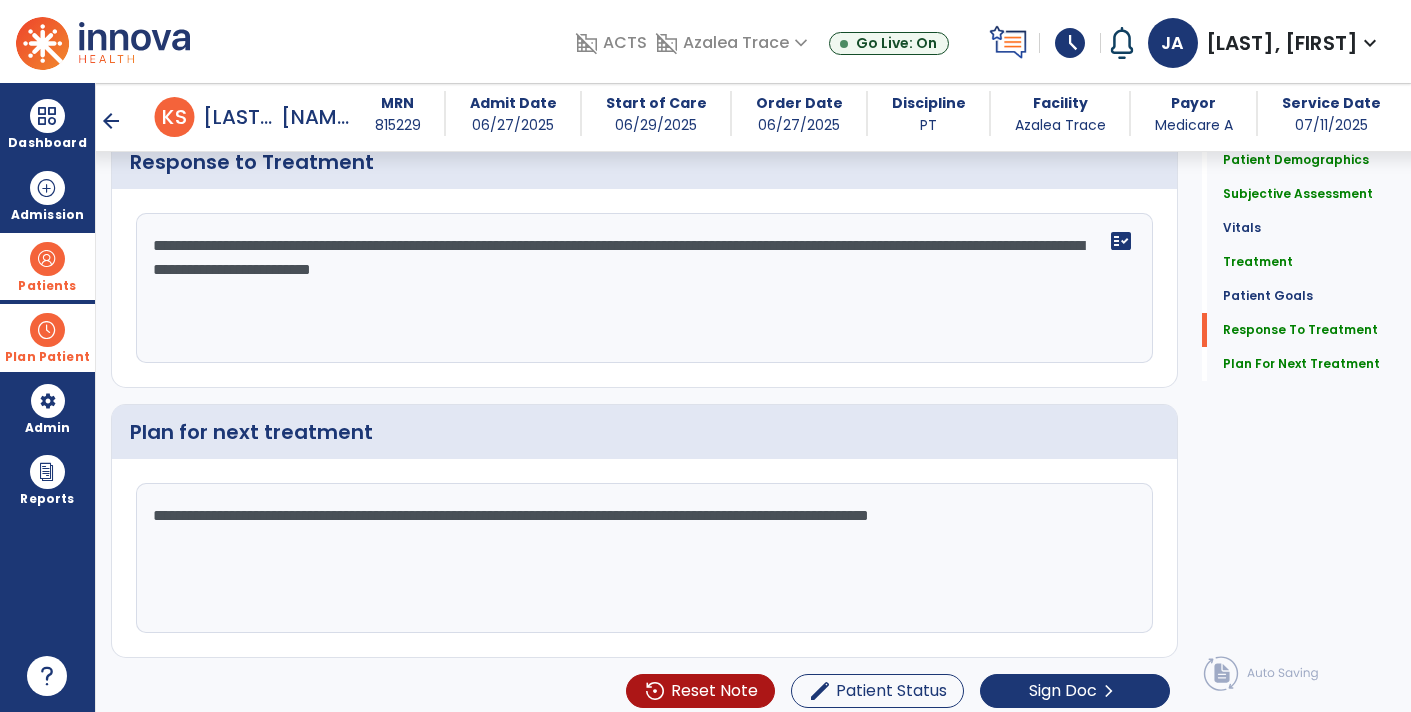 click on "**********" 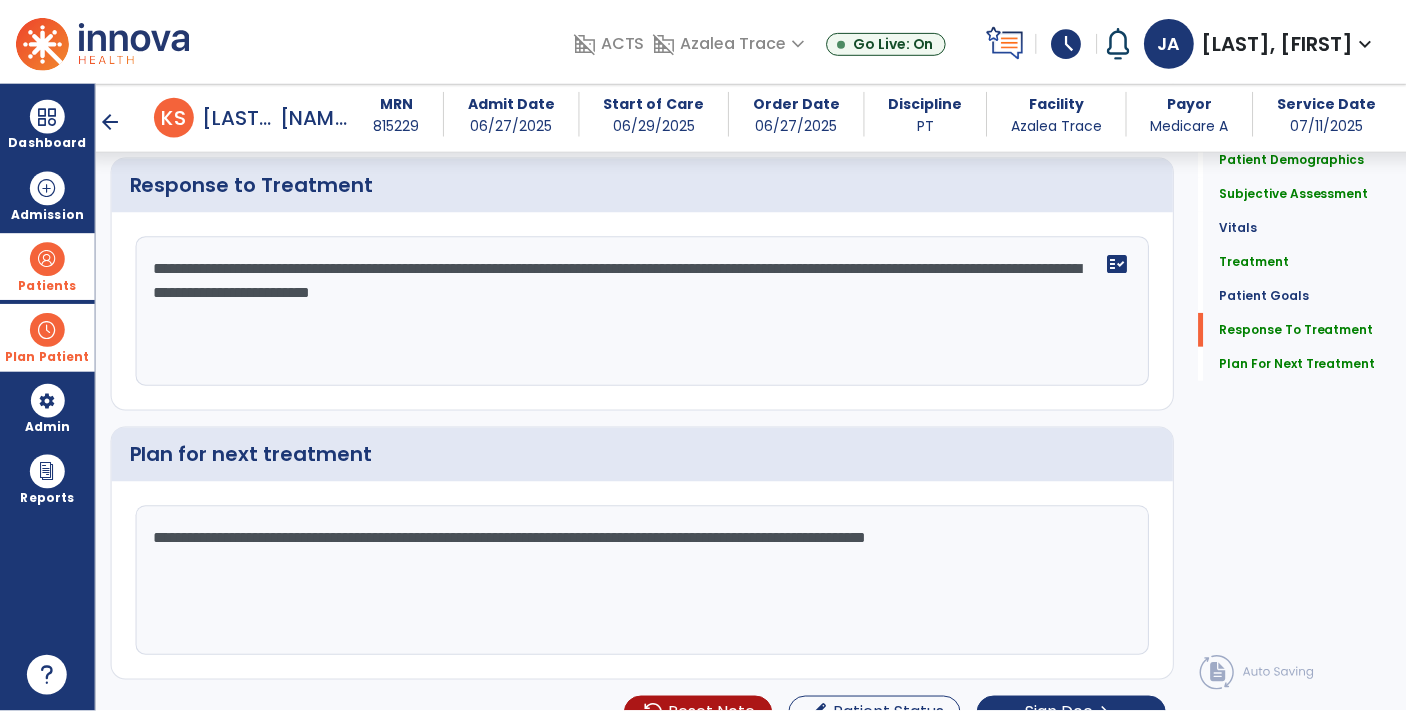 scroll, scrollTop: 3203, scrollLeft: 0, axis: vertical 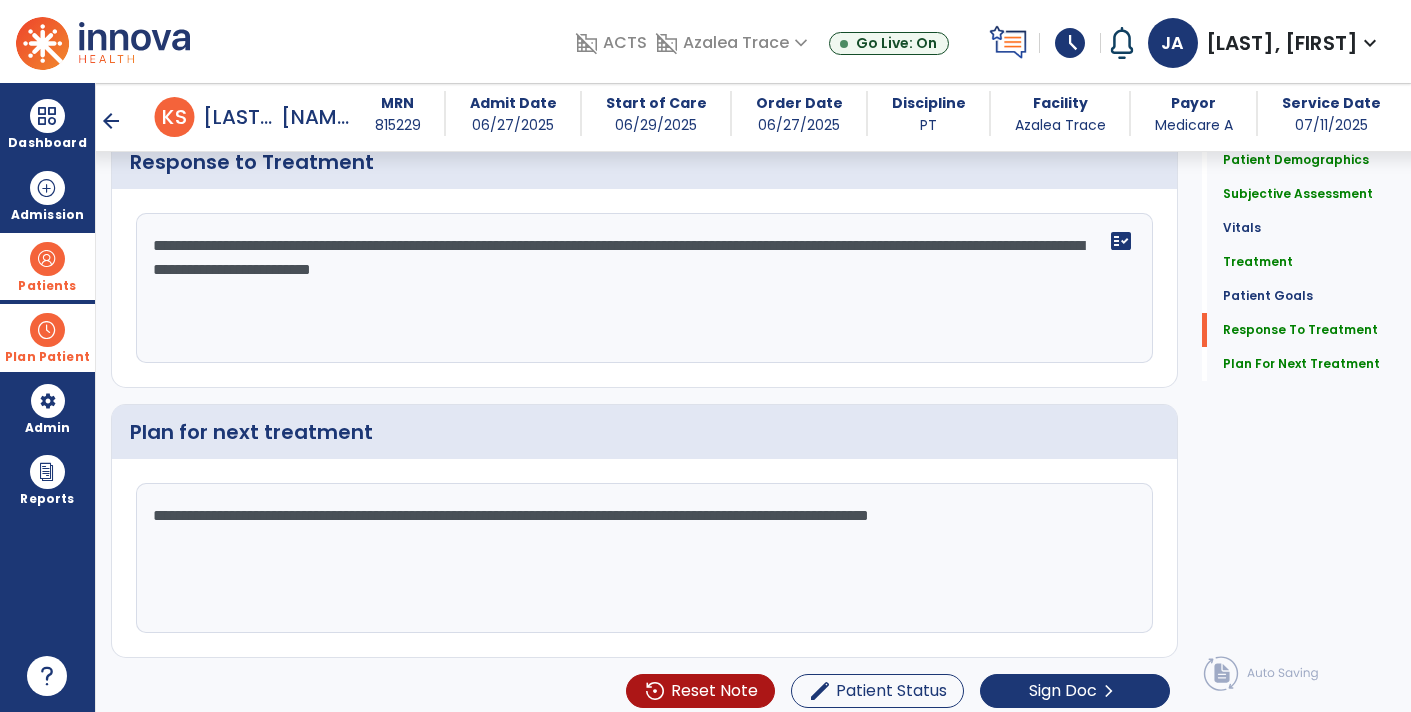 click on "**********" 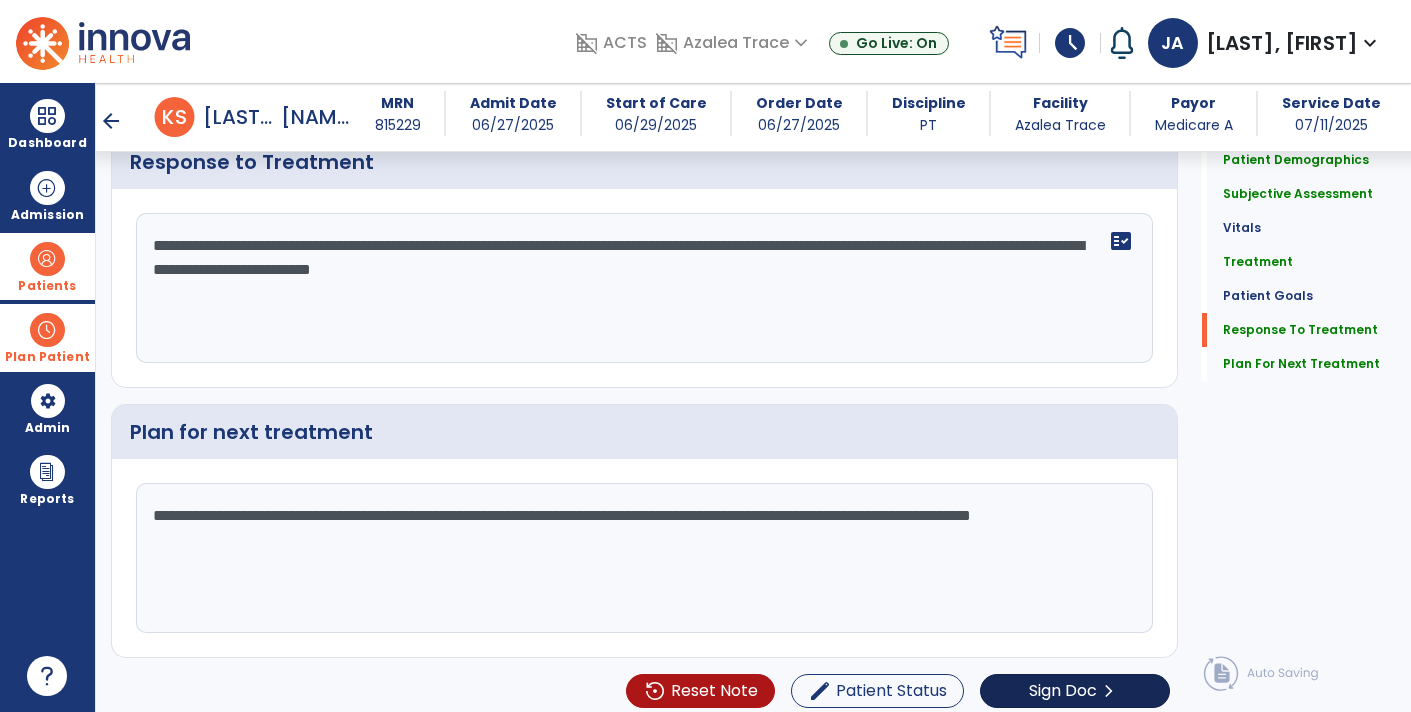 type on "**********" 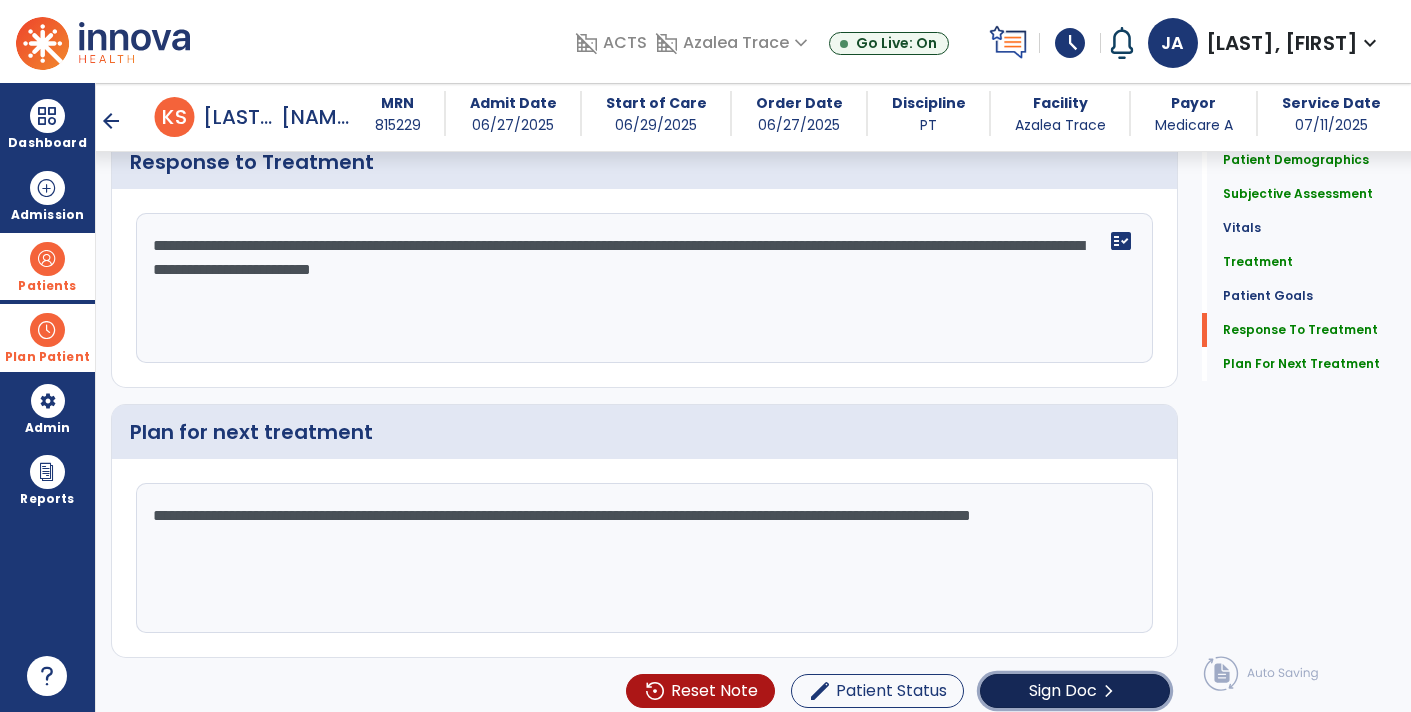 click on "Sign Doc" 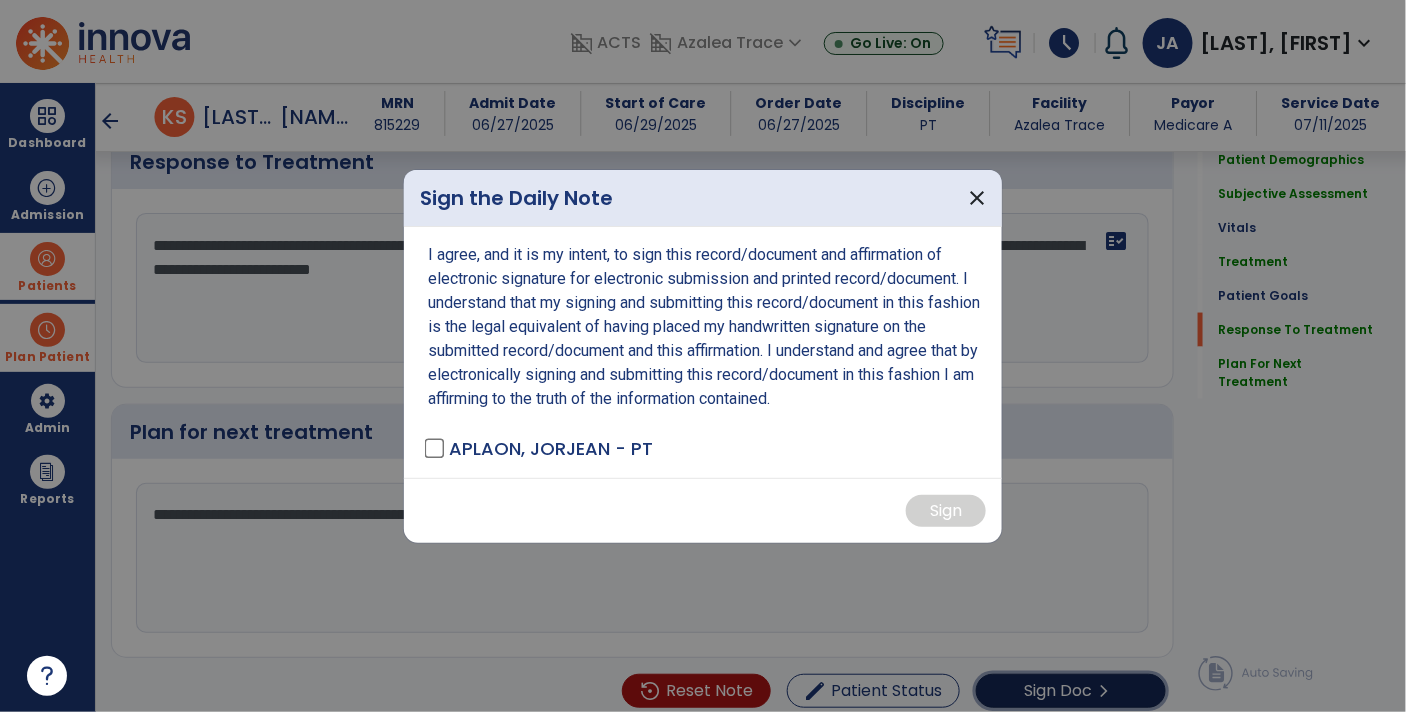 scroll, scrollTop: 3203, scrollLeft: 0, axis: vertical 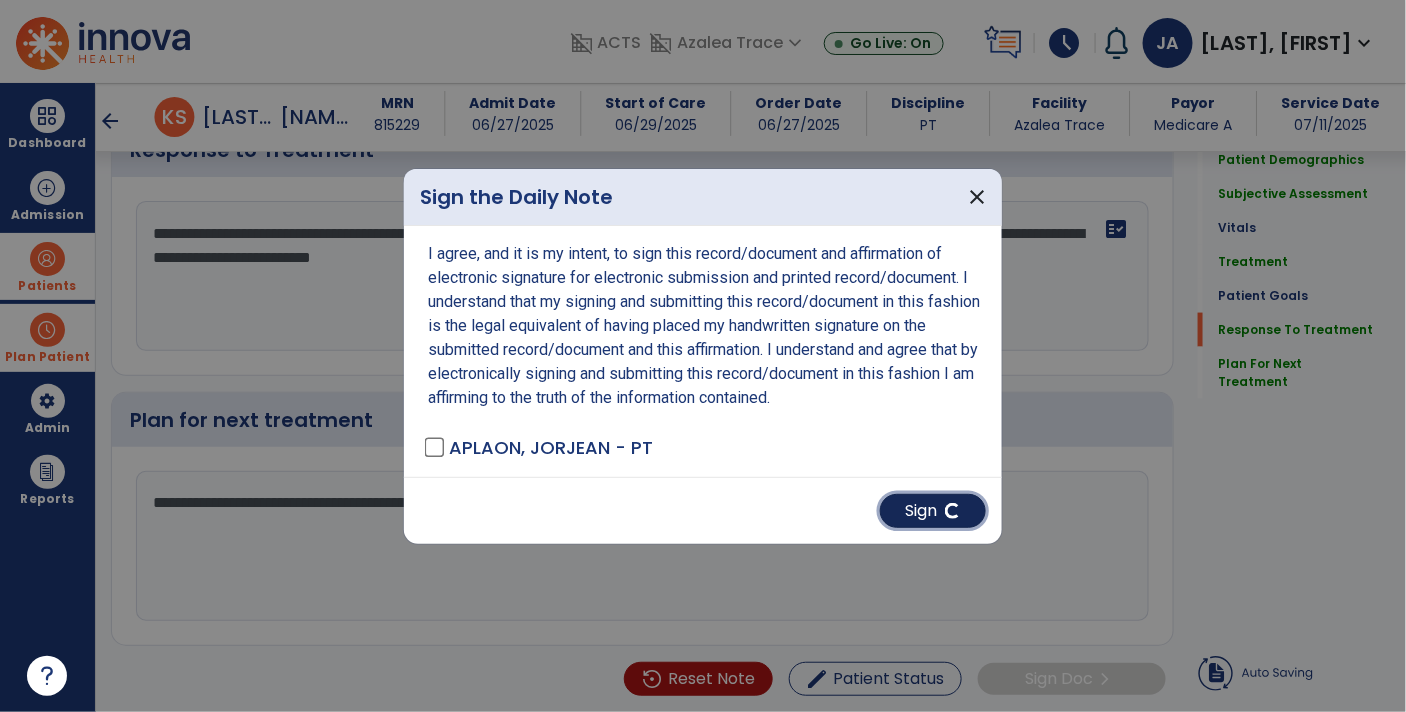 click on "Sign" at bounding box center [933, 511] 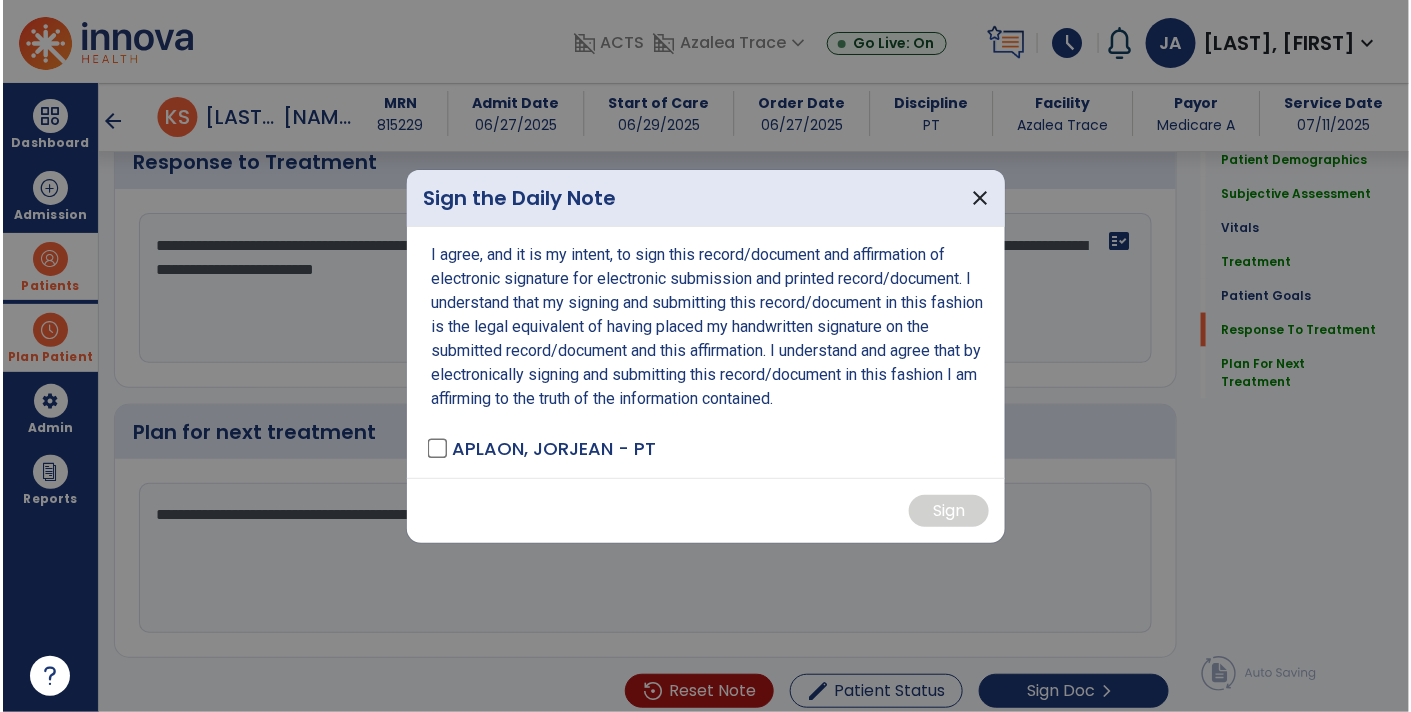 scroll, scrollTop: 3203, scrollLeft: 0, axis: vertical 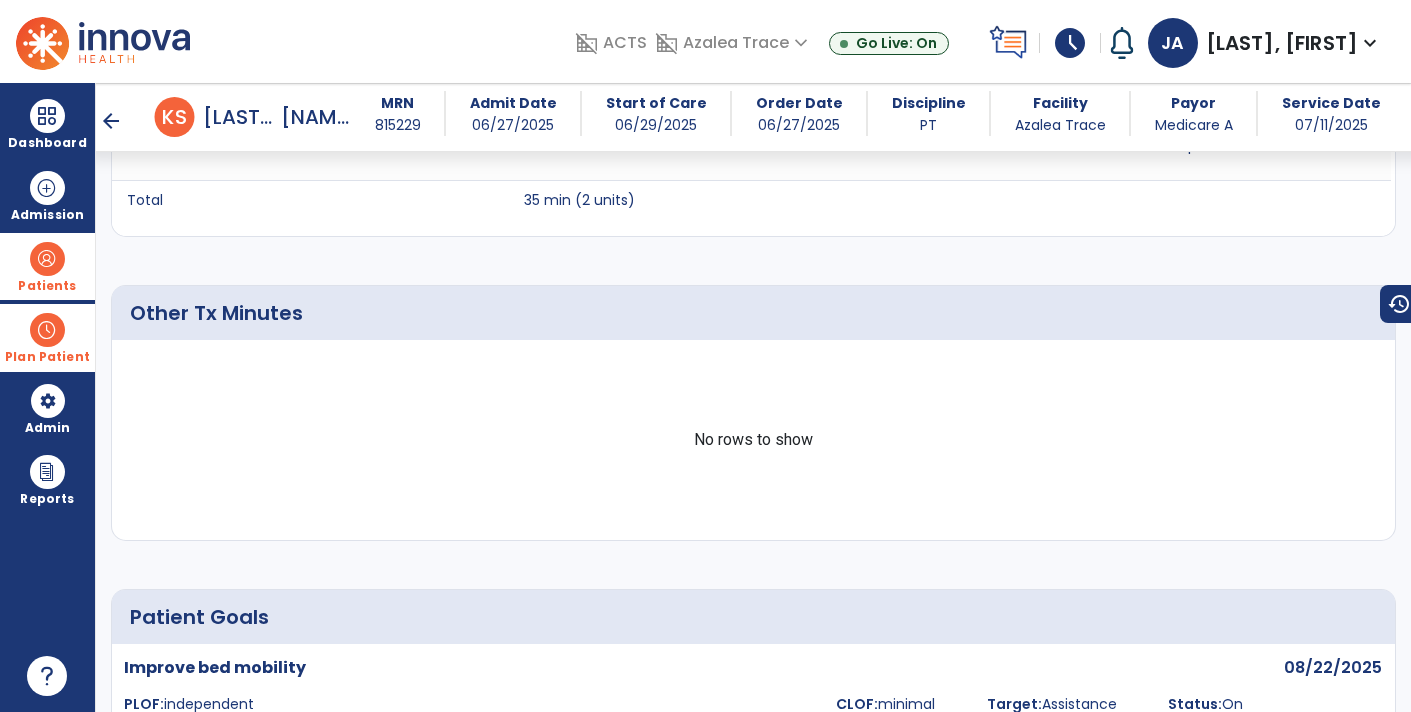 click on "arrow_back" at bounding box center [111, 121] 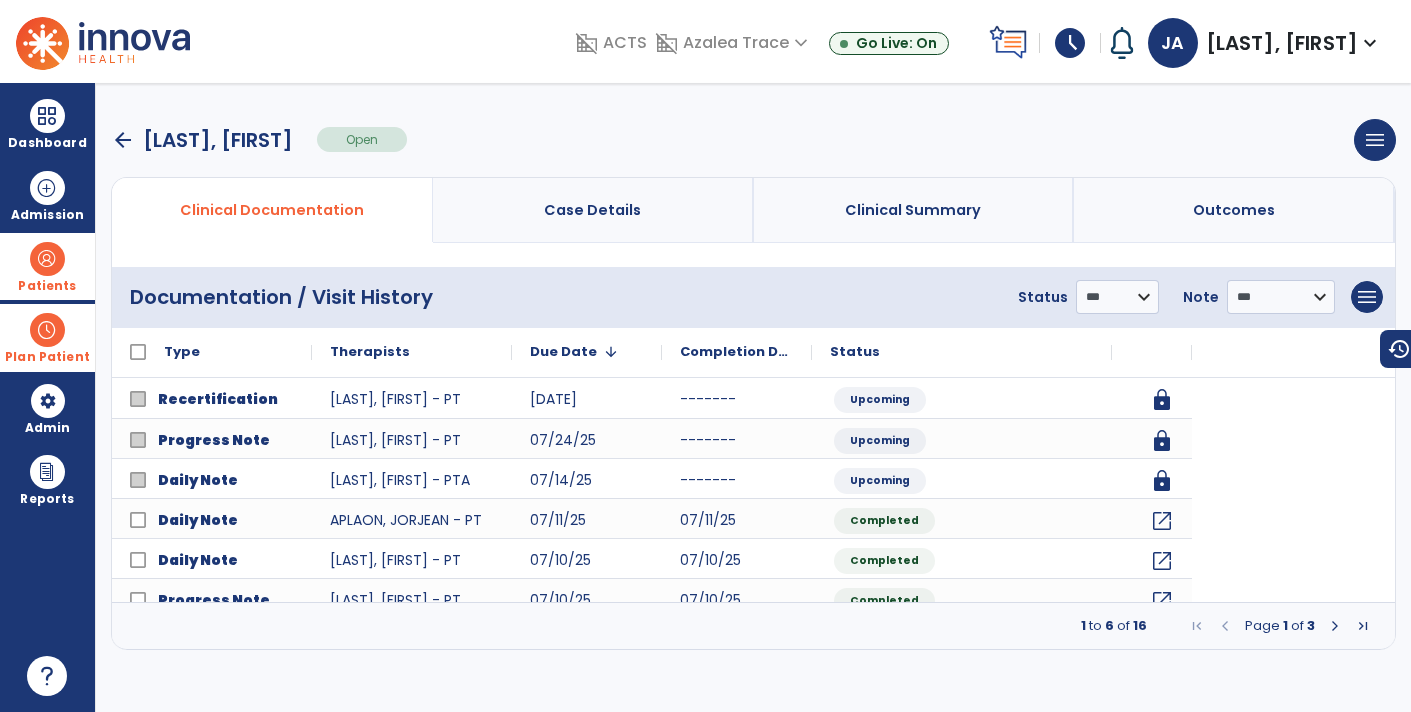 scroll, scrollTop: 0, scrollLeft: 0, axis: both 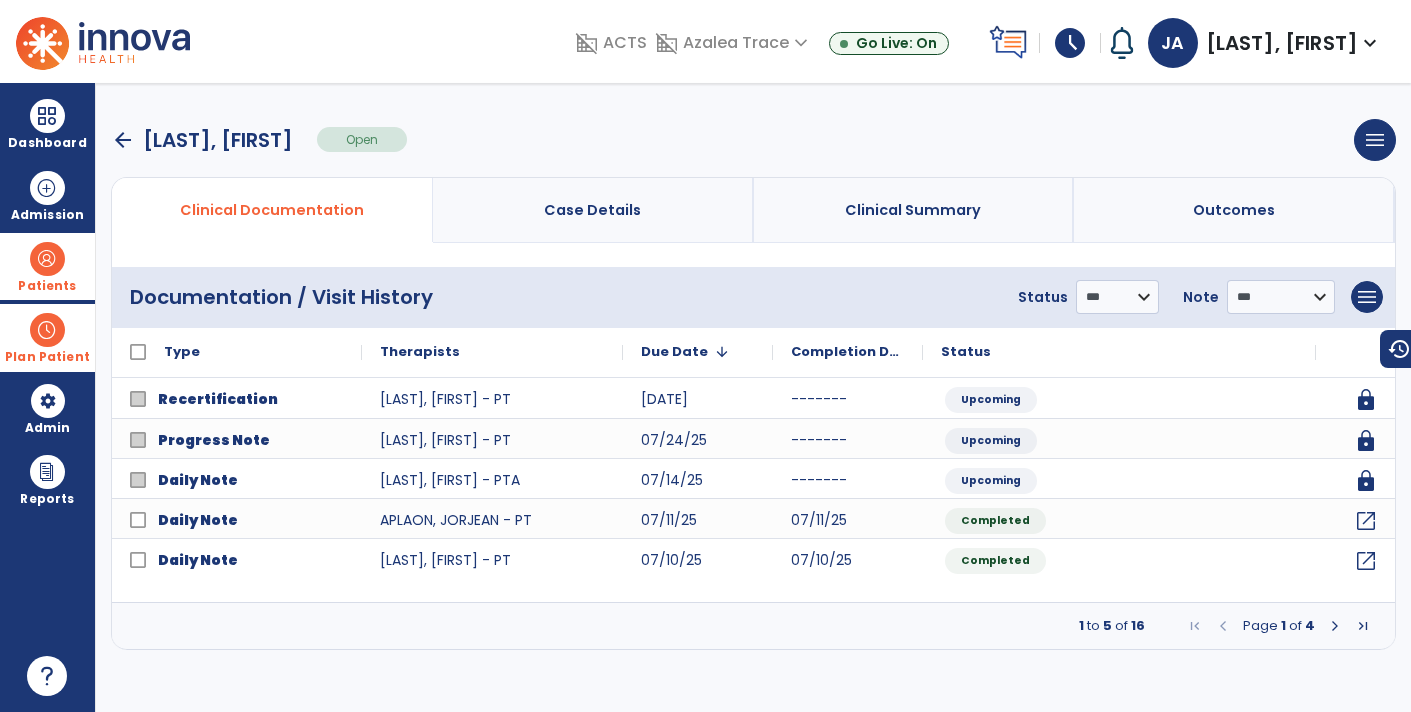 click on "arrow_back" at bounding box center (123, 140) 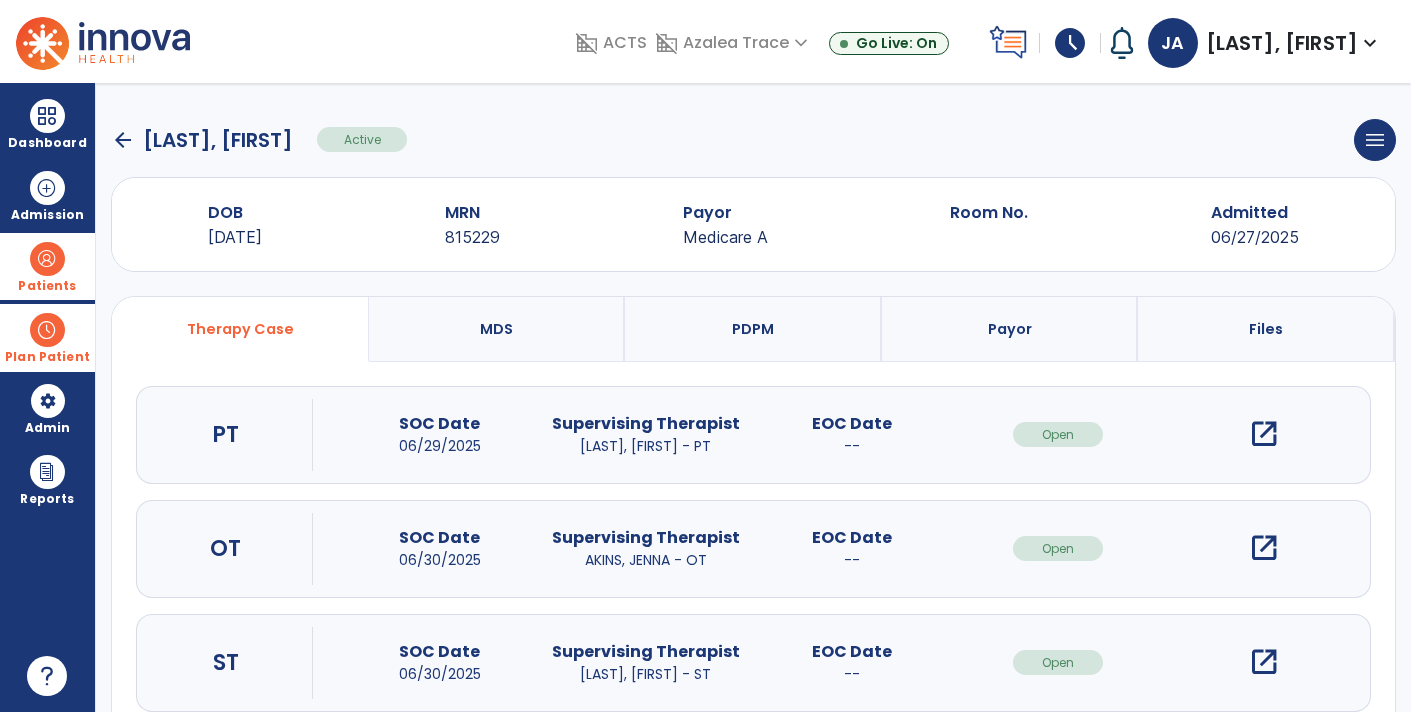 click at bounding box center (47, 330) 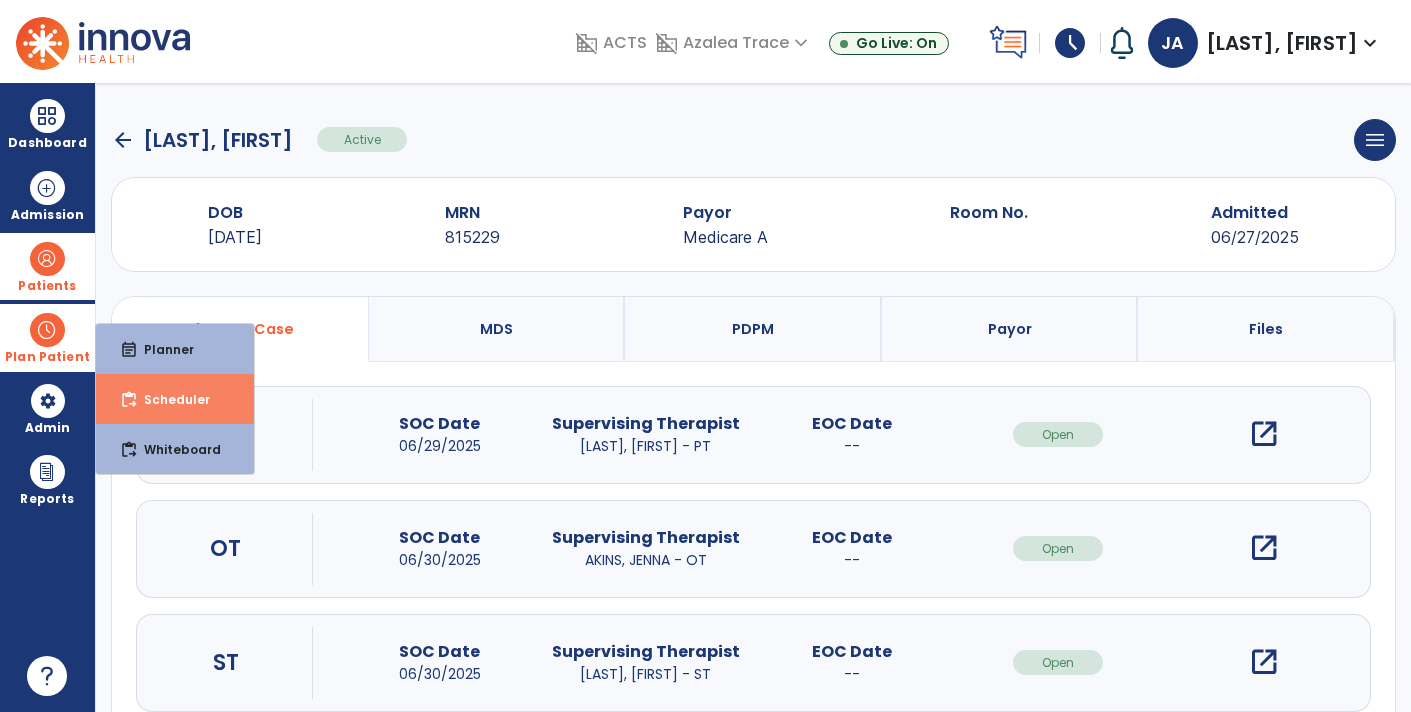 click on "content_paste_go  Scheduler" at bounding box center [175, 399] 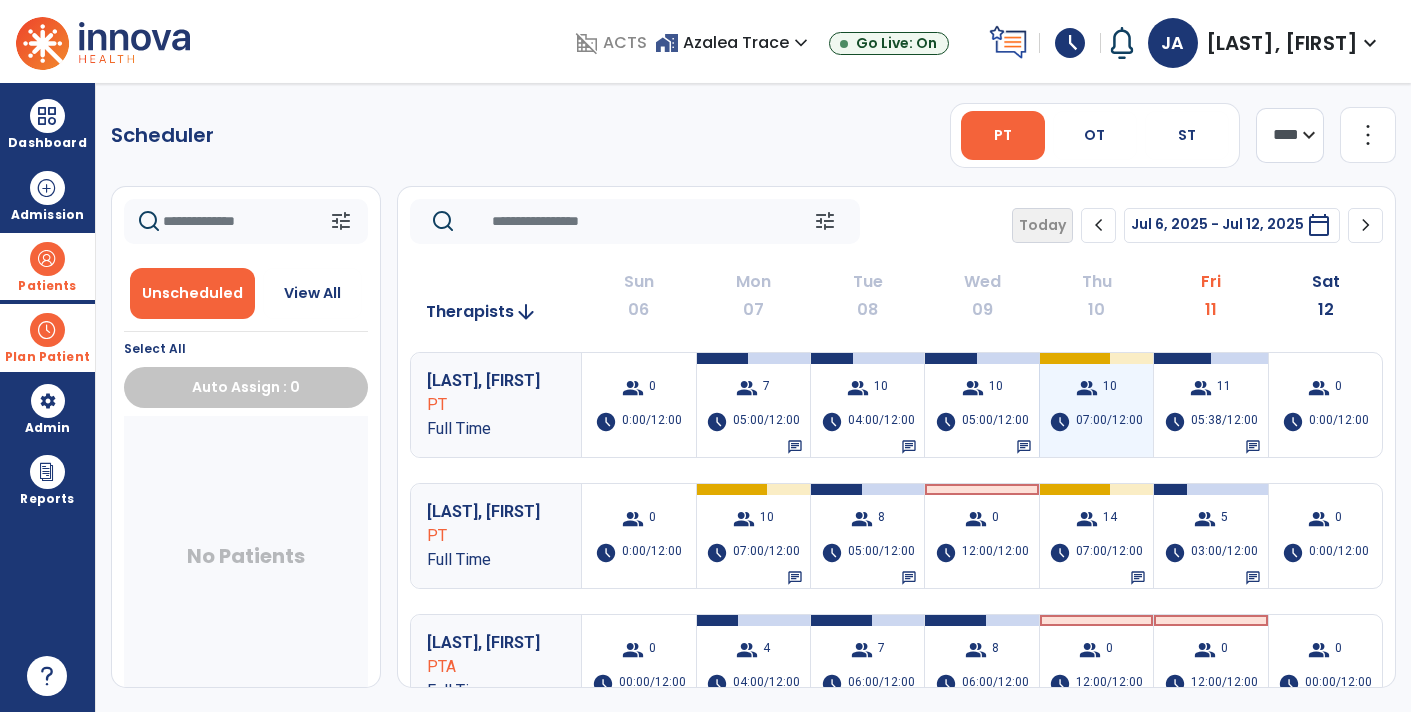 click on "10" at bounding box center [1110, 388] 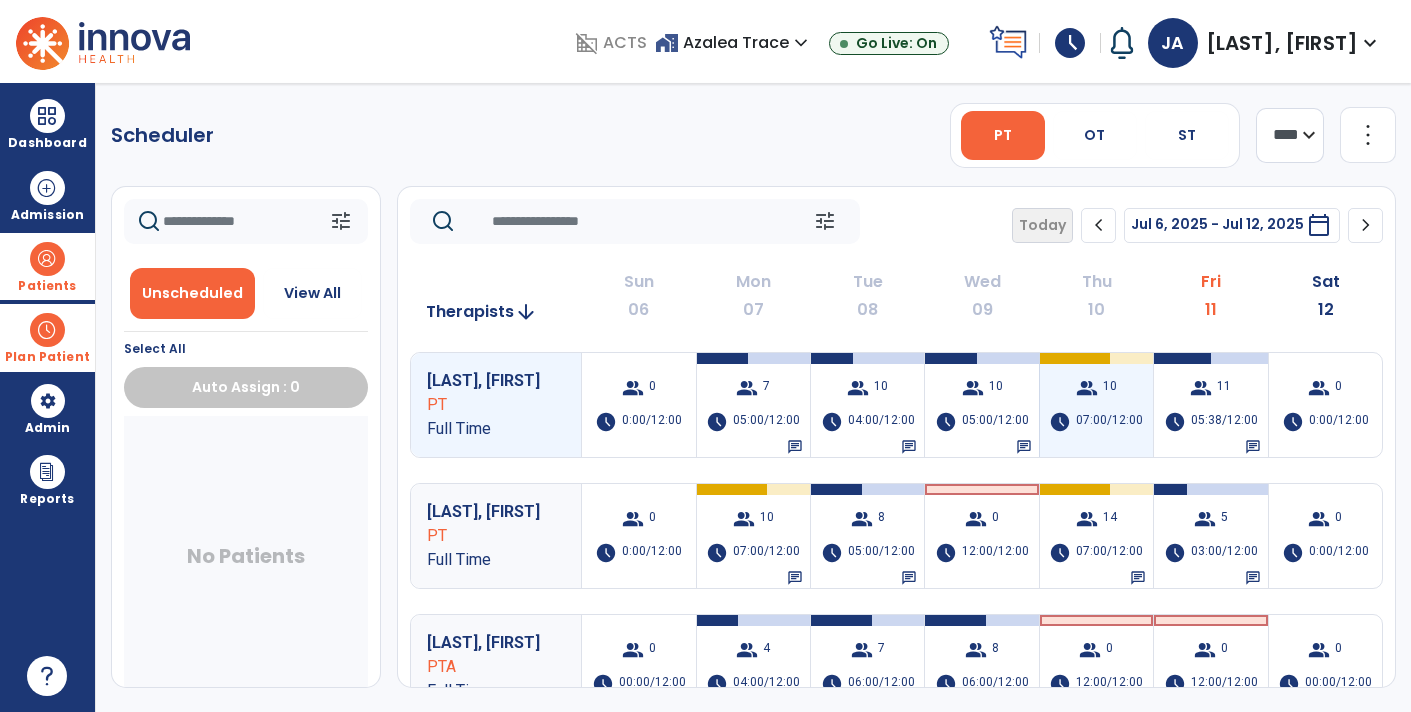 click on "07:00/12:00" at bounding box center [1109, 422] 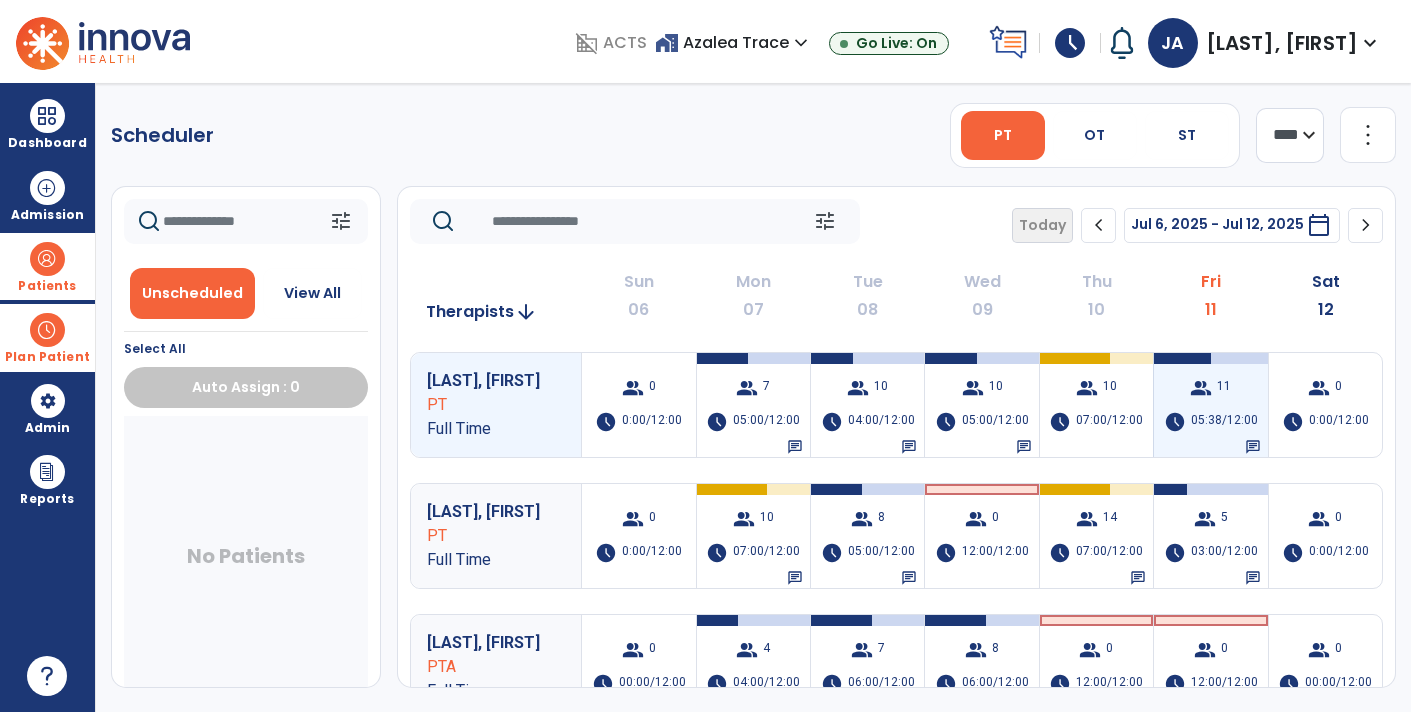 click on "group  11  schedule  05:38/12:00   chat" at bounding box center [1210, 405] 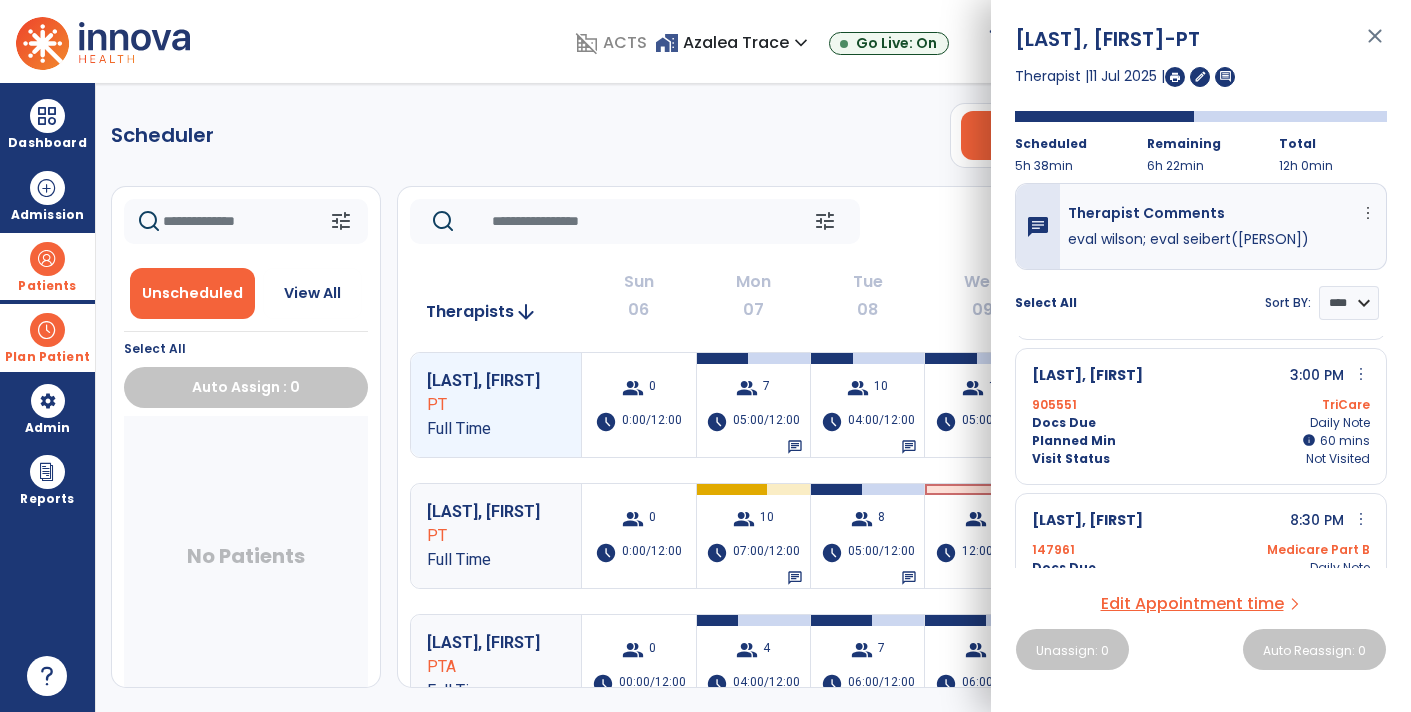 scroll, scrollTop: 563, scrollLeft: 0, axis: vertical 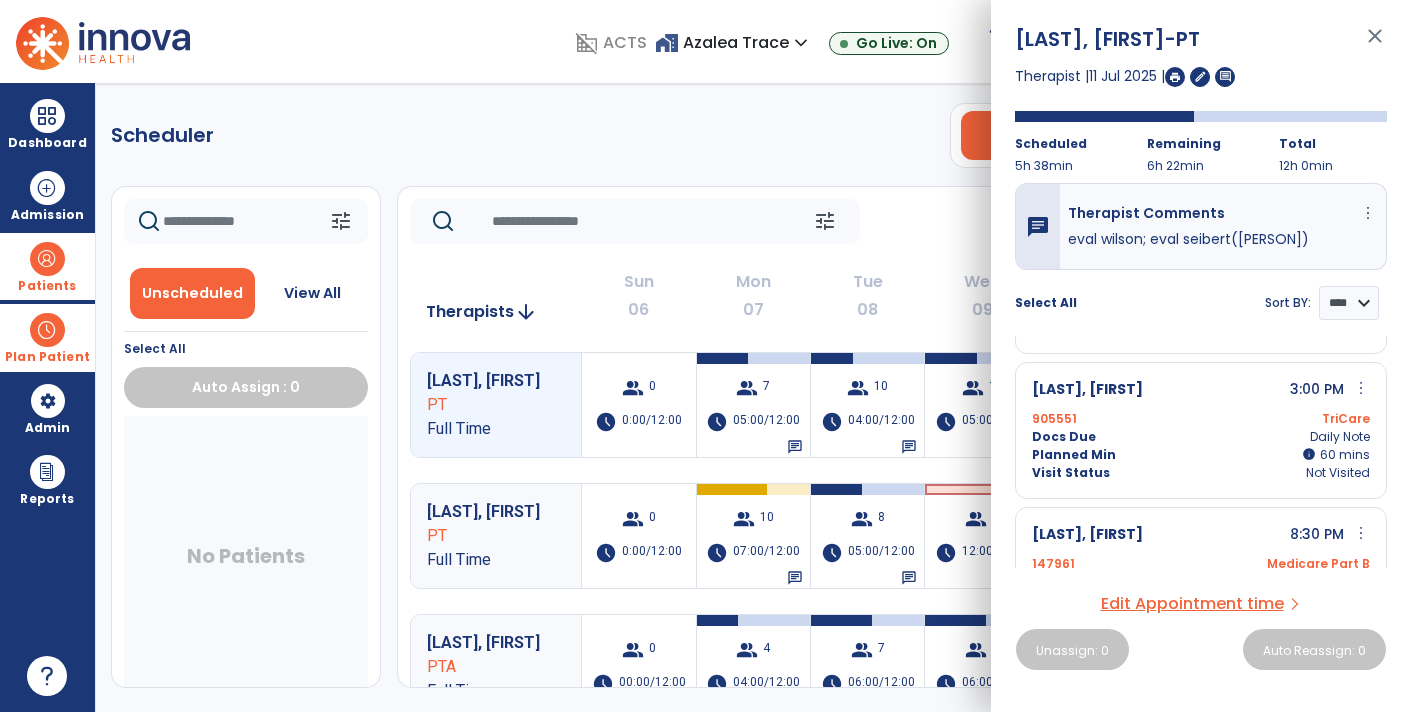 click 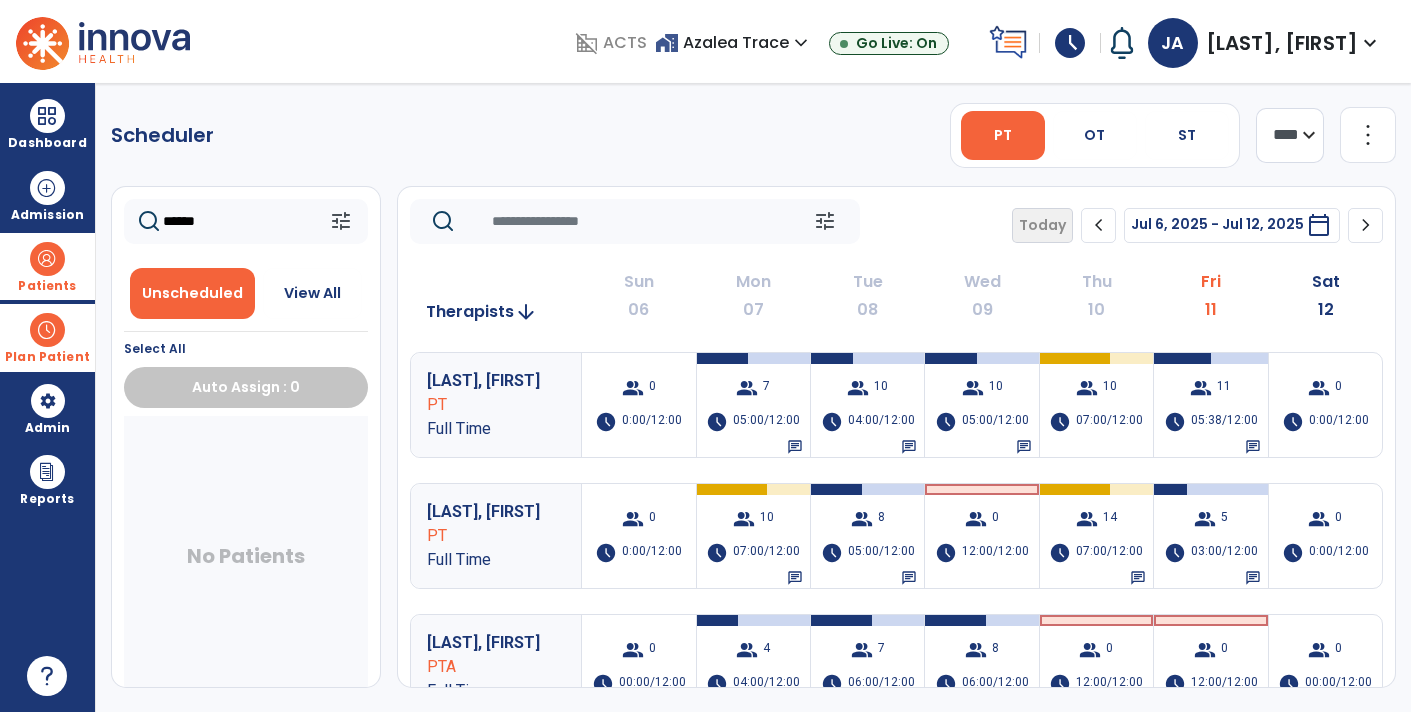 type on "******" 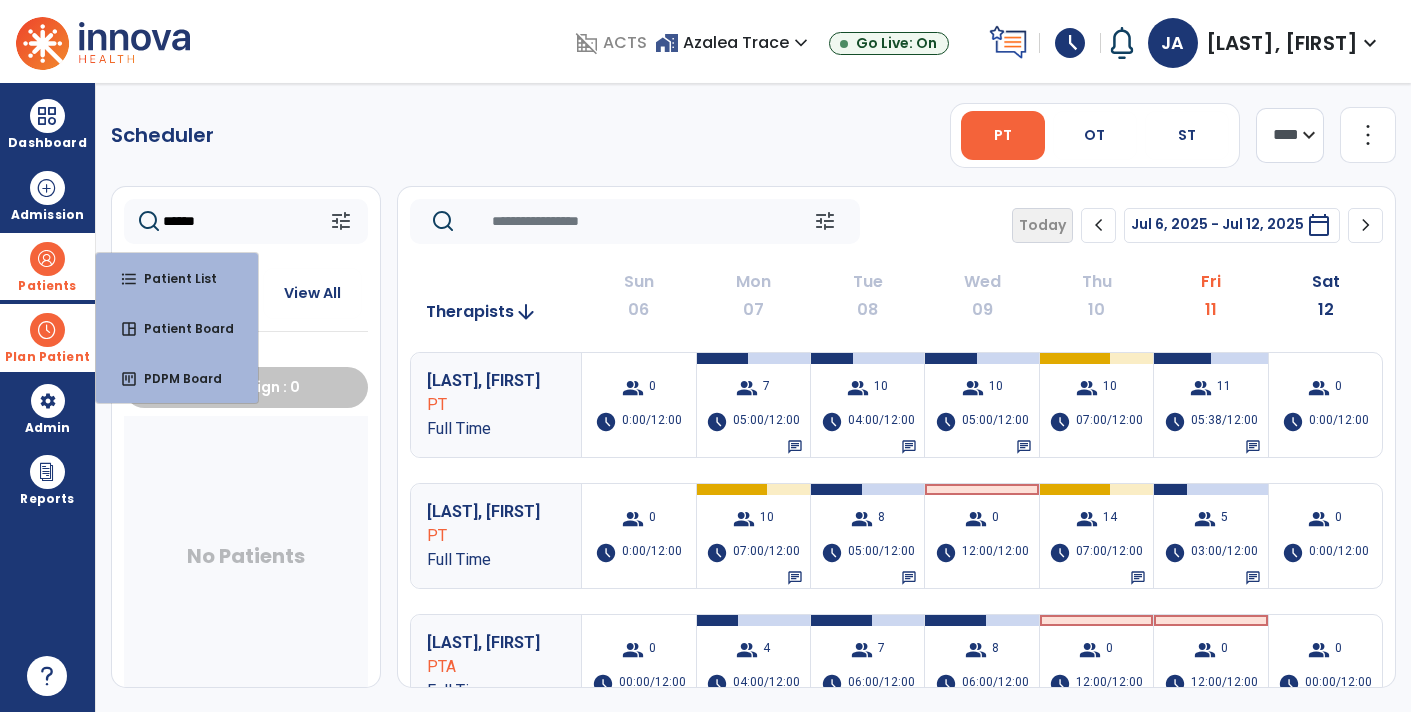 click at bounding box center [47, 259] 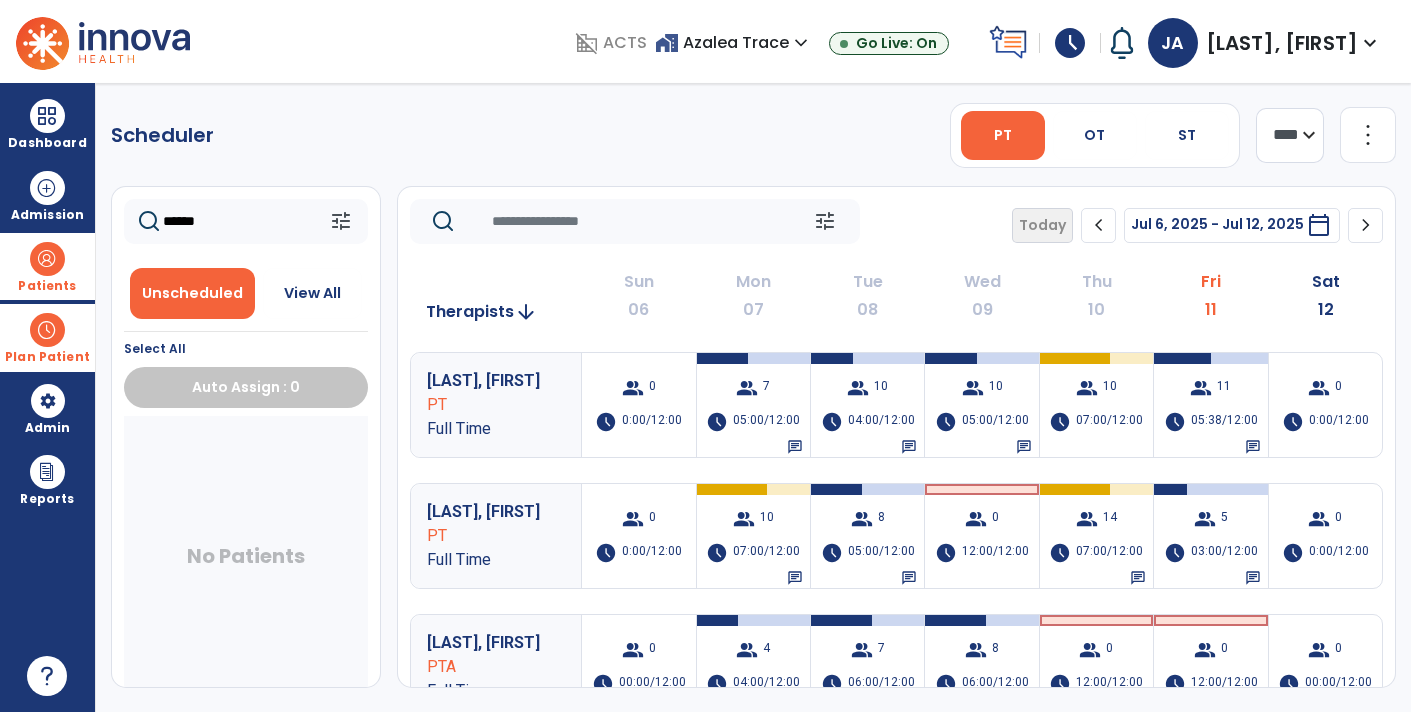 click at bounding box center [47, 259] 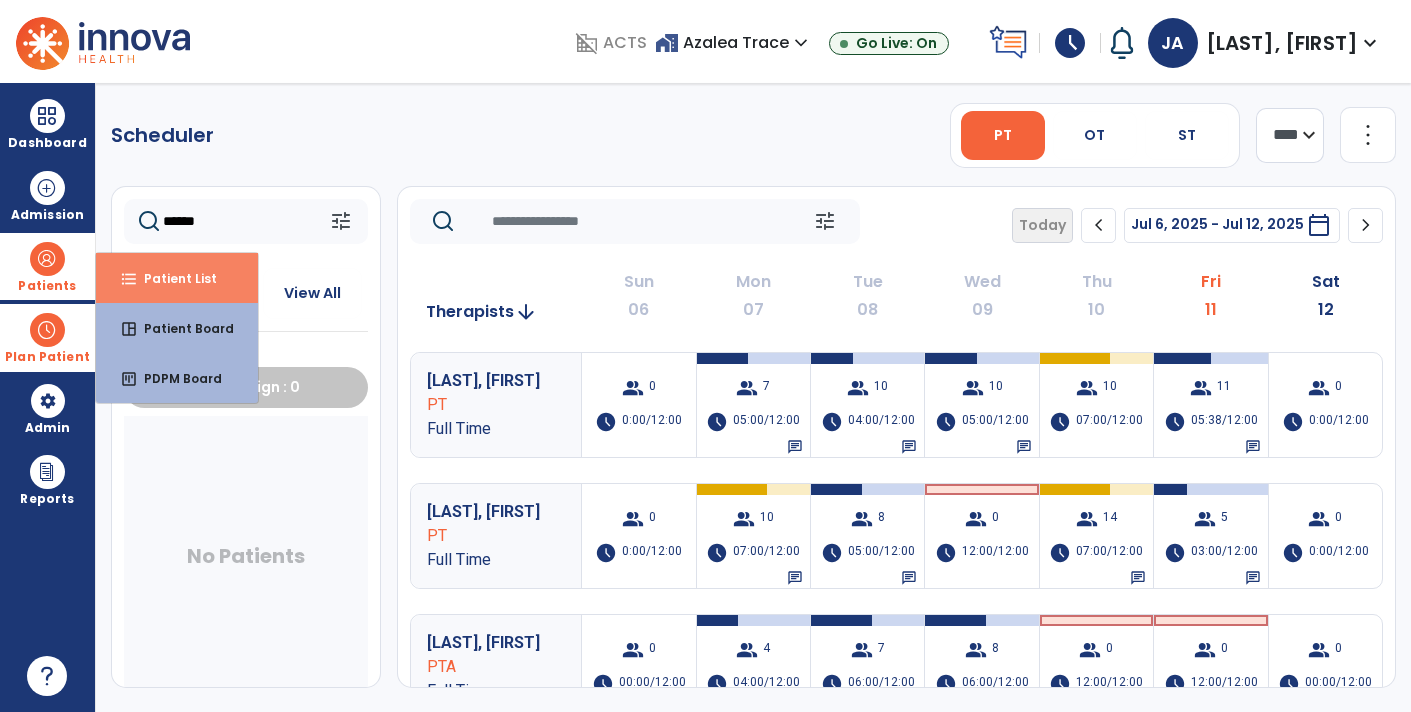 click on "Patient List" at bounding box center (172, 278) 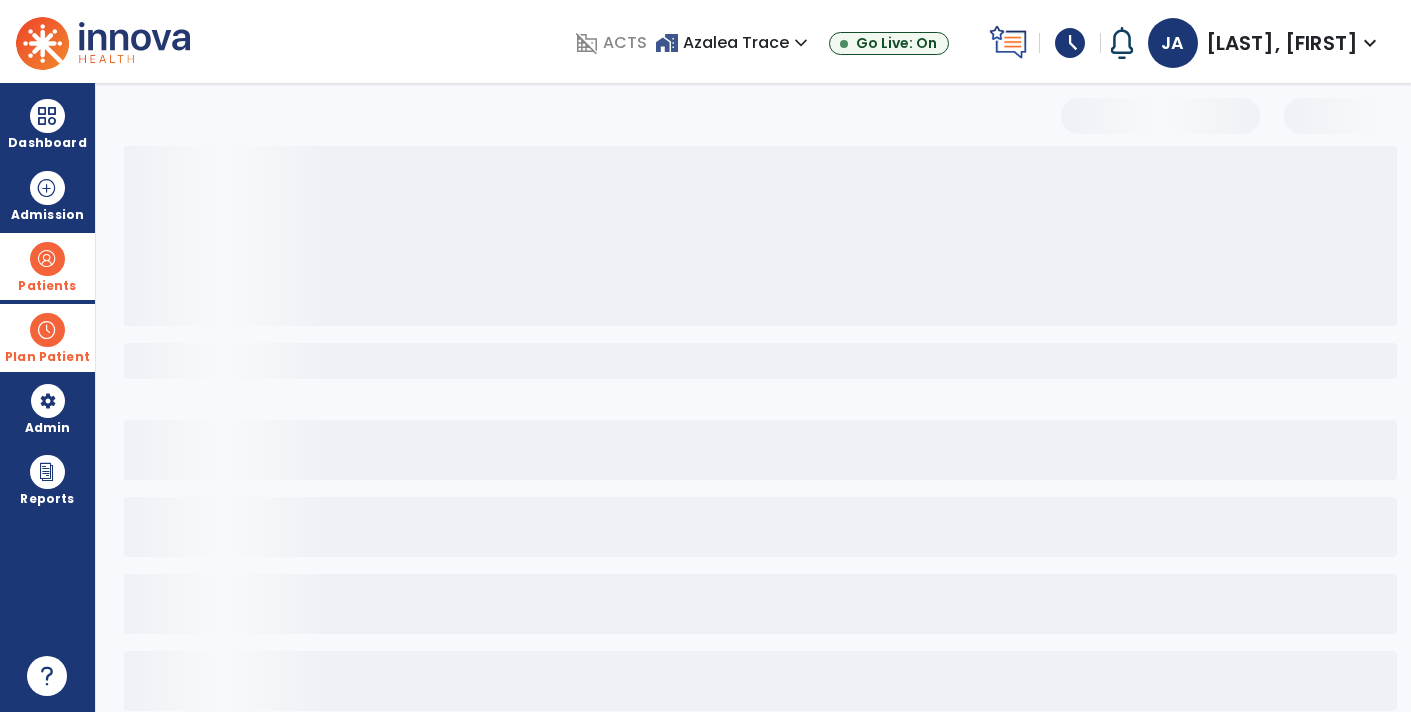 select on "***" 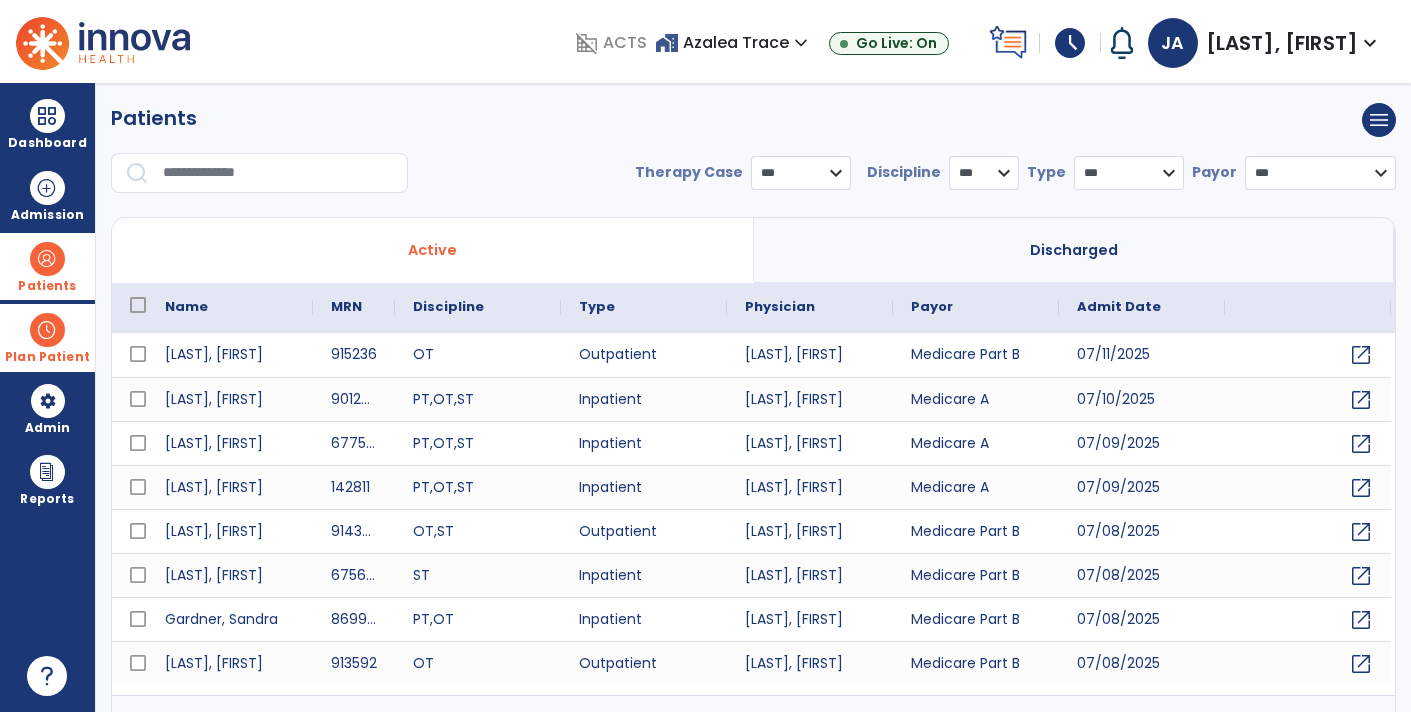 click at bounding box center (278, 173) 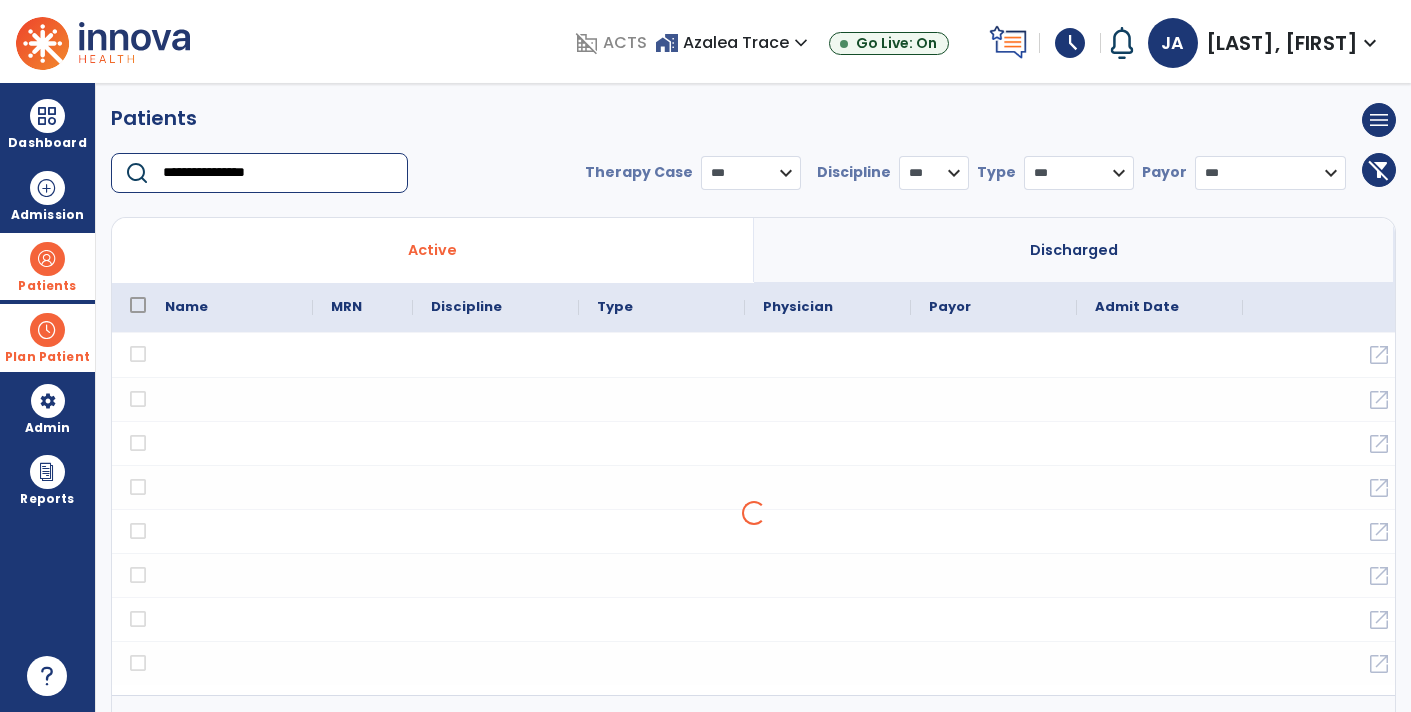 type on "**********" 